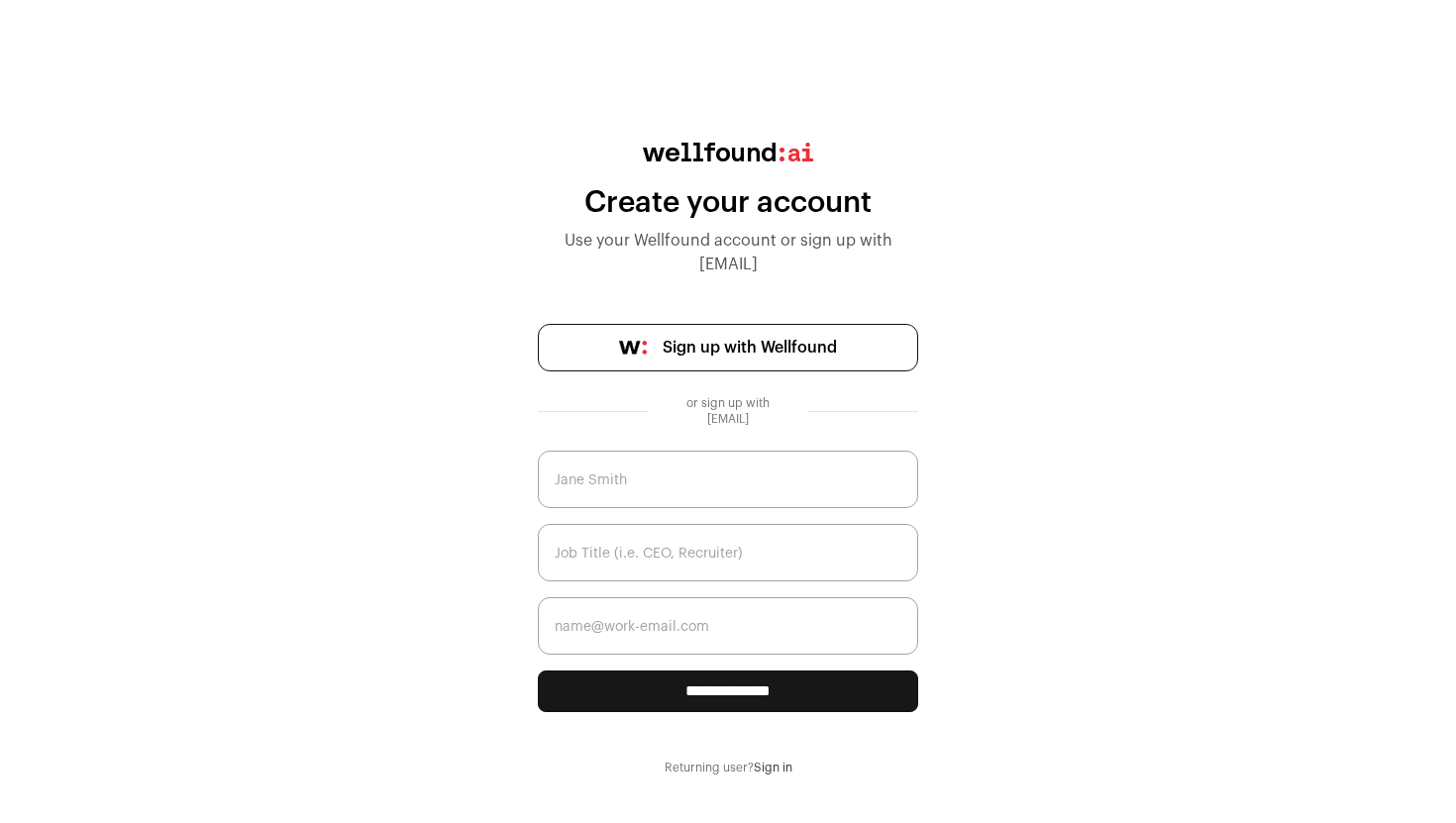 scroll, scrollTop: 0, scrollLeft: 0, axis: both 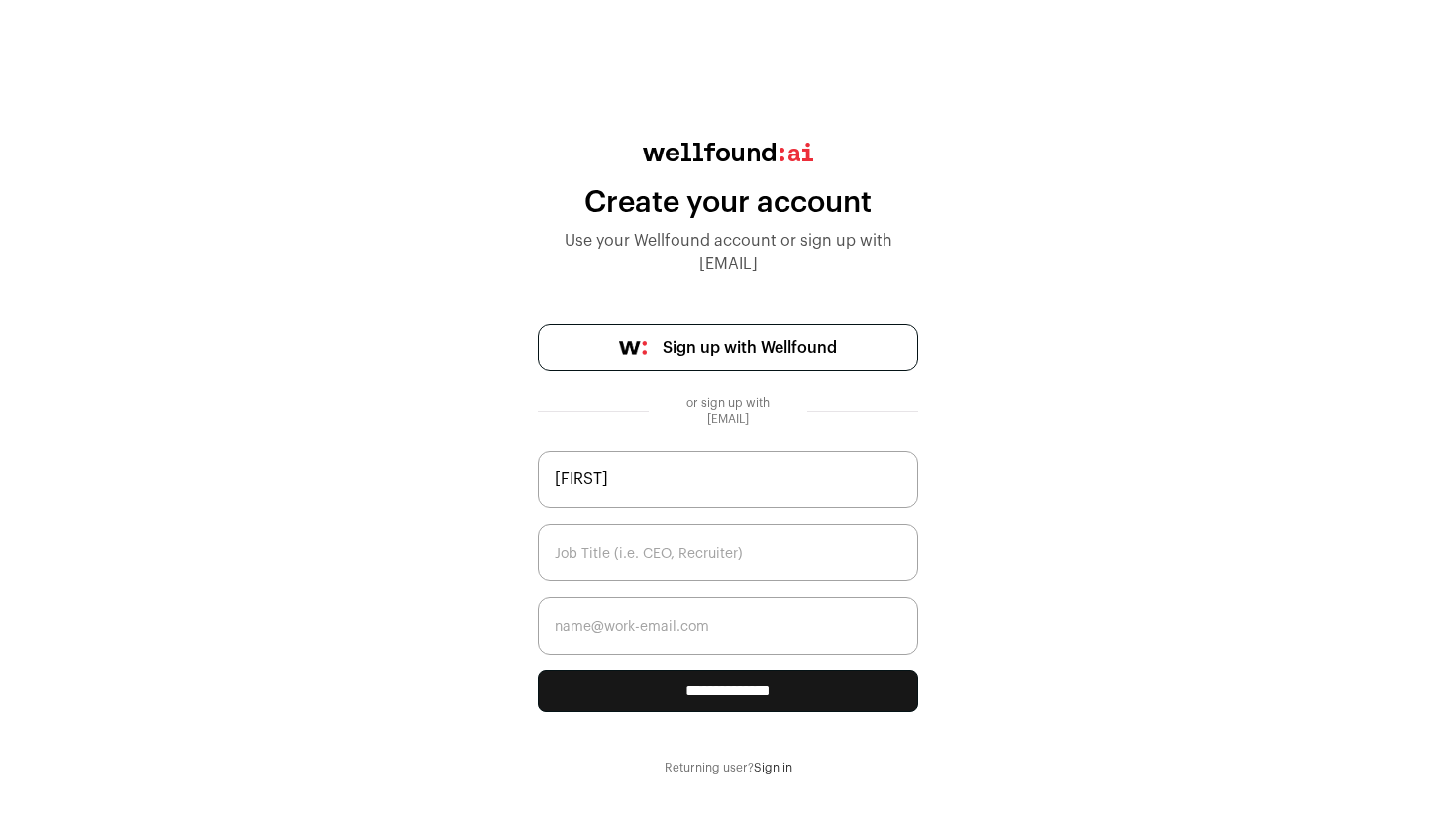 type on "[FIRST]" 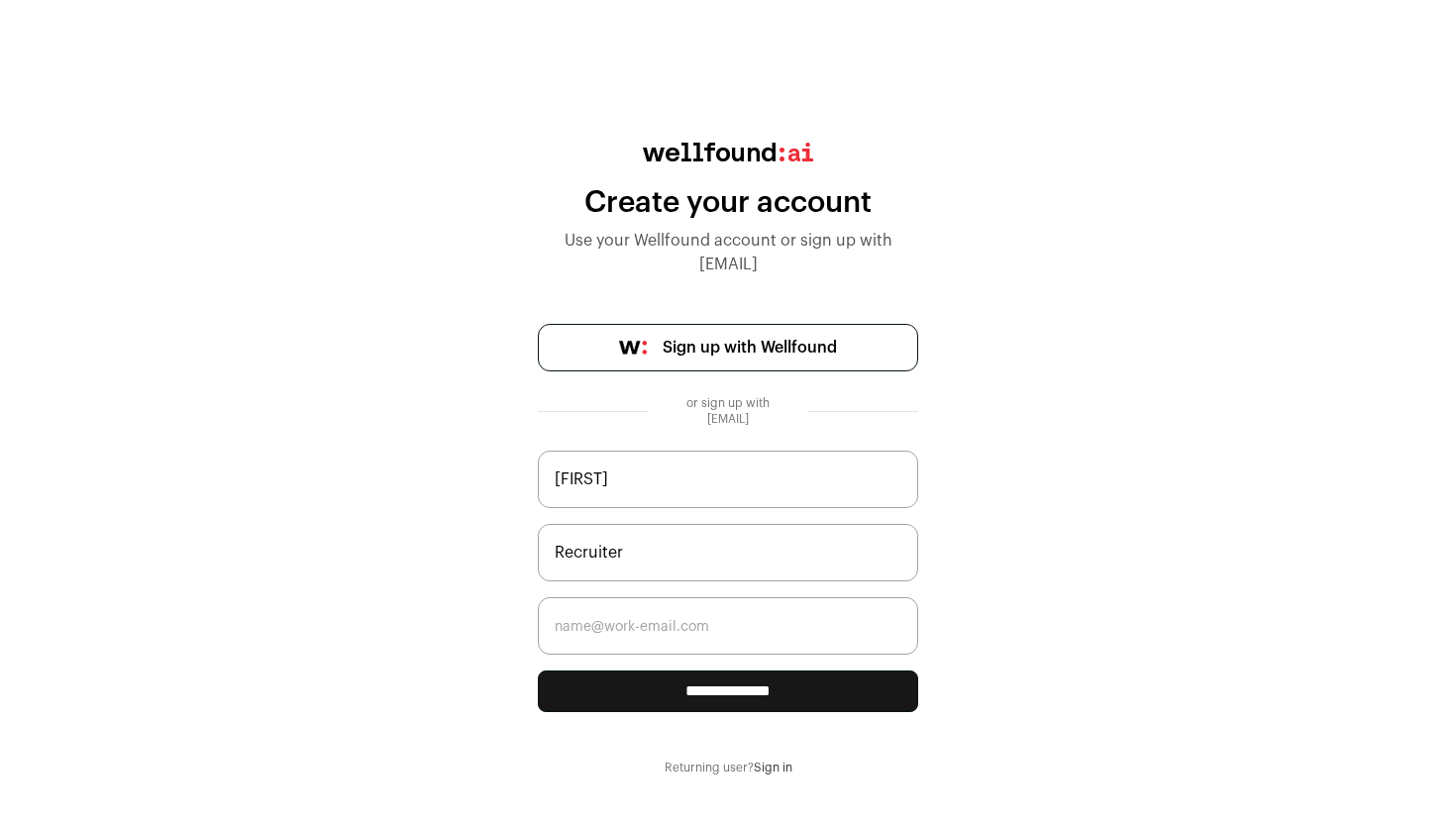 type on "Recruiter" 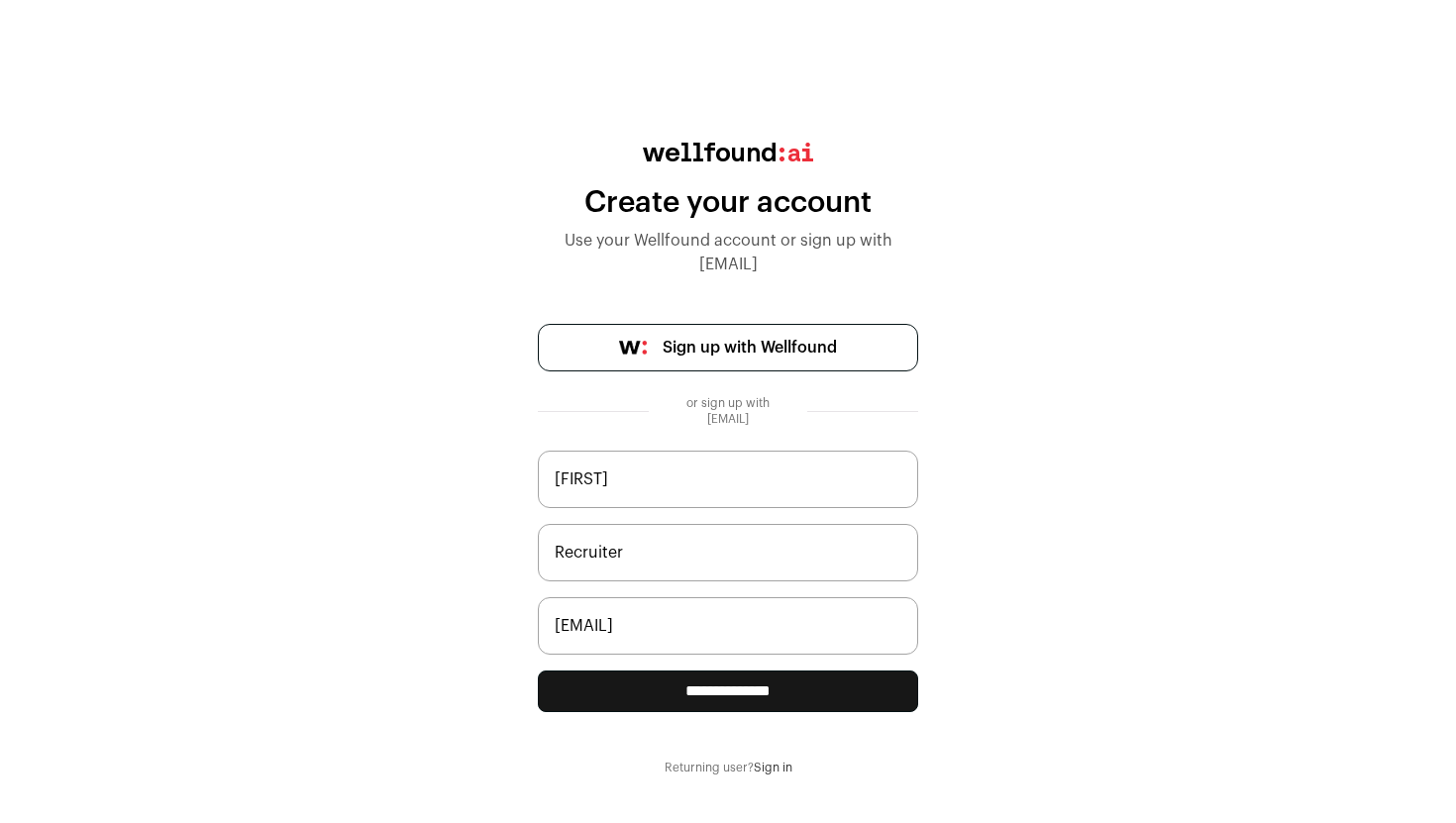 type on "[EMAIL]" 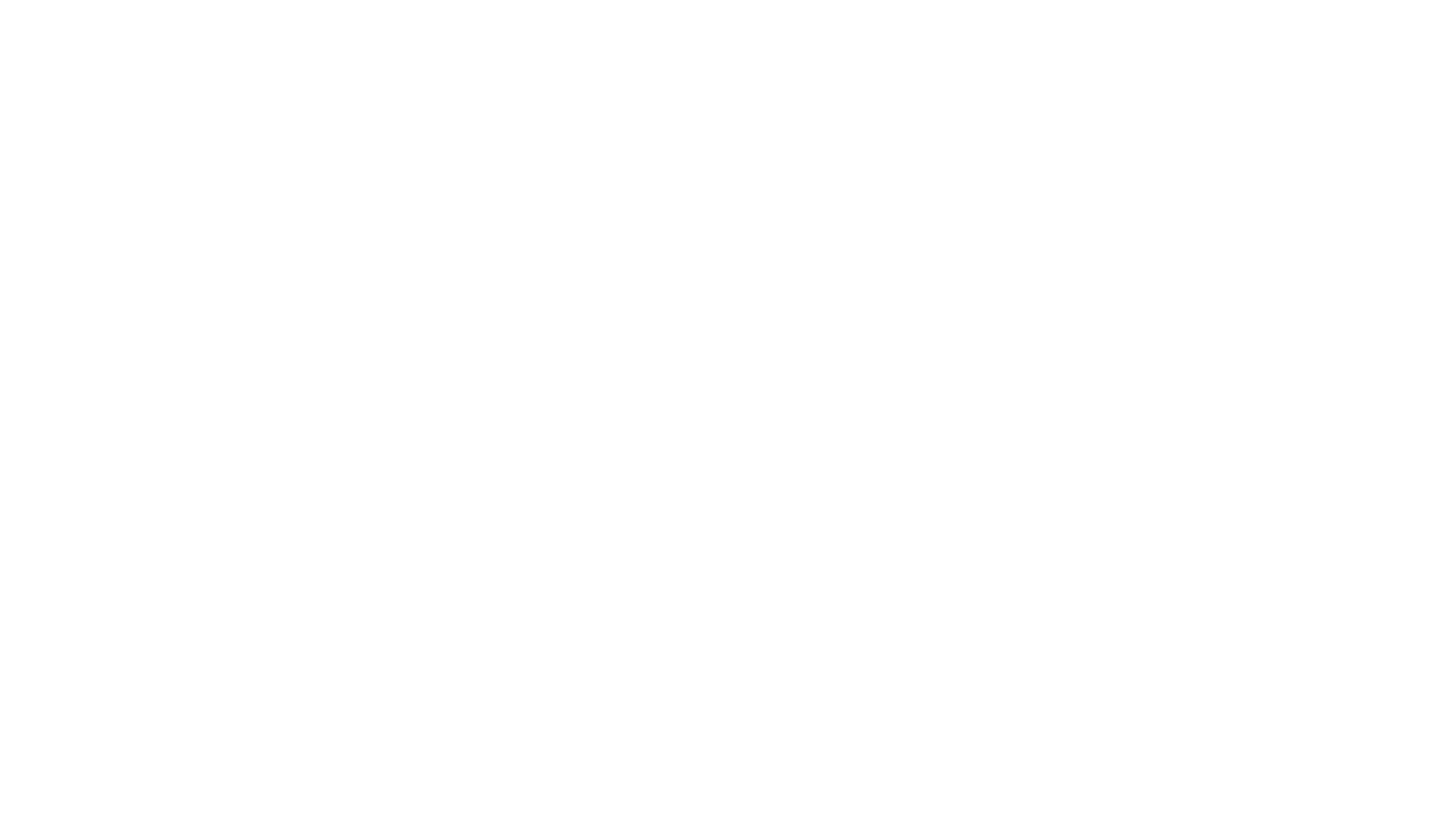 scroll, scrollTop: 0, scrollLeft: 0, axis: both 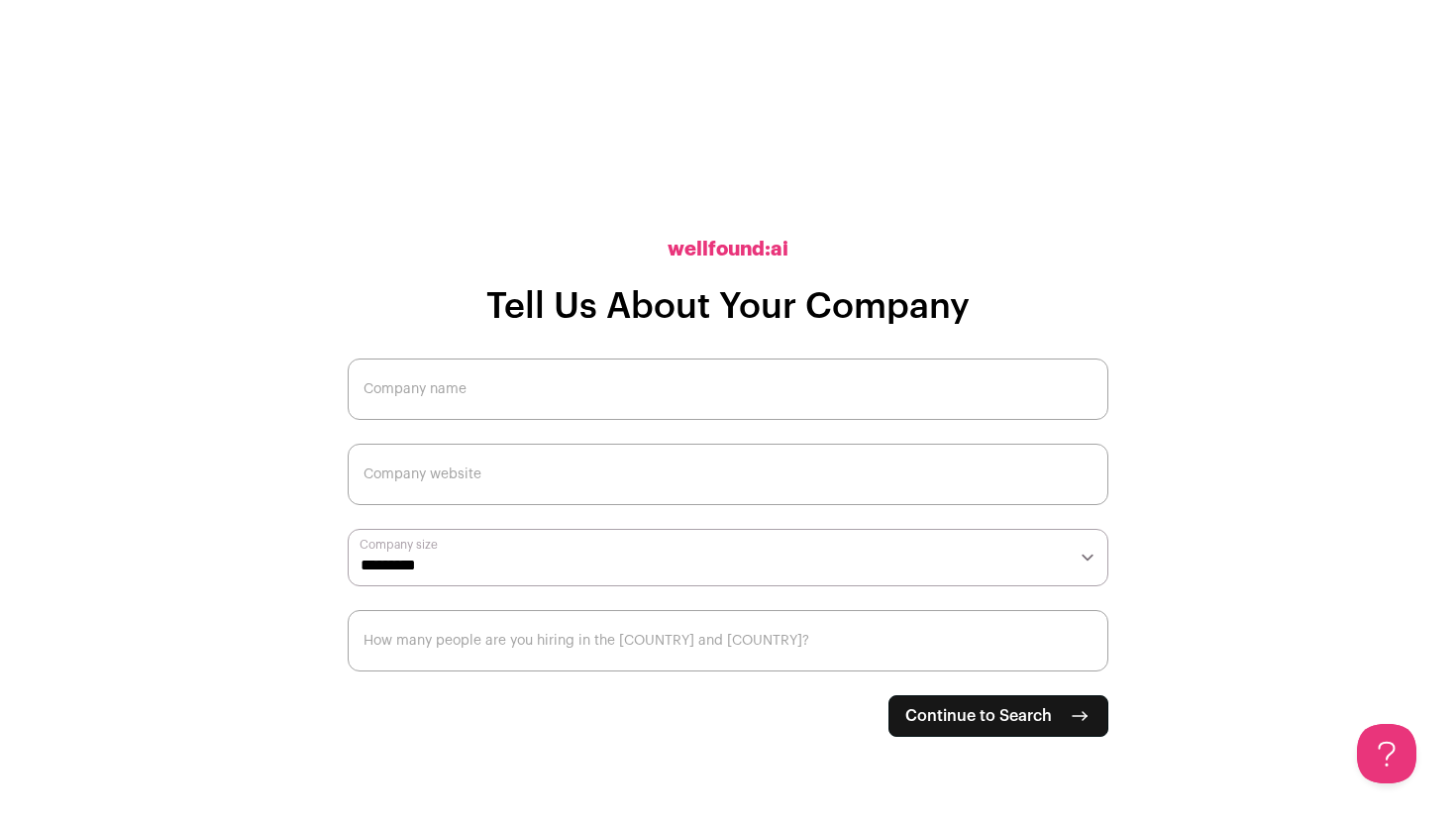 click on "Company name" at bounding box center [728, 389] 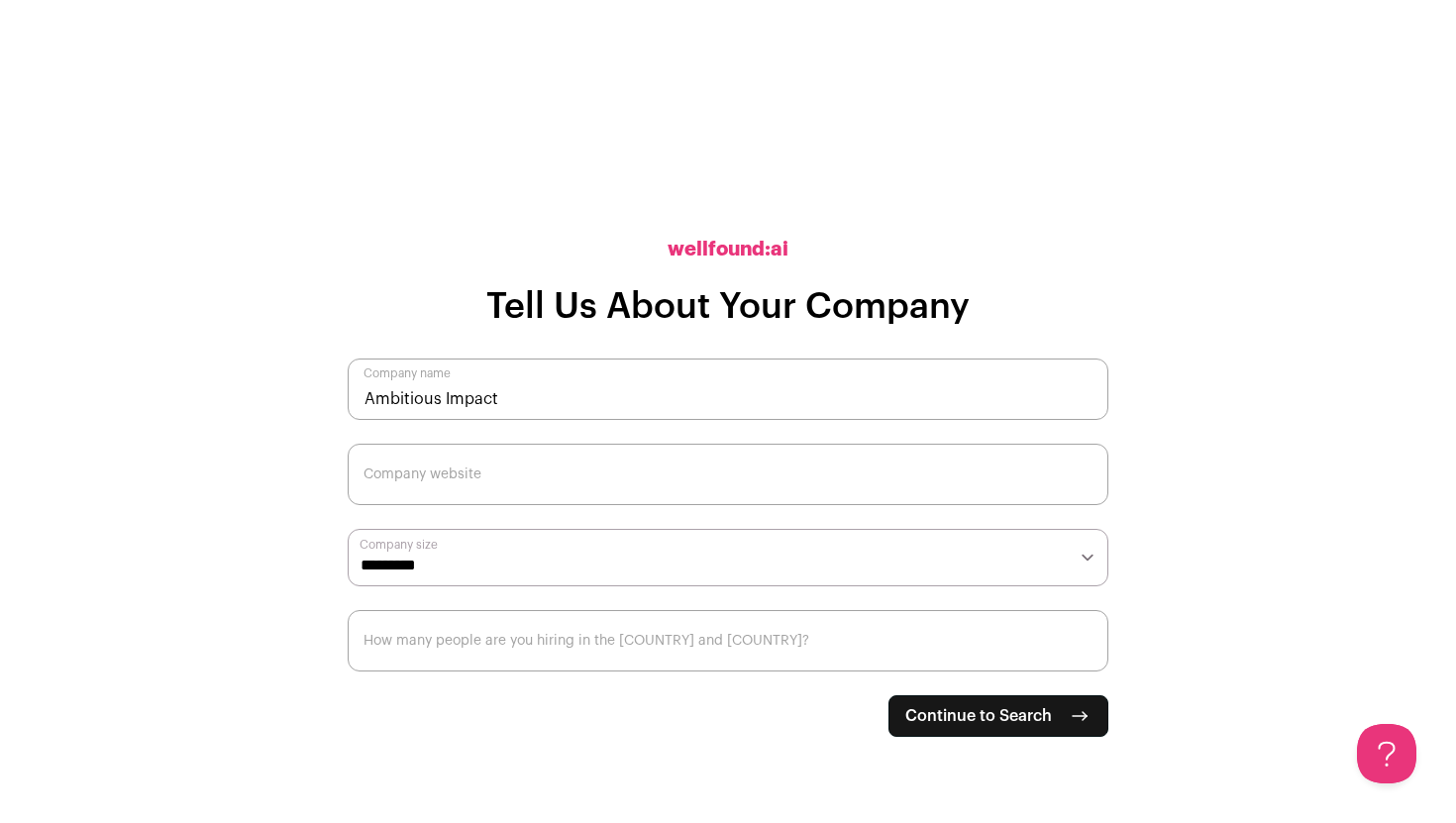 type on "Ambitious Impact" 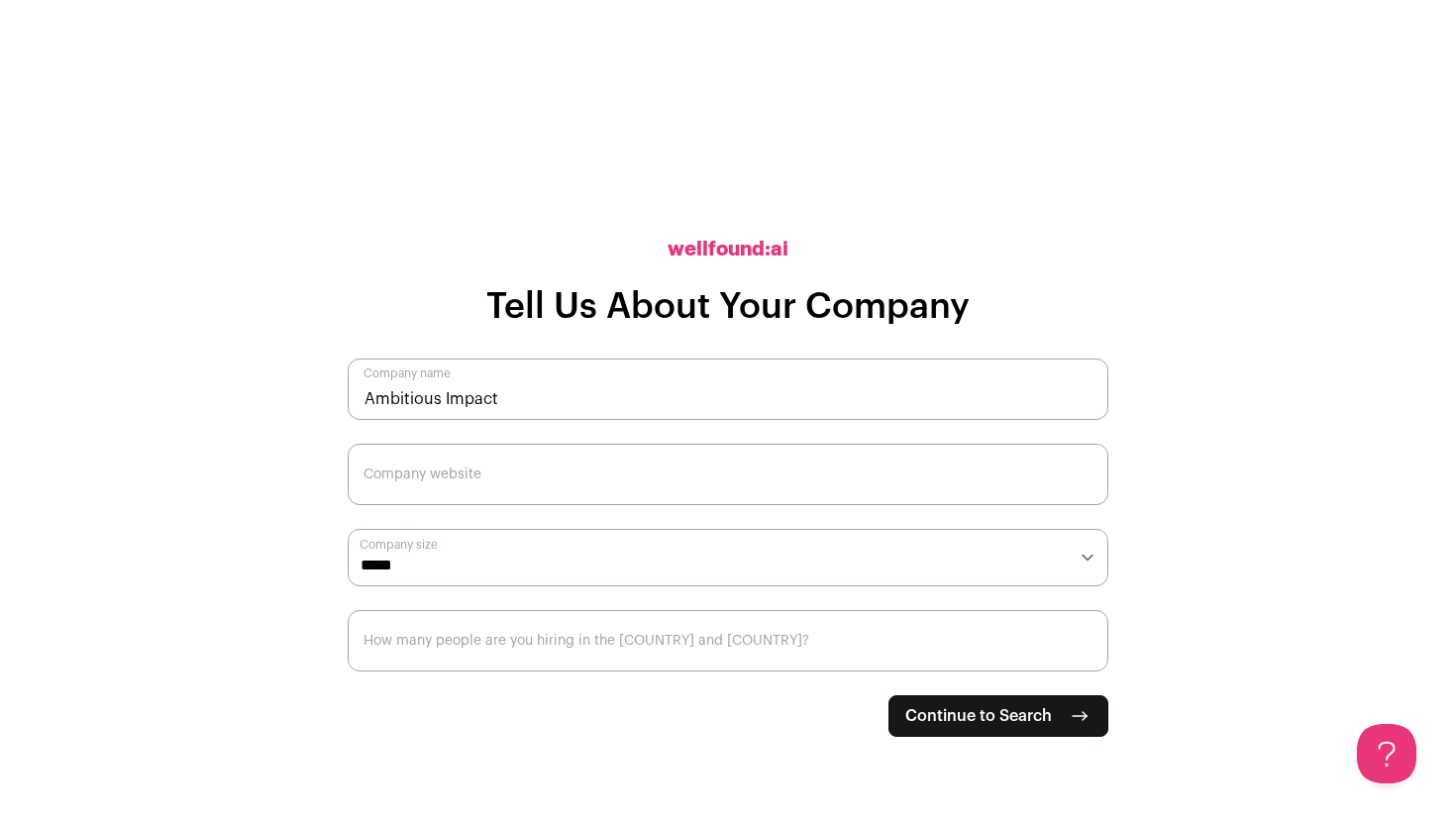 click on "How many people are you hiring in the [COUNTRY] and [COUNTRY]?" at bounding box center (728, 641) 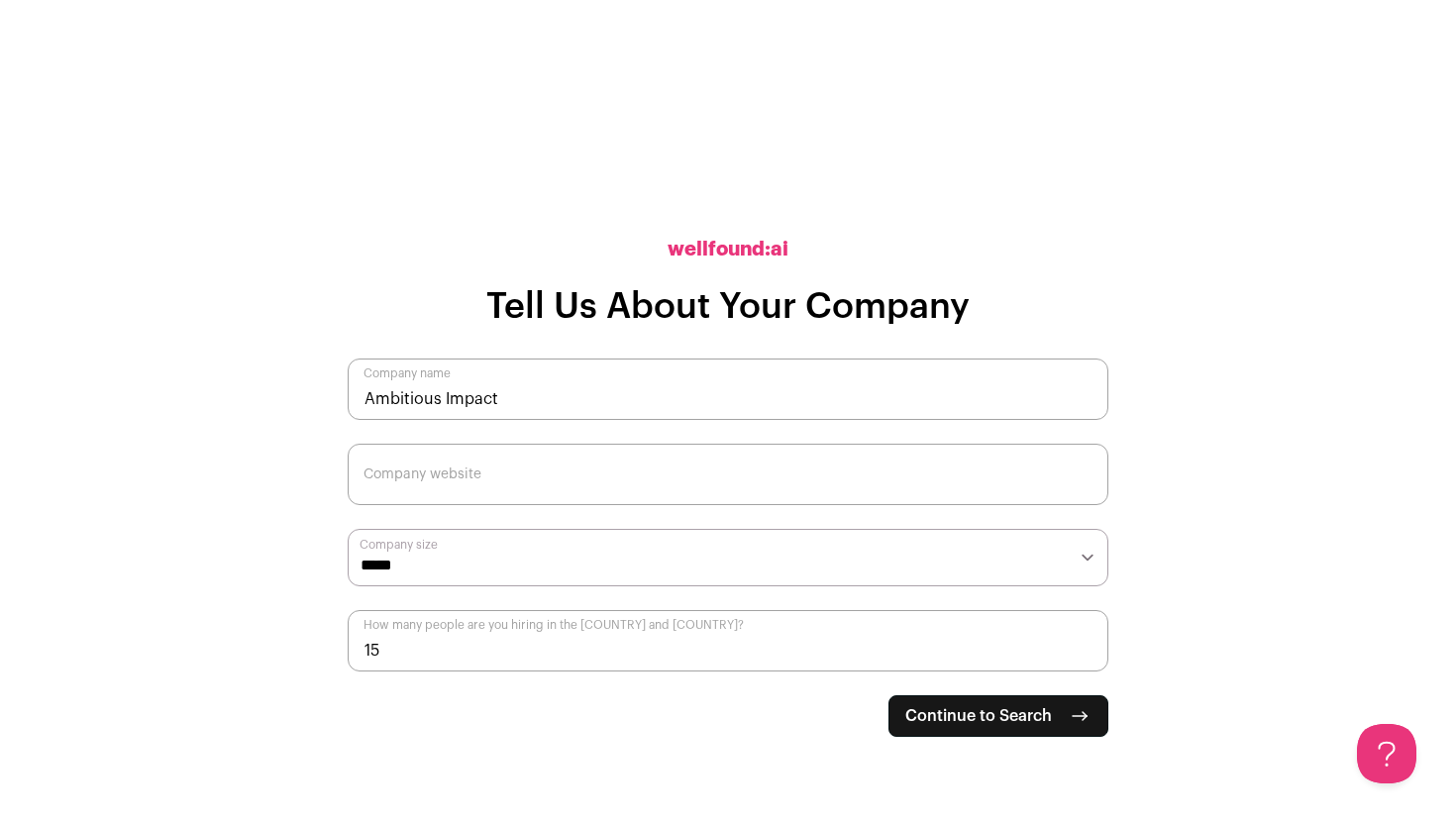 type on "15" 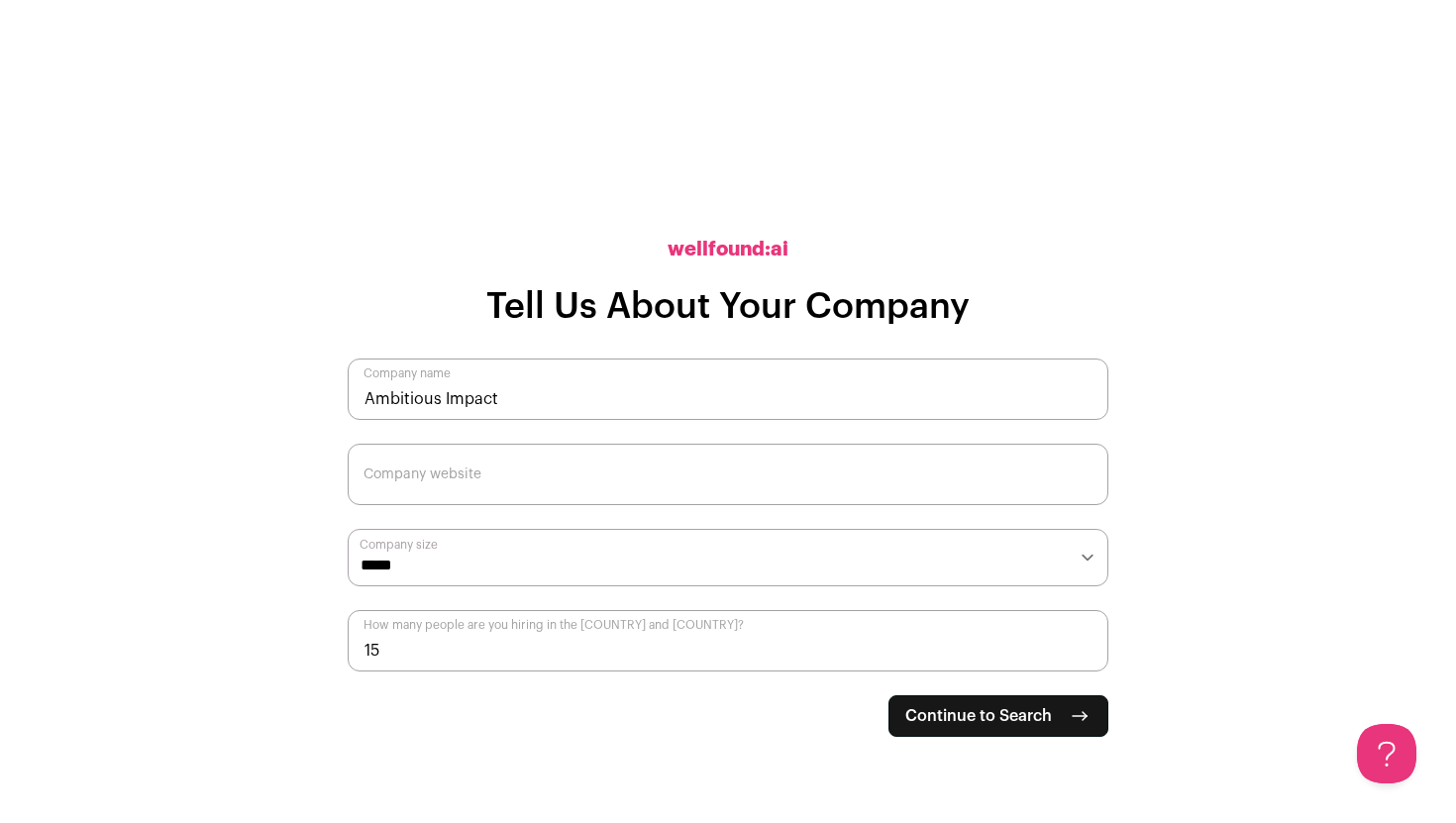 paste on "https://www.[company].com/" 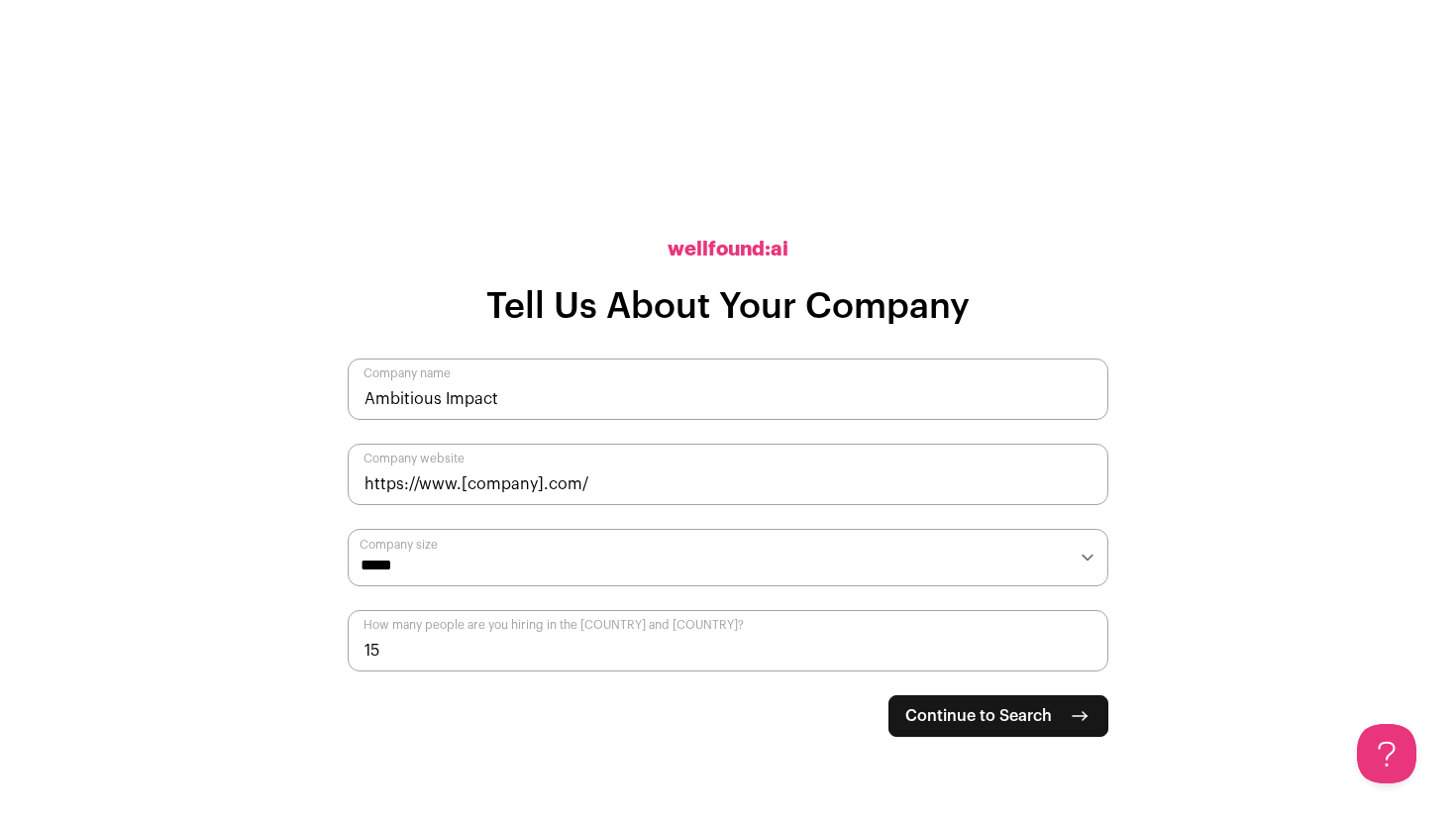 type on "https://www.[company].com/" 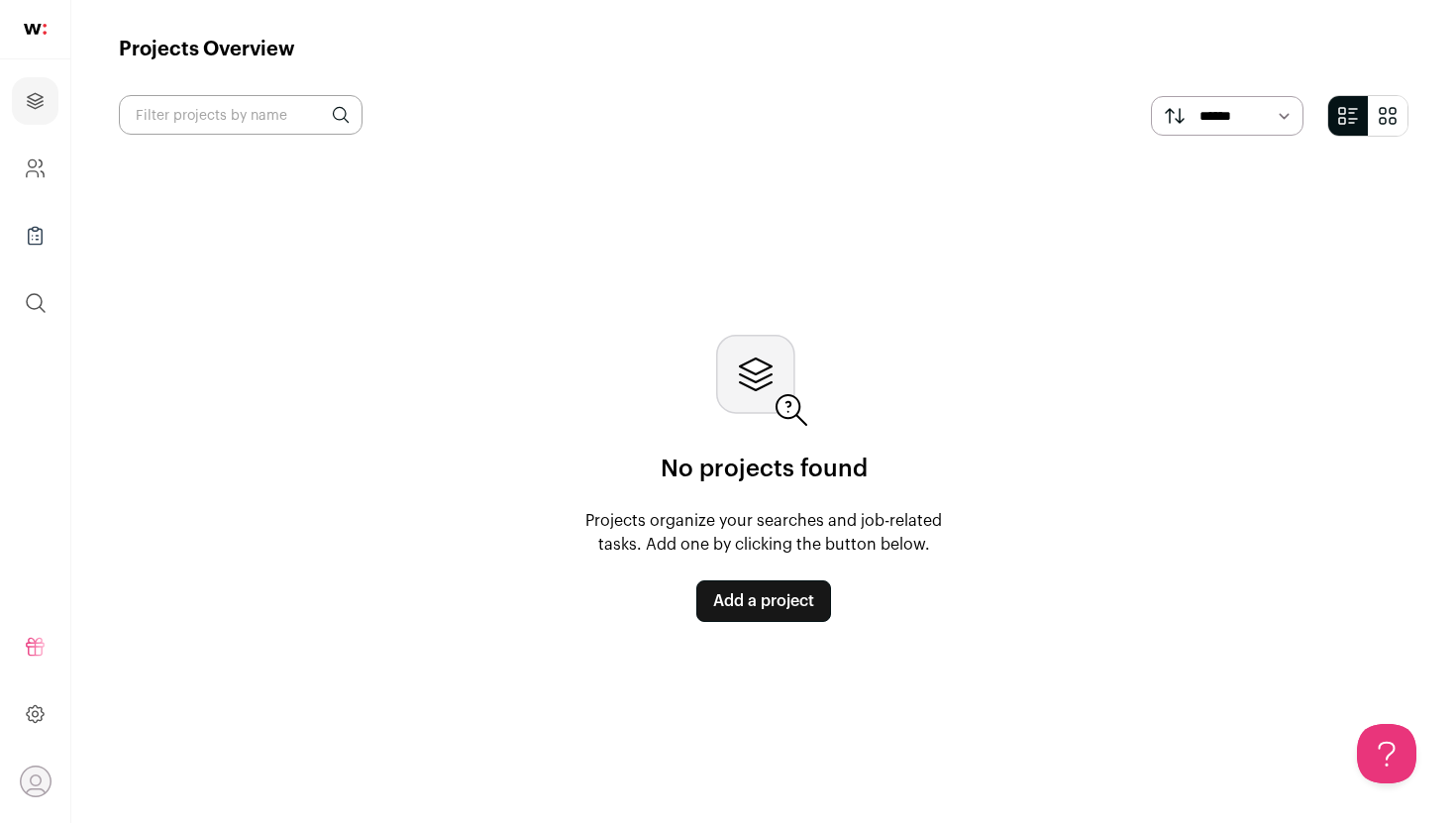 scroll, scrollTop: 0, scrollLeft: 0, axis: both 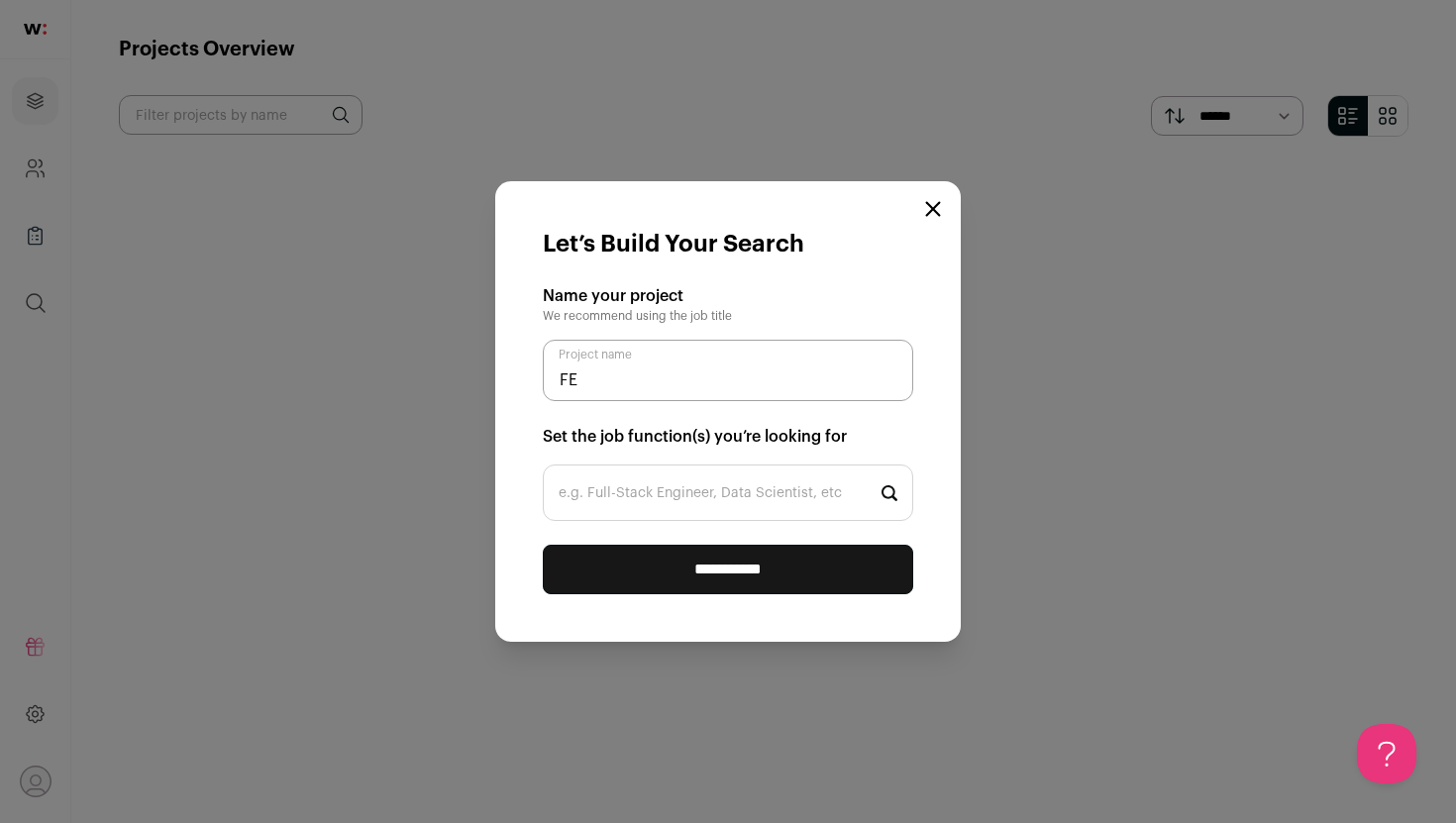 type on "F" 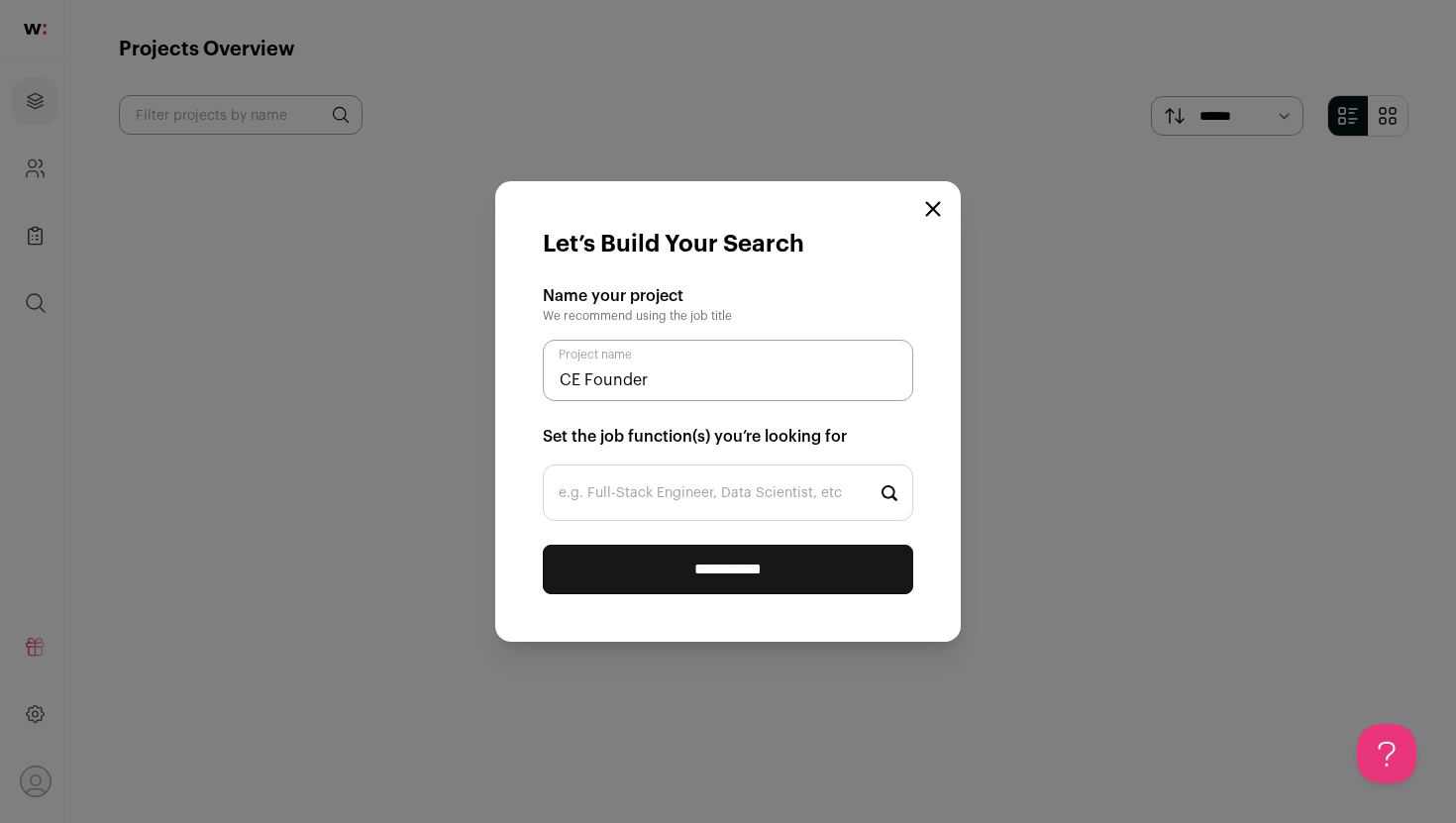 type on "CE Founder" 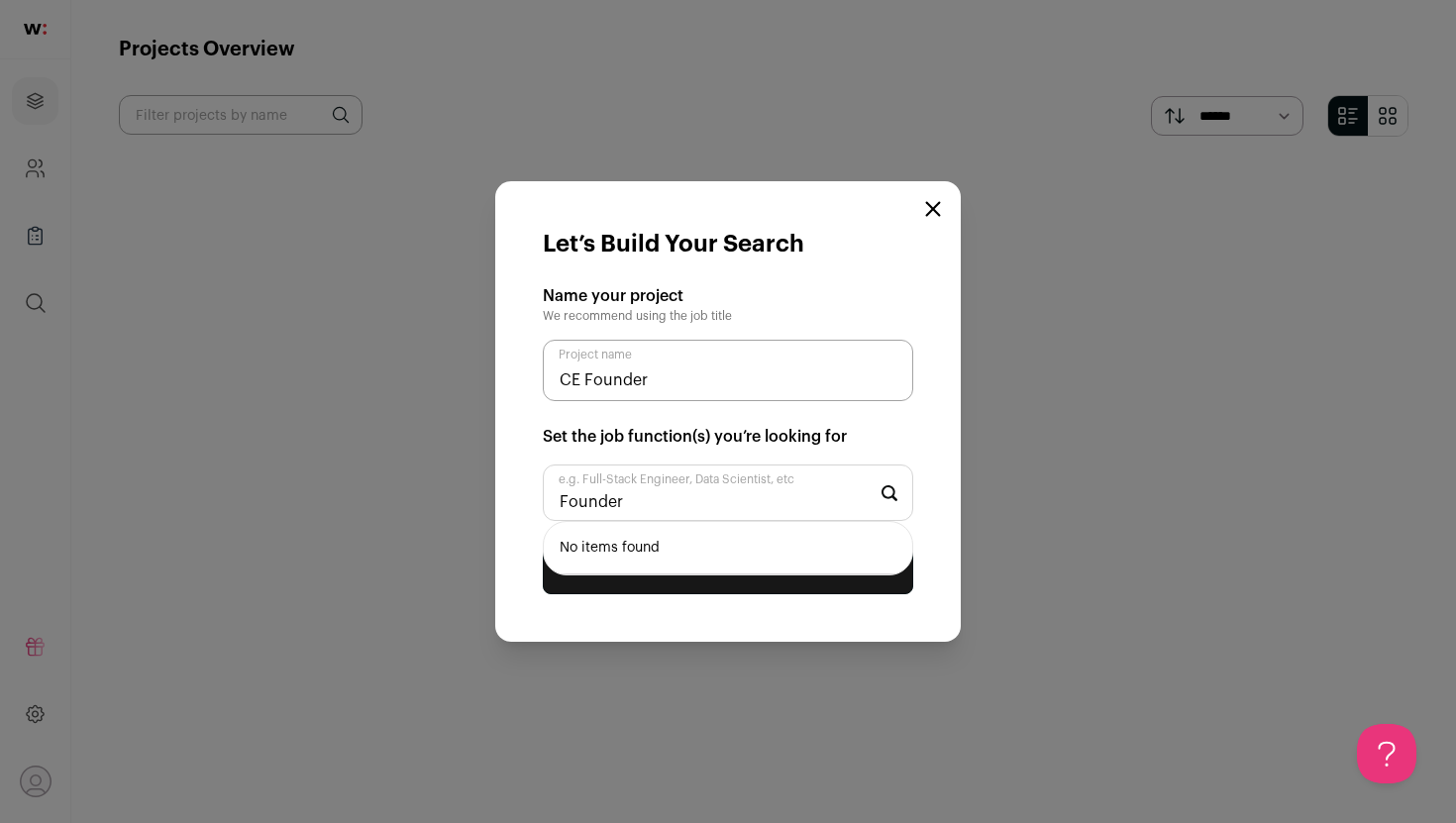 type on "P" 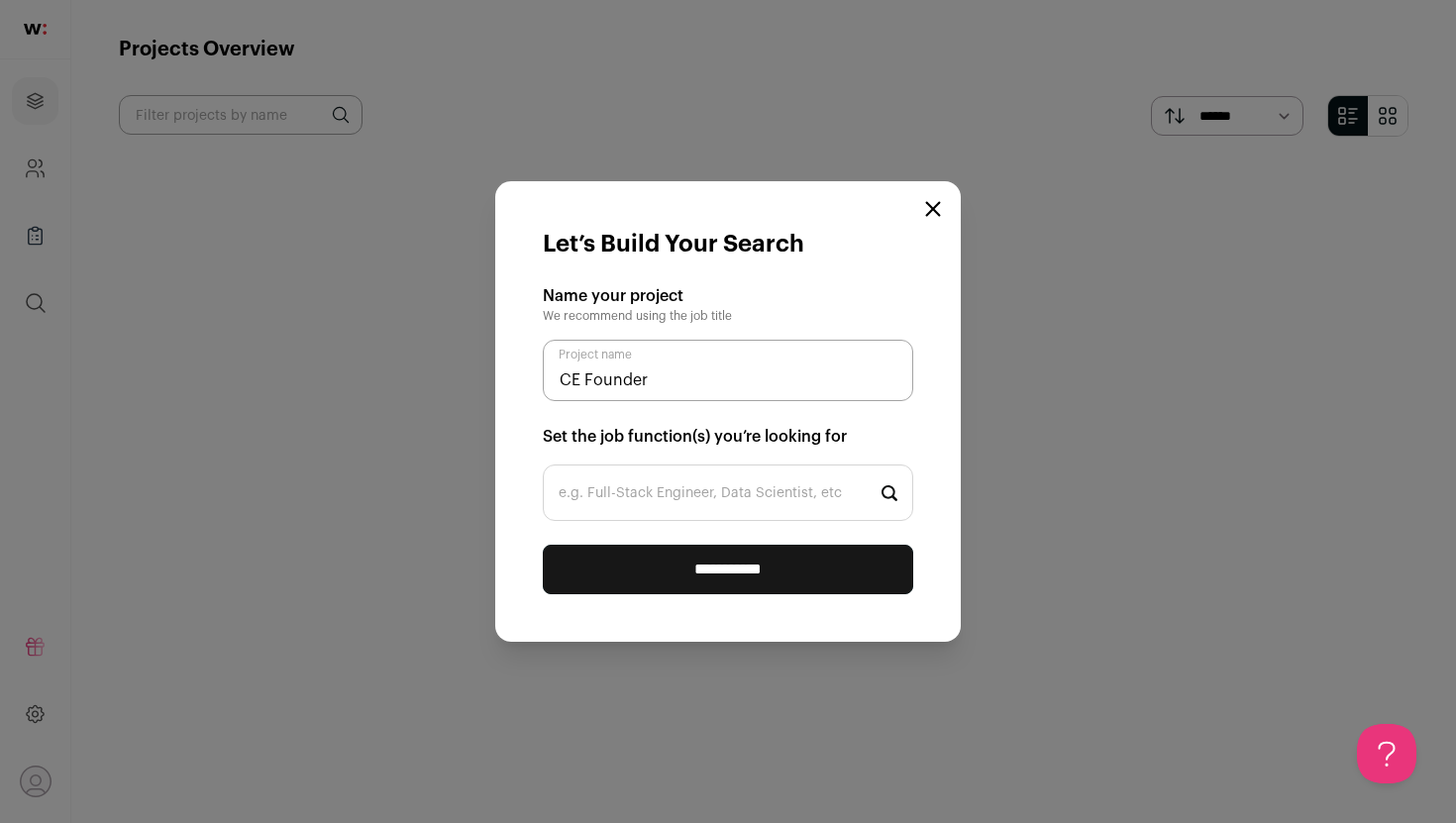 type on "S" 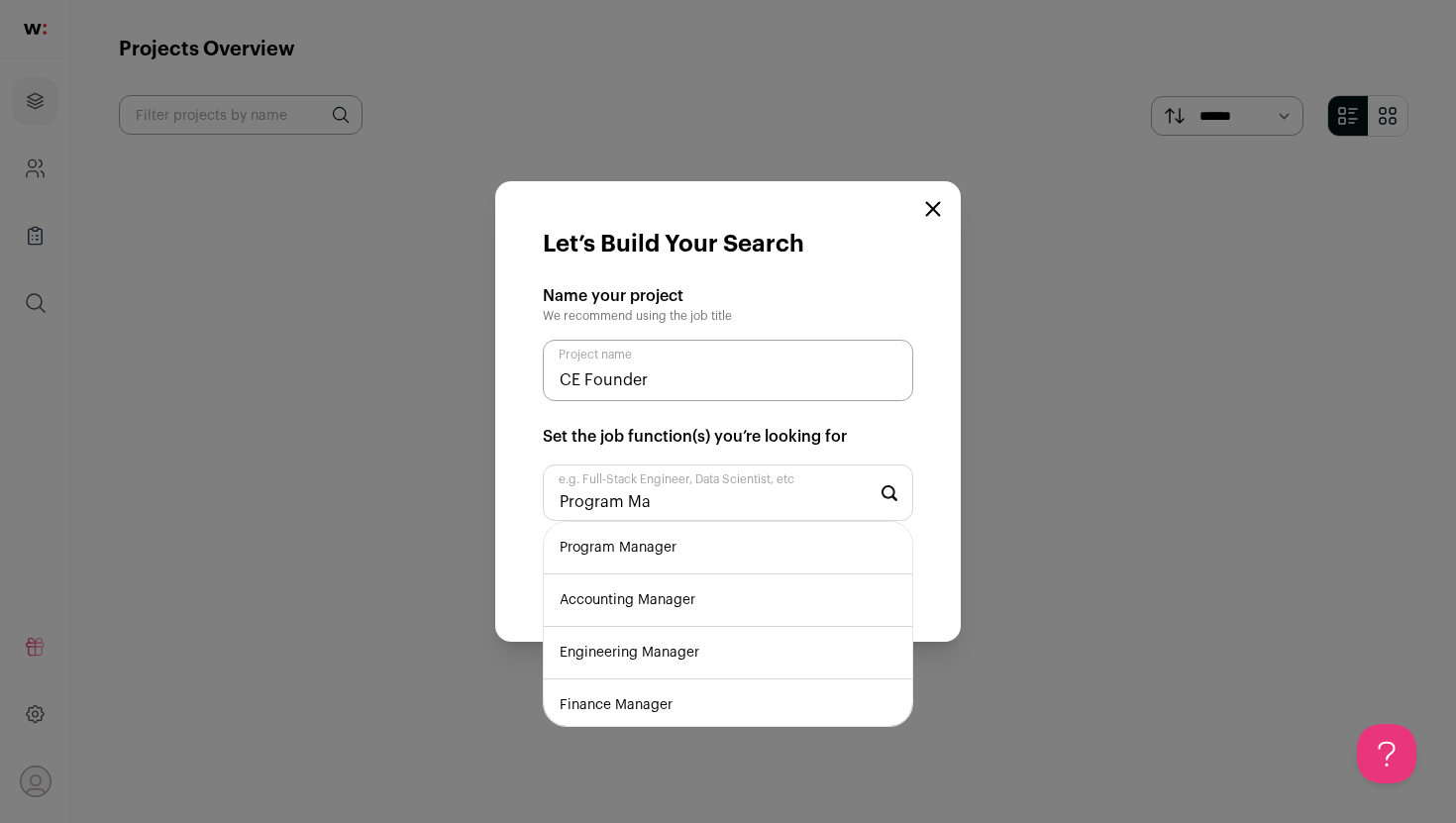 type on "Program Ma" 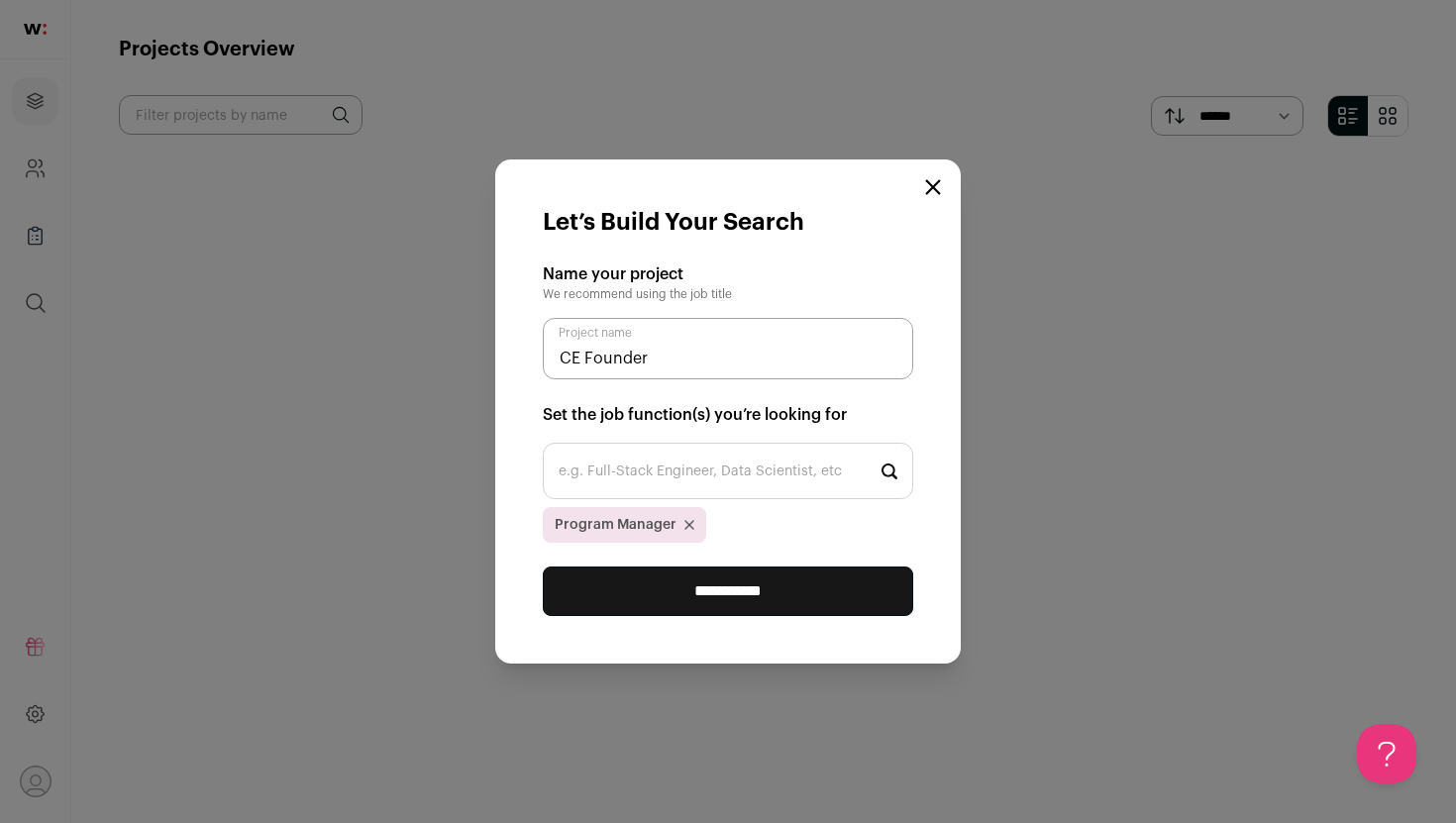 click on "**********" at bounding box center (728, 591) 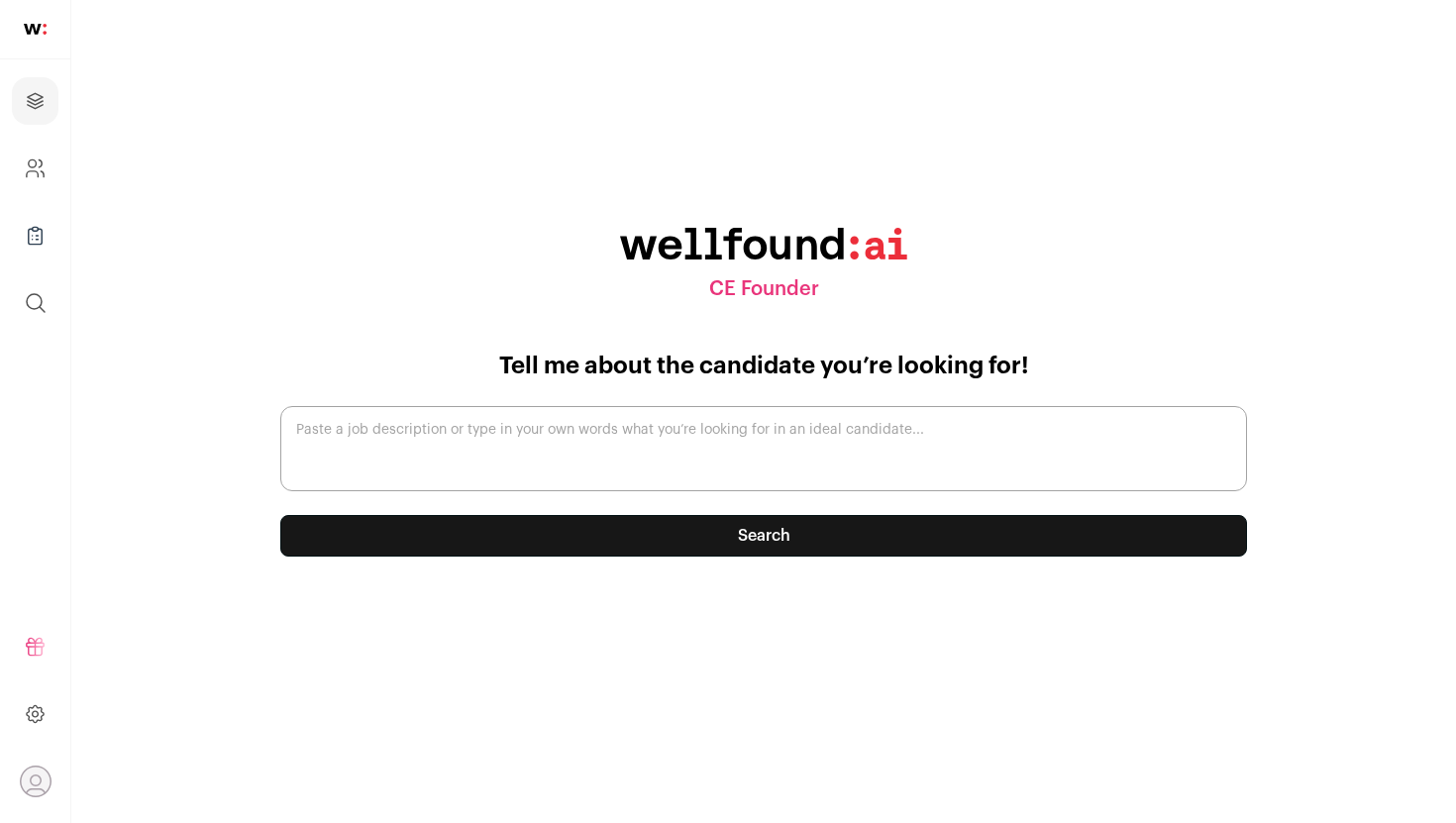click on "Paste a job description or type in your own words what you’re looking for in an ideal candidate..." at bounding box center (764, 449) 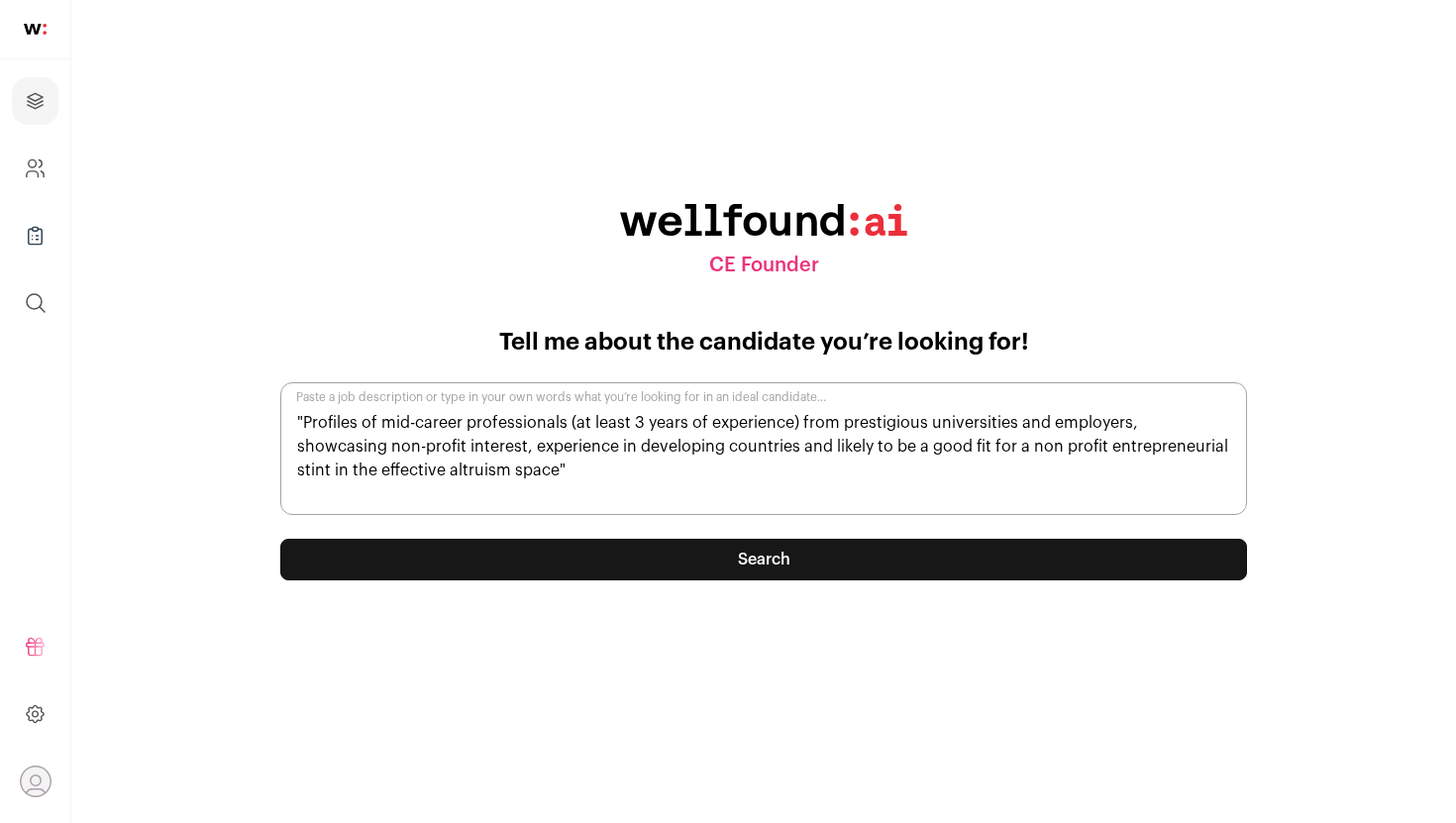 click on ""Profiles of mid-career professionals (at least 3 years of experience) from prestigious universities and employers, showcasing non-profit interest, experience in developing countries and likely to be a good fit for a non profit entrepreneurial stint in the effective altruism space"" at bounding box center [764, 449] 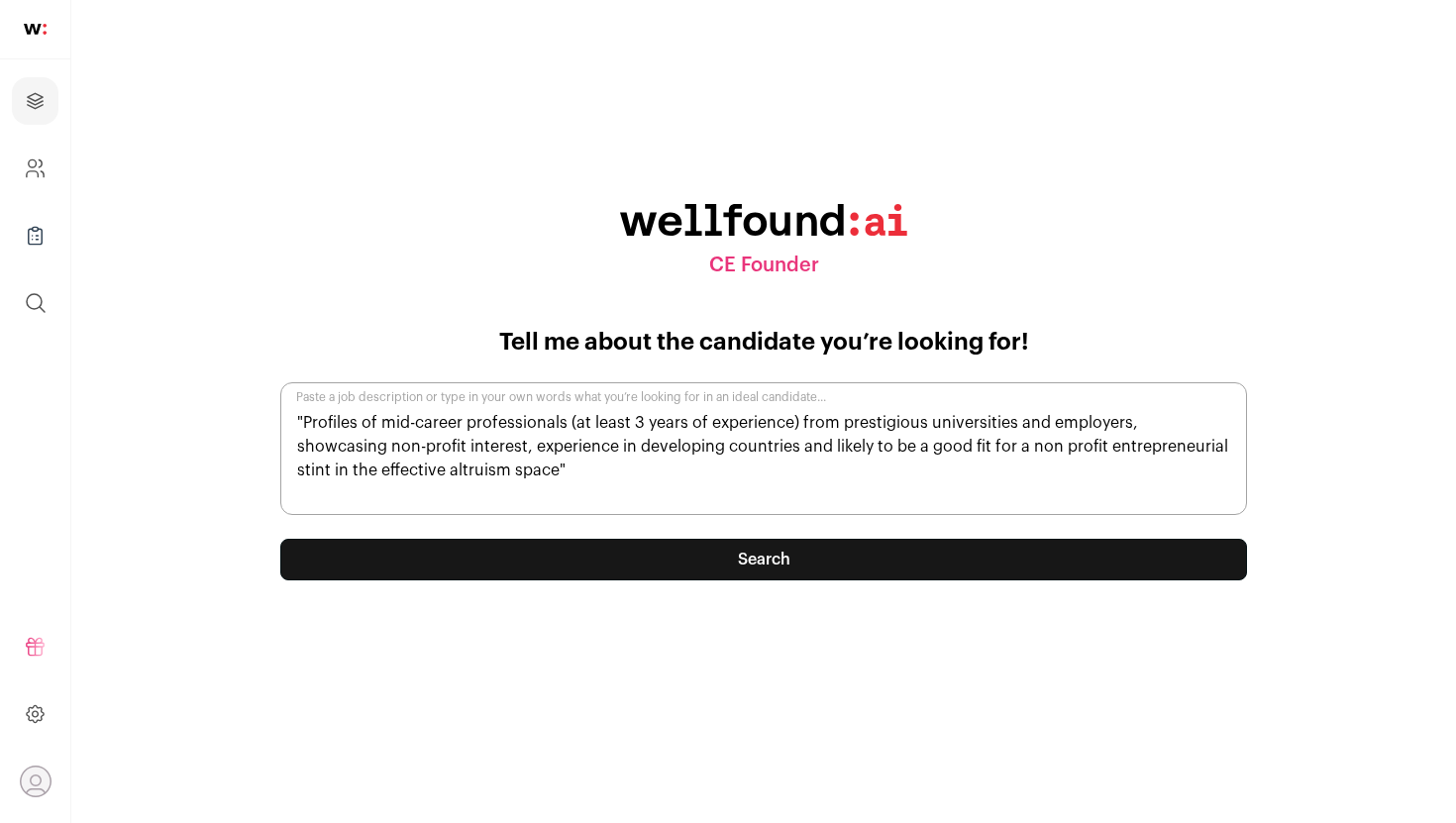 click on ""Profiles of mid-career professionals (at least 3 years of experience) from prestigious universities and employers, showcasing non-profit interest, experience in developing countries and likely to be a good fit for a non profit entrepreneurial stint in the effective altruism space"" at bounding box center [764, 449] 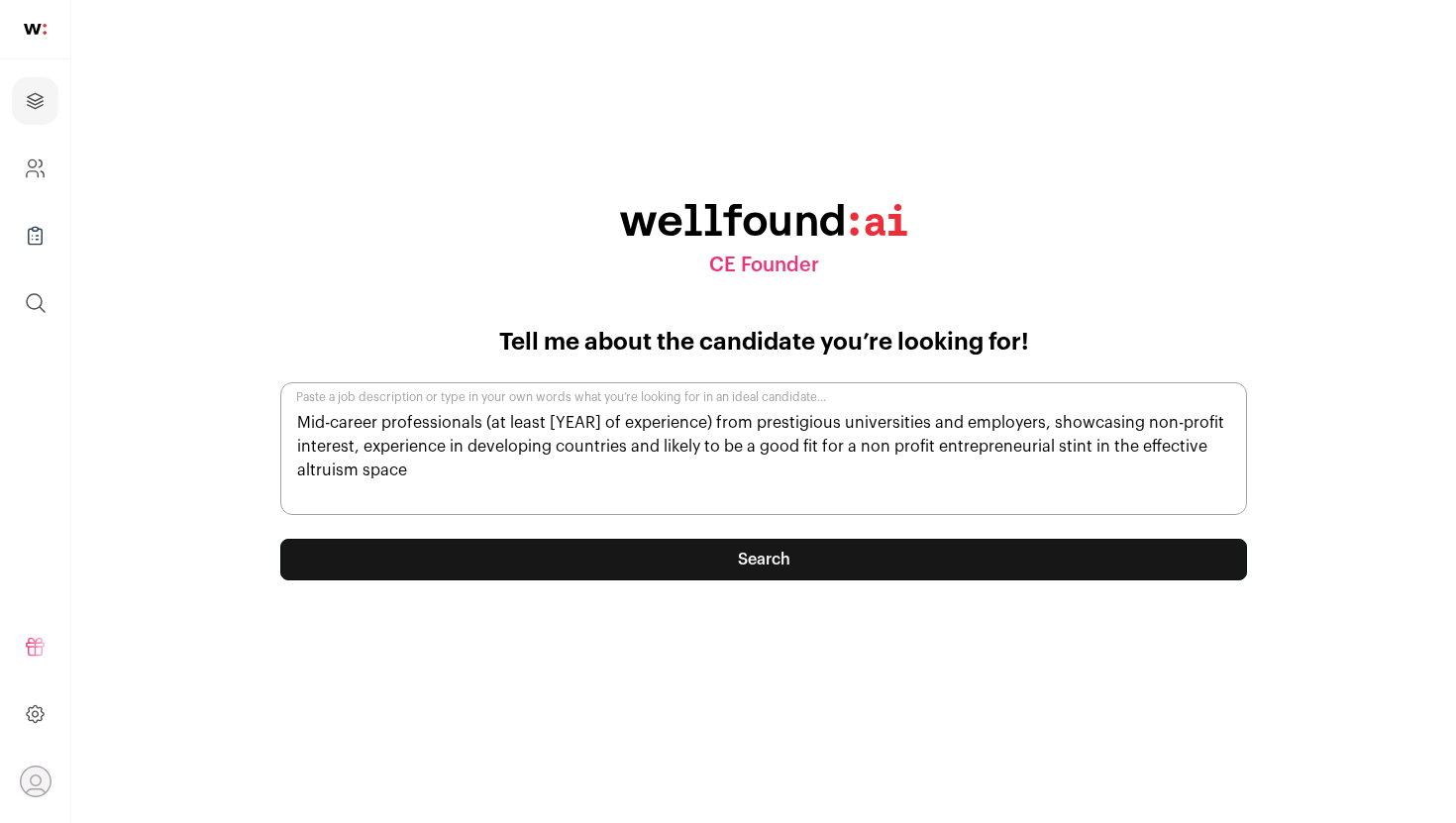 click on "Mid-career professionals (at least [YEAR] of experience) from prestigious universities and employers, showcasing non-profit interest, experience in developing countries and likely to be a good fit for a non profit entrepreneurial stint in the effective altruism space" at bounding box center (764, 449) 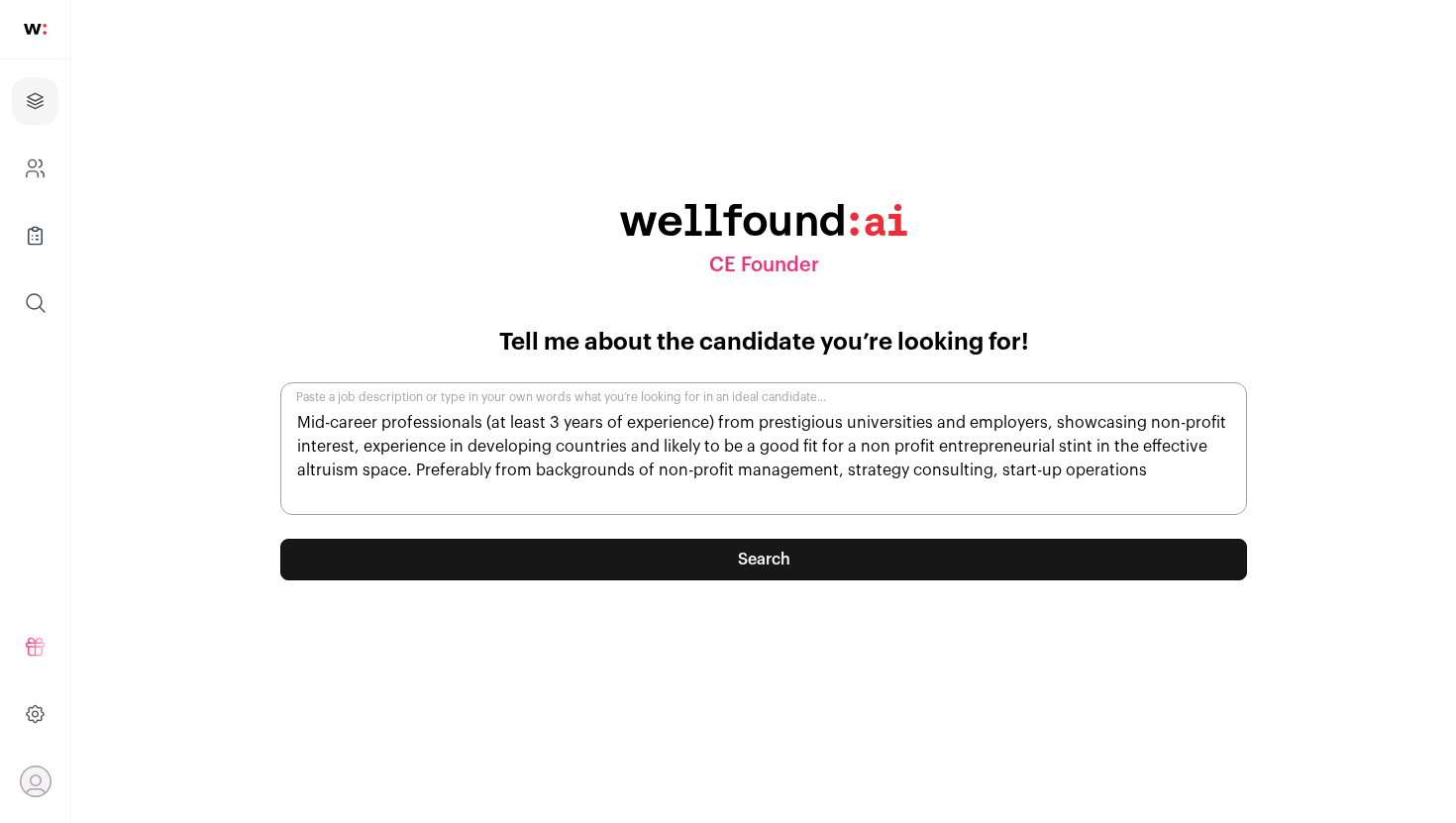 type on "Mid-career professionals (at least 3 years of experience) from prestigious universities and employers, showcasing non-profit interest, experience in developing countries and likely to be a good fit for a non profit entrepreneurial stint in the effective altruism space. Preferably from backgrounds of non-profit management, strategy consulting, start-up operations" 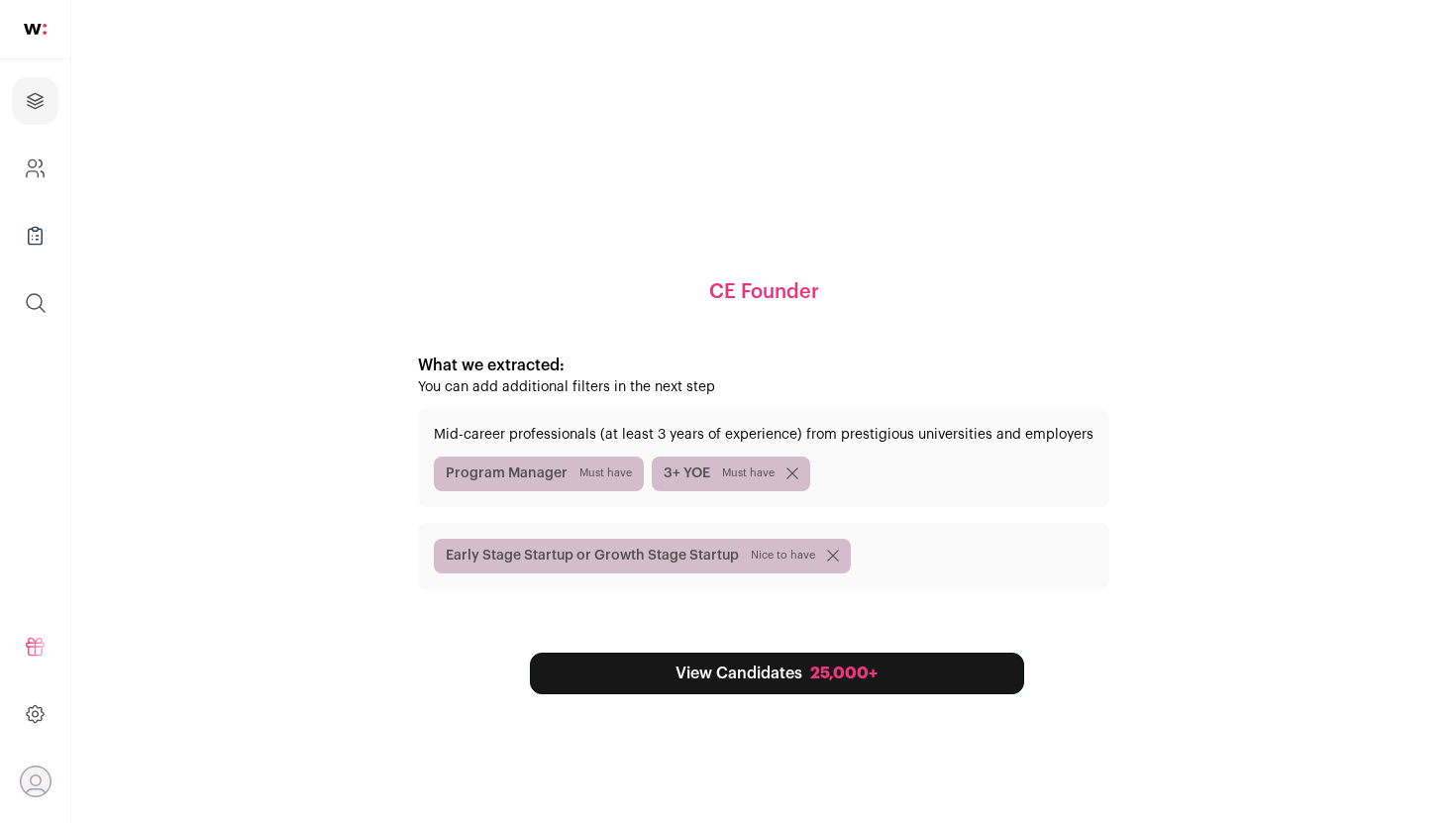 click on "View Candidates
25,000+" at bounding box center (777, 673) 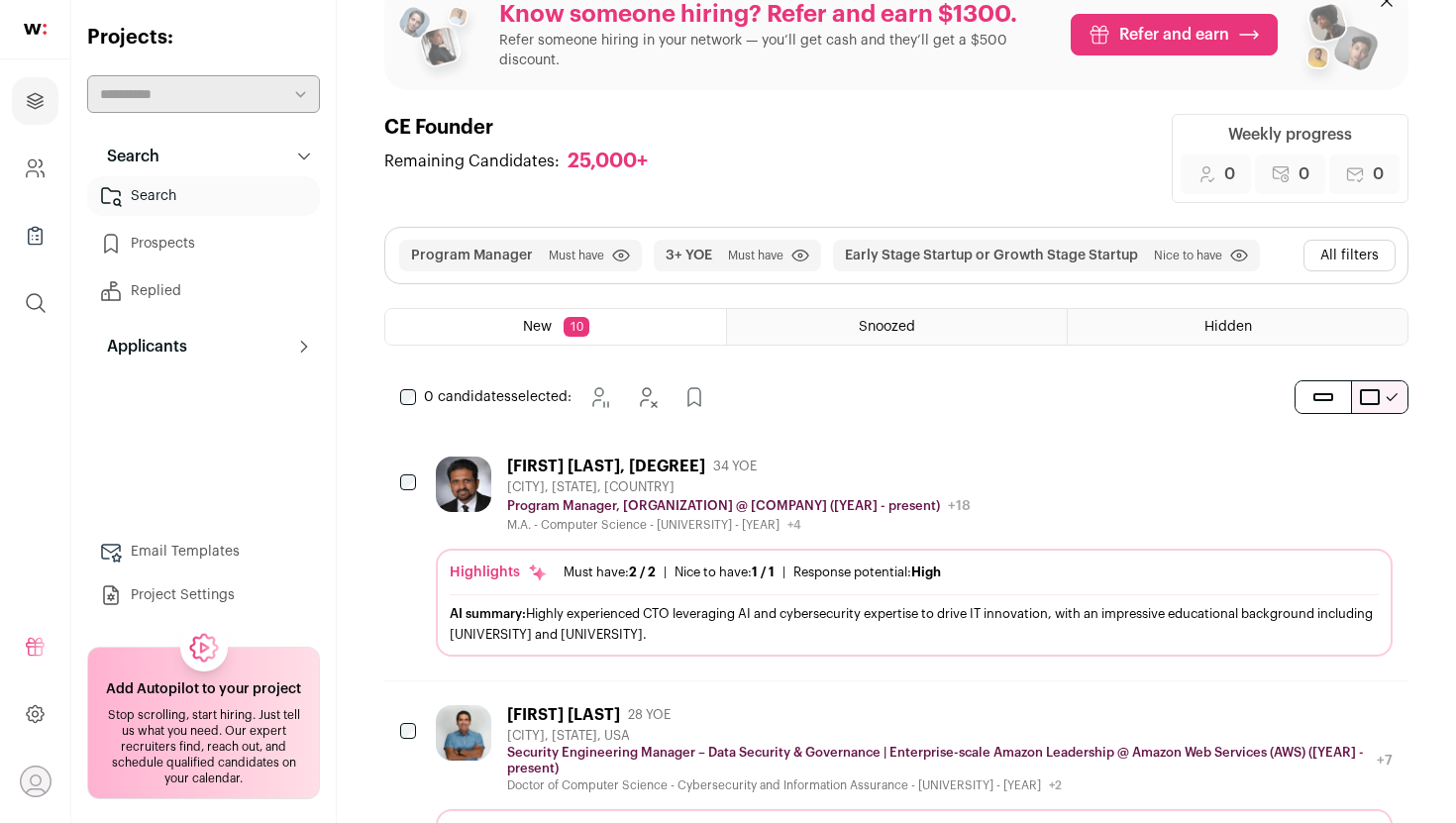 scroll, scrollTop: 0, scrollLeft: 0, axis: both 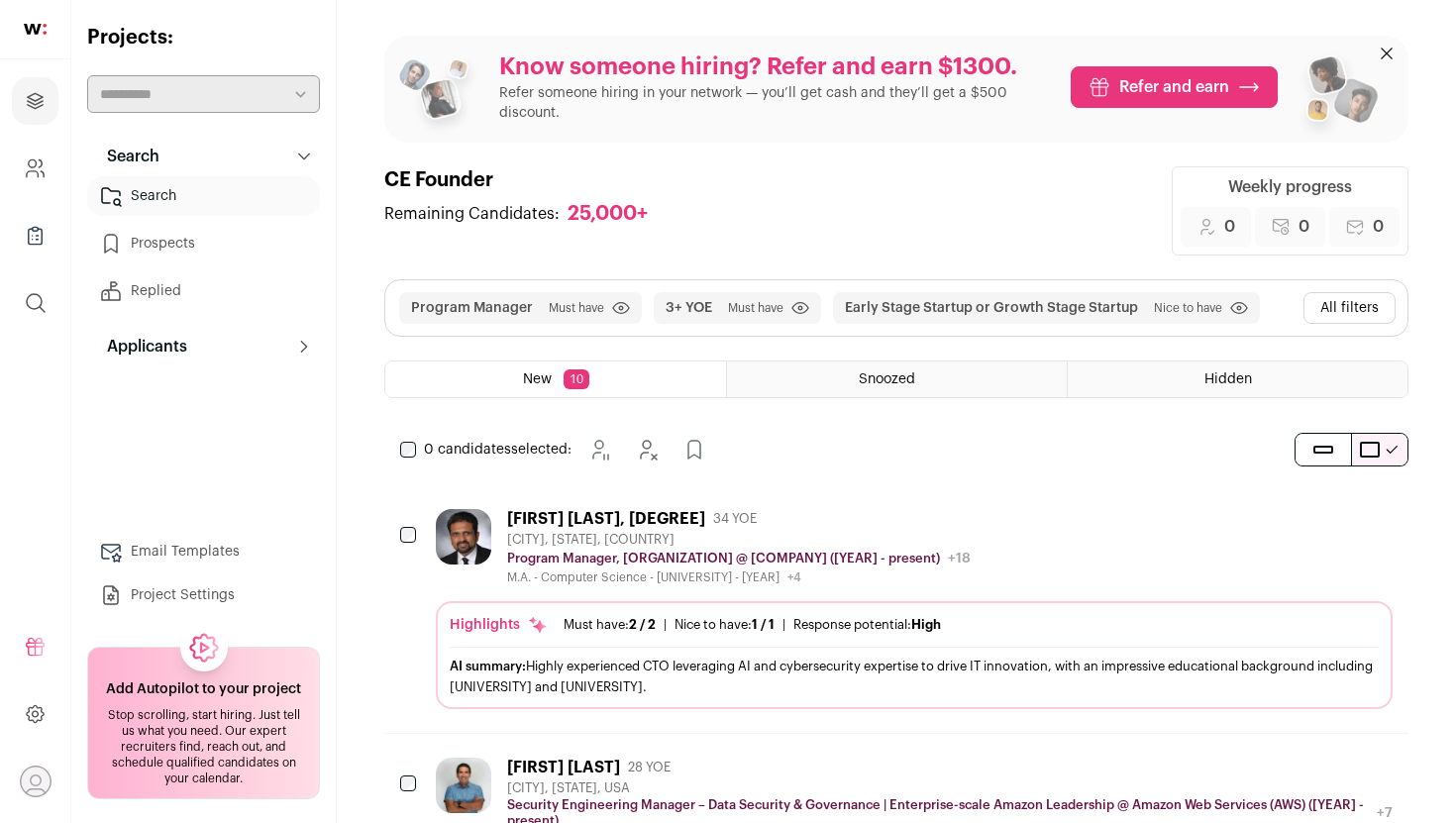 click on "3+ YOE" at bounding box center (688, 308) 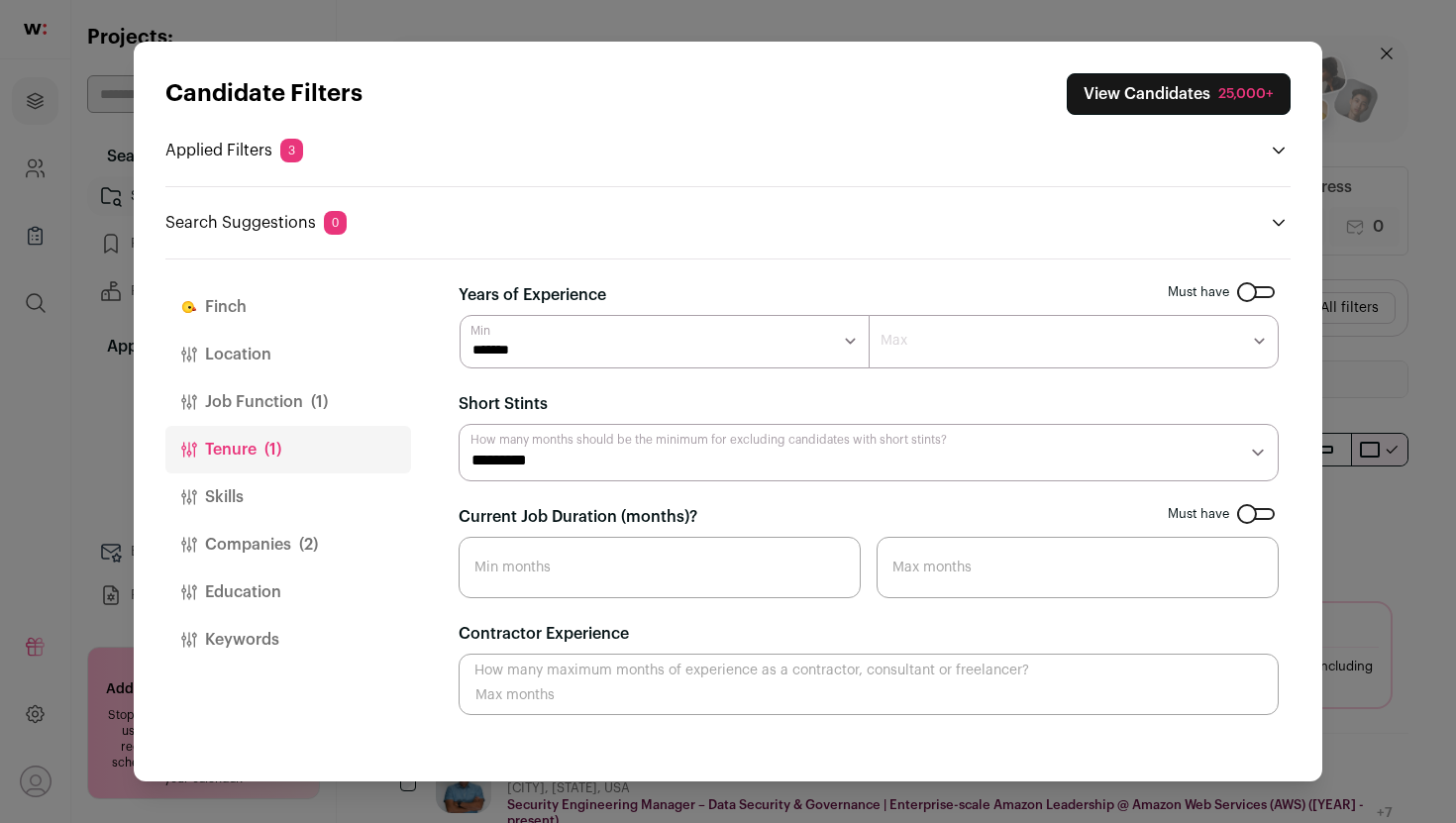 click on "*******
*******
*******
*******
*******
*******
********
********
********
********
********
********
********
********
********
********" at bounding box center (1074, 342) 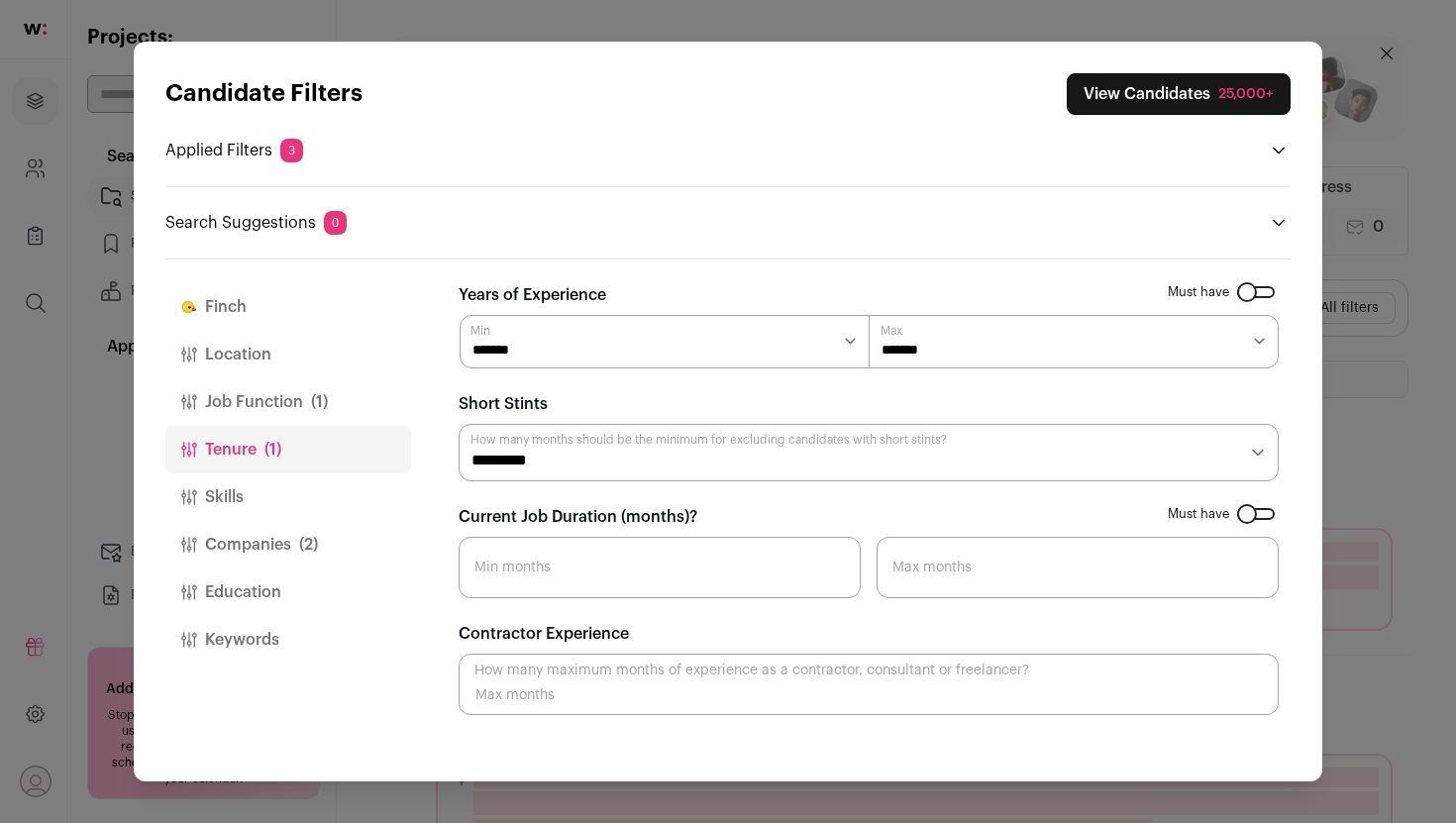 click on "*******
*******
*******
*******
*******
*******
********
********
********
********
********
********
********
********
********
********" at bounding box center (1074, 342) 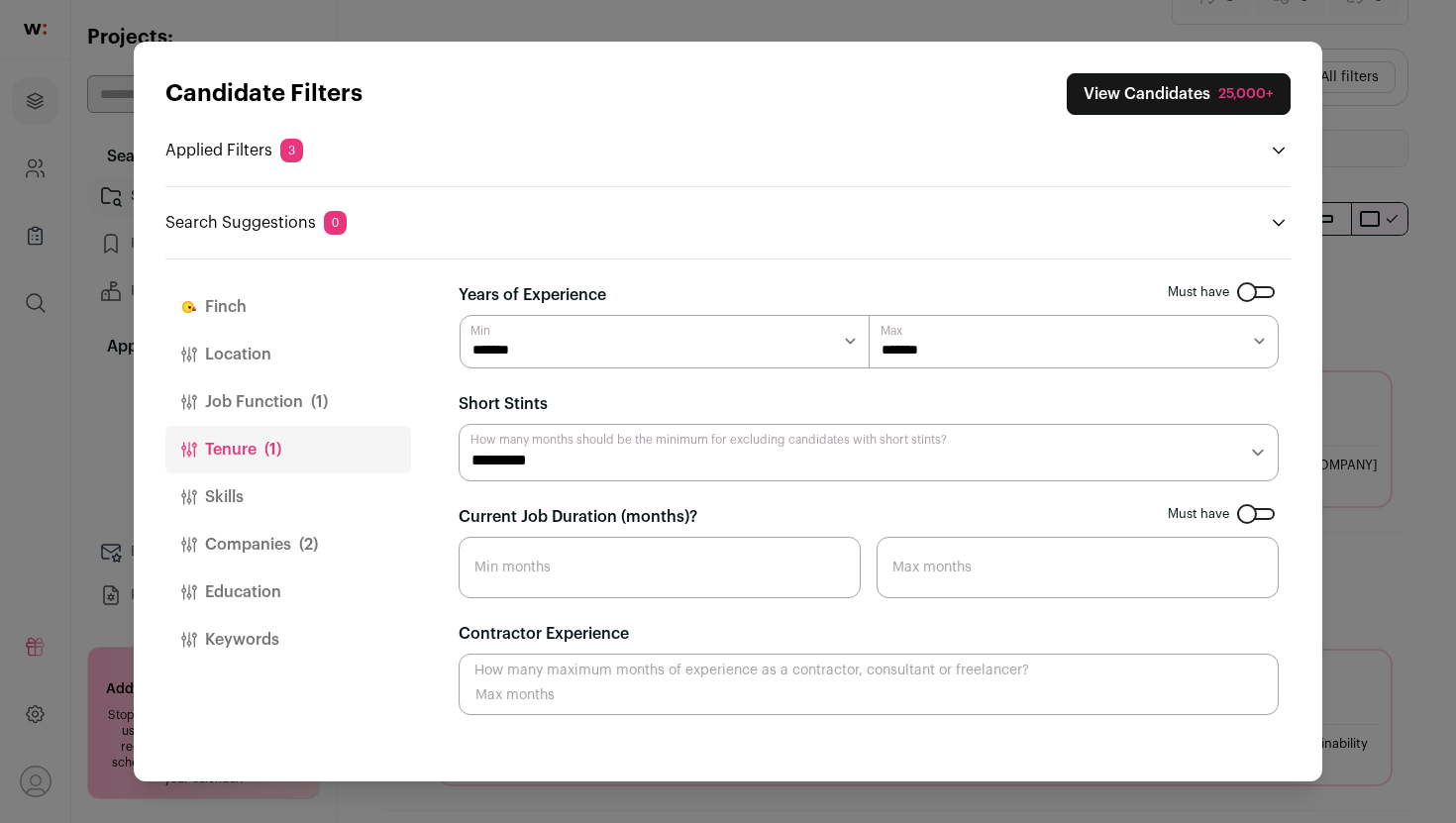 scroll, scrollTop: 229, scrollLeft: 0, axis: vertical 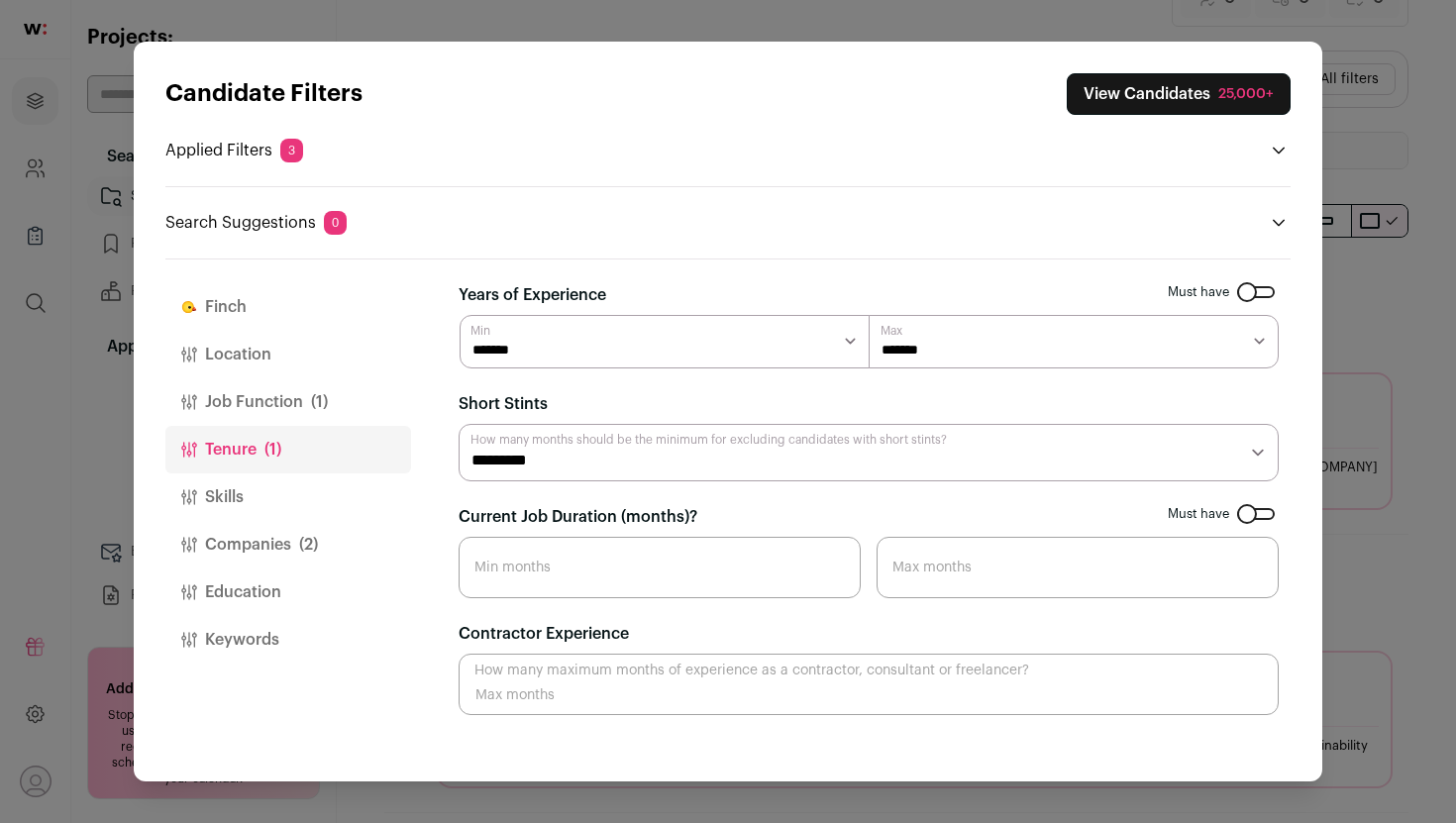 click on "Job Function
(1)" at bounding box center [288, 402] 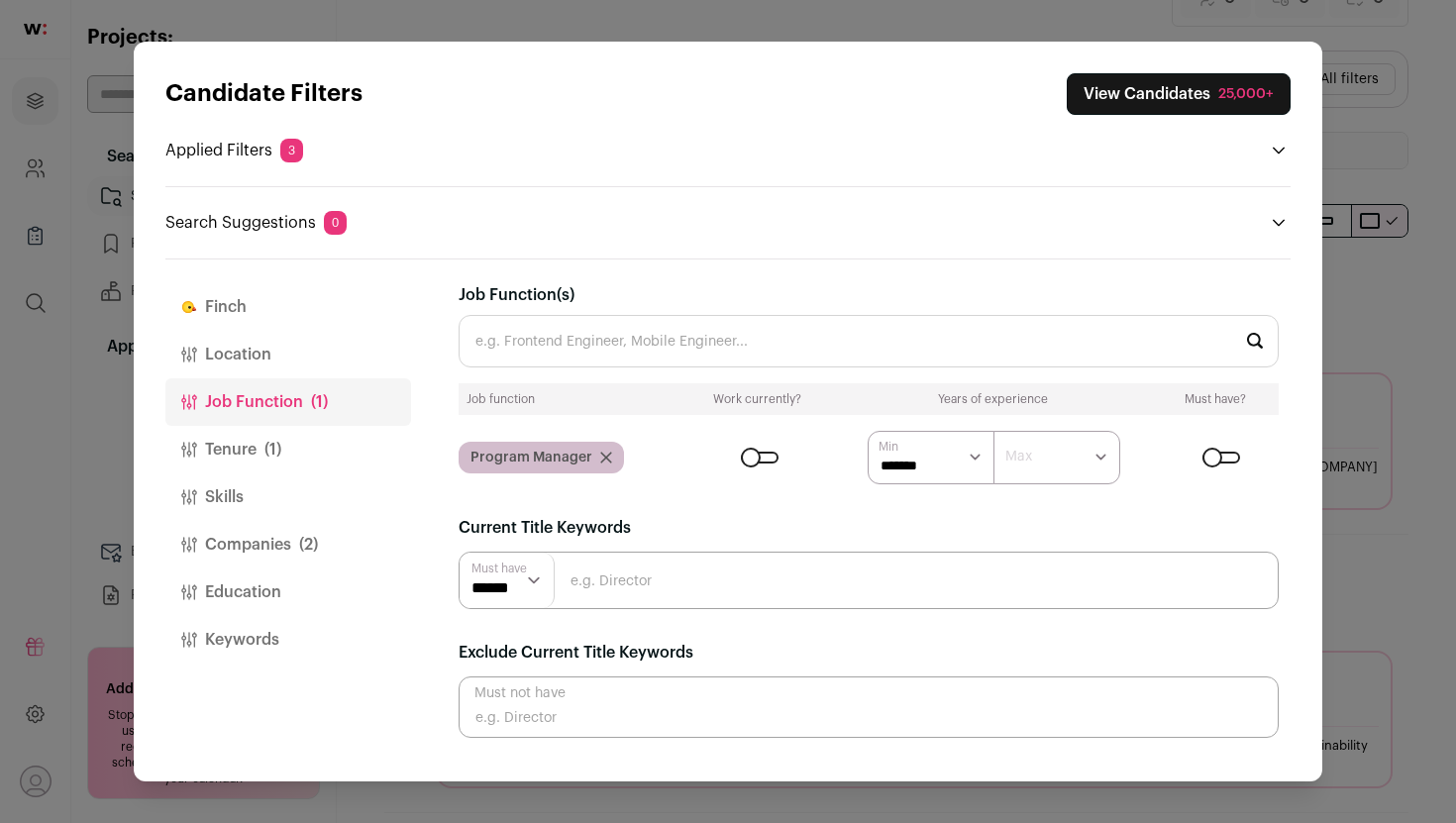 click on "Job Function(s)" at bounding box center [869, 341] 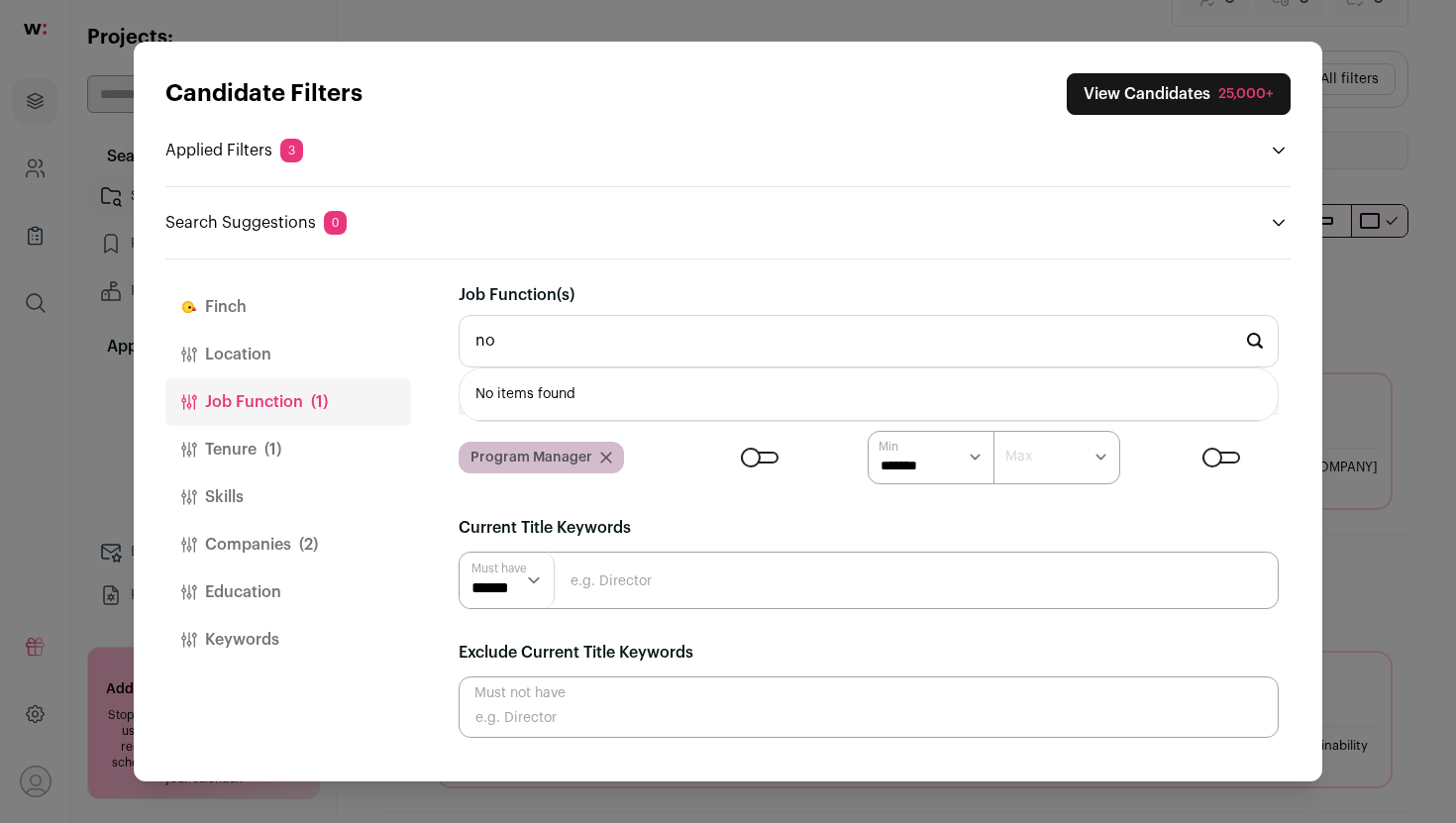type on "n" 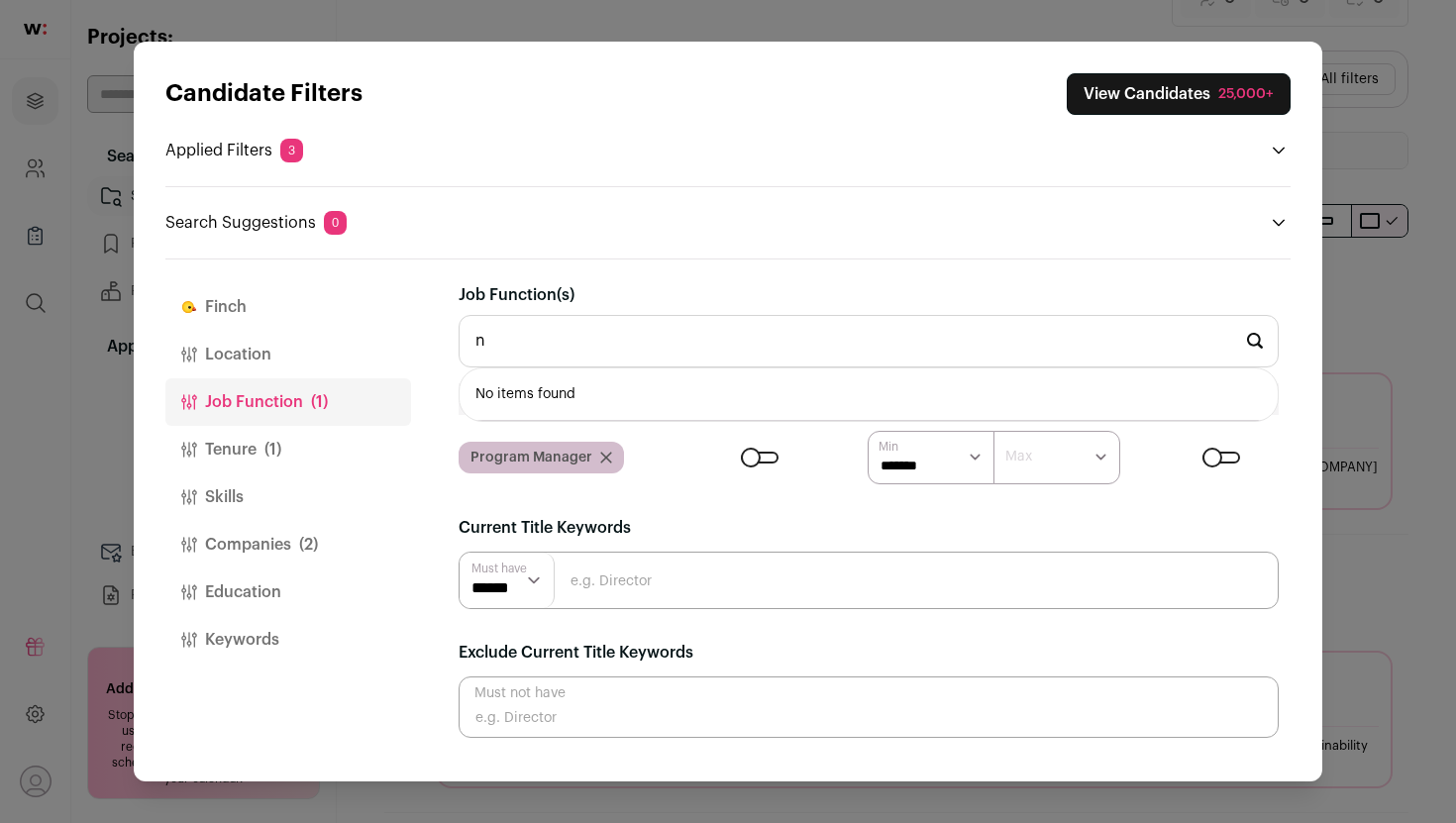 type 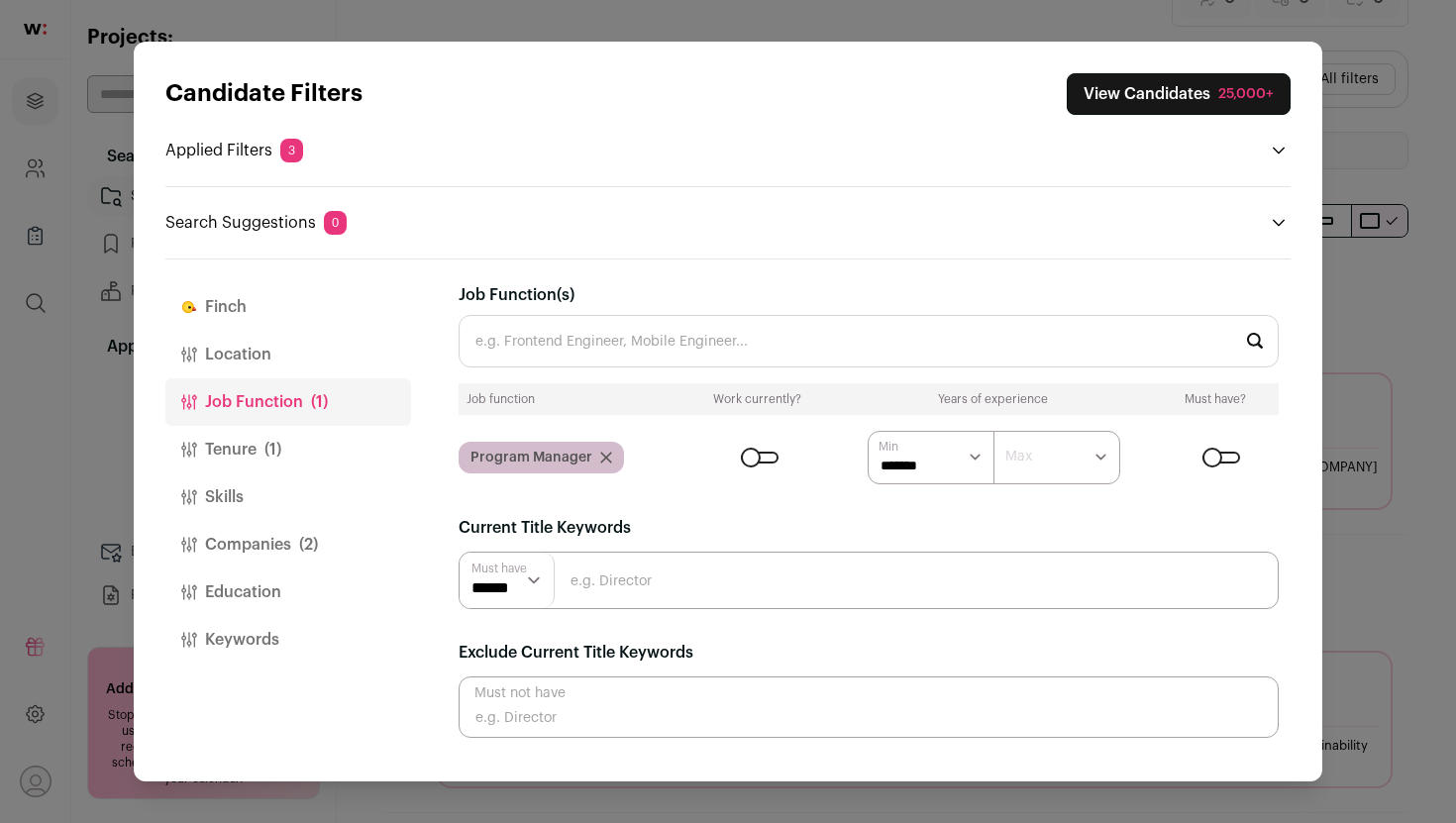 click at bounding box center [869, 580] 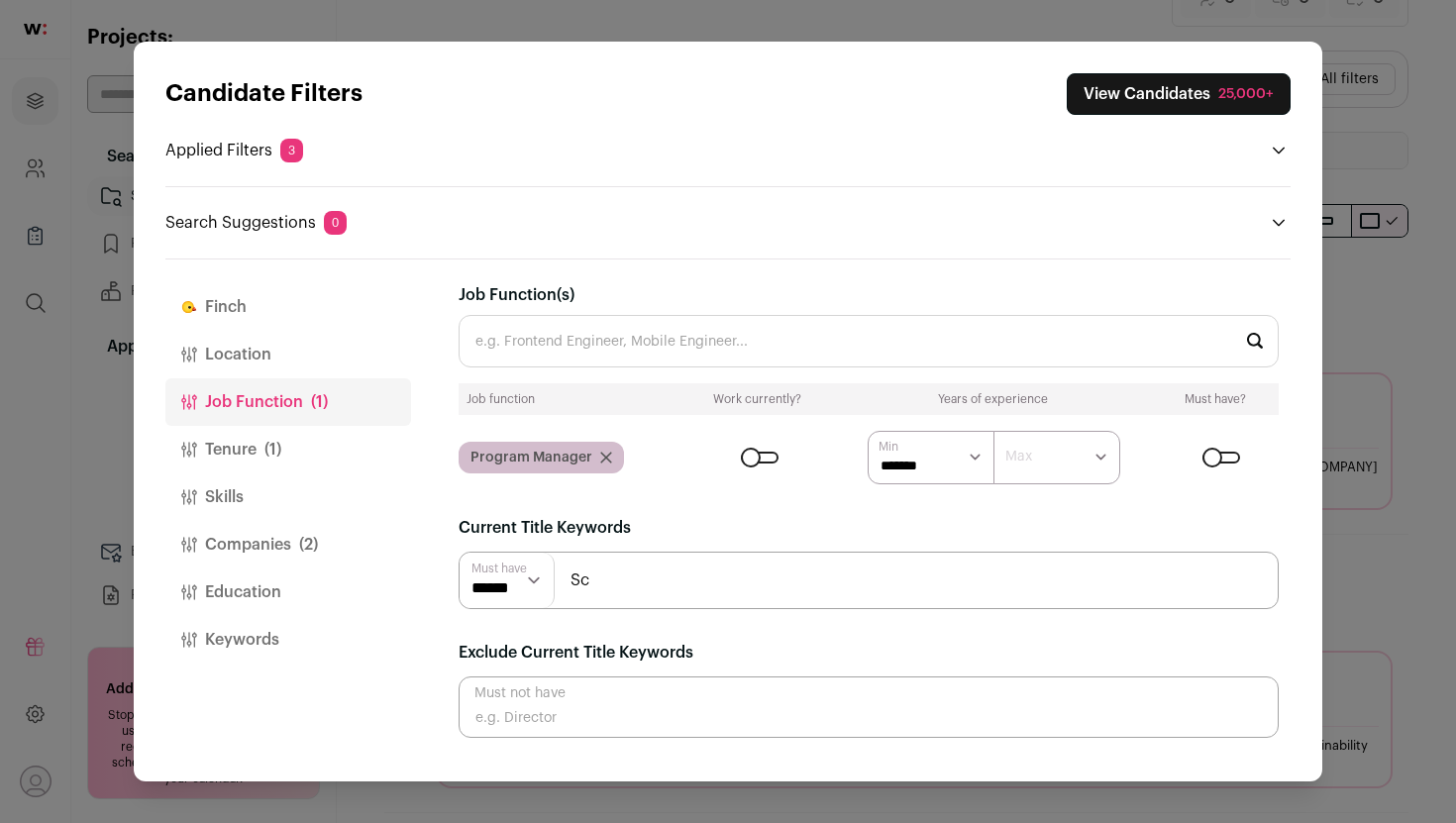 type on "S" 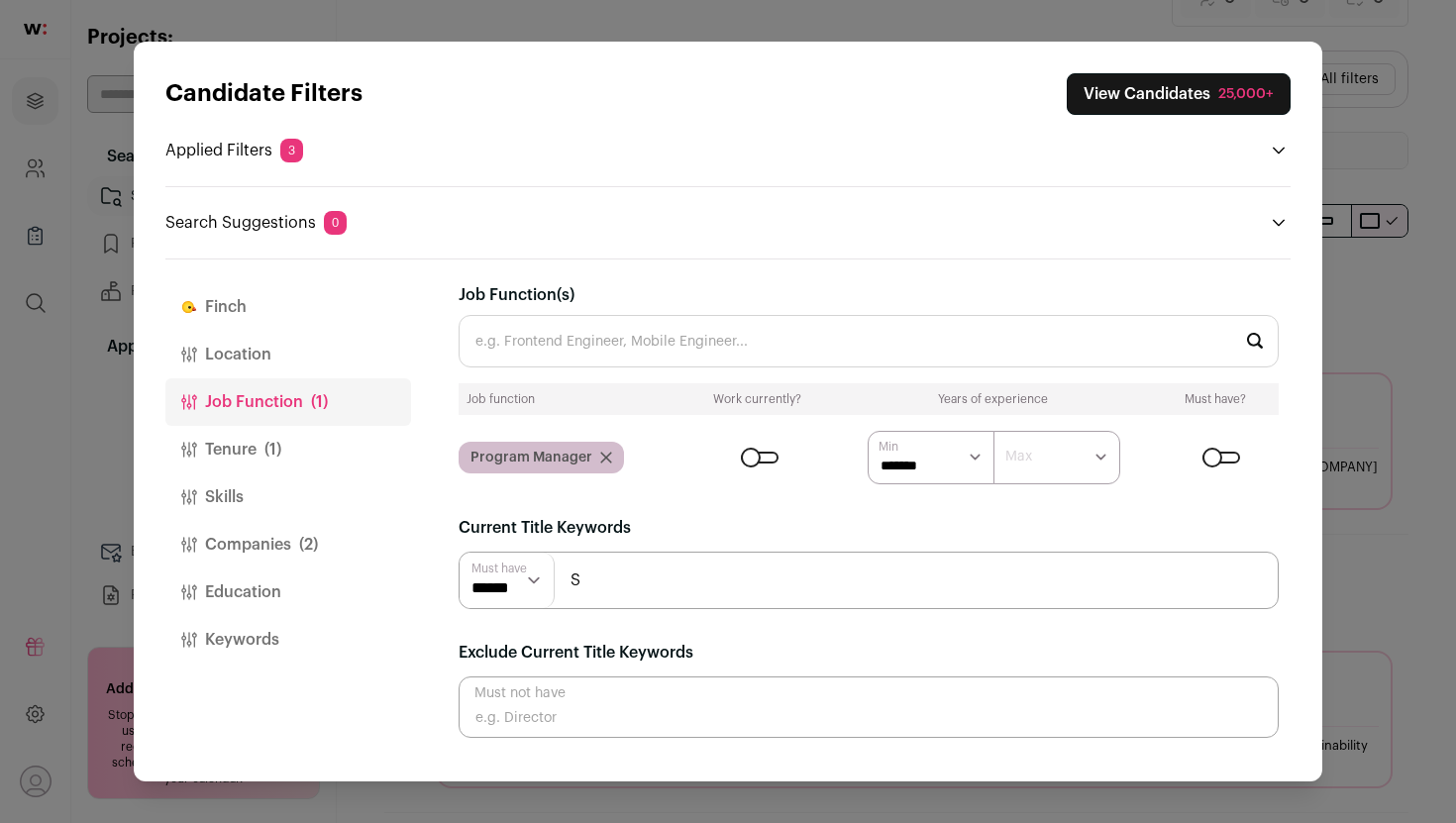 type 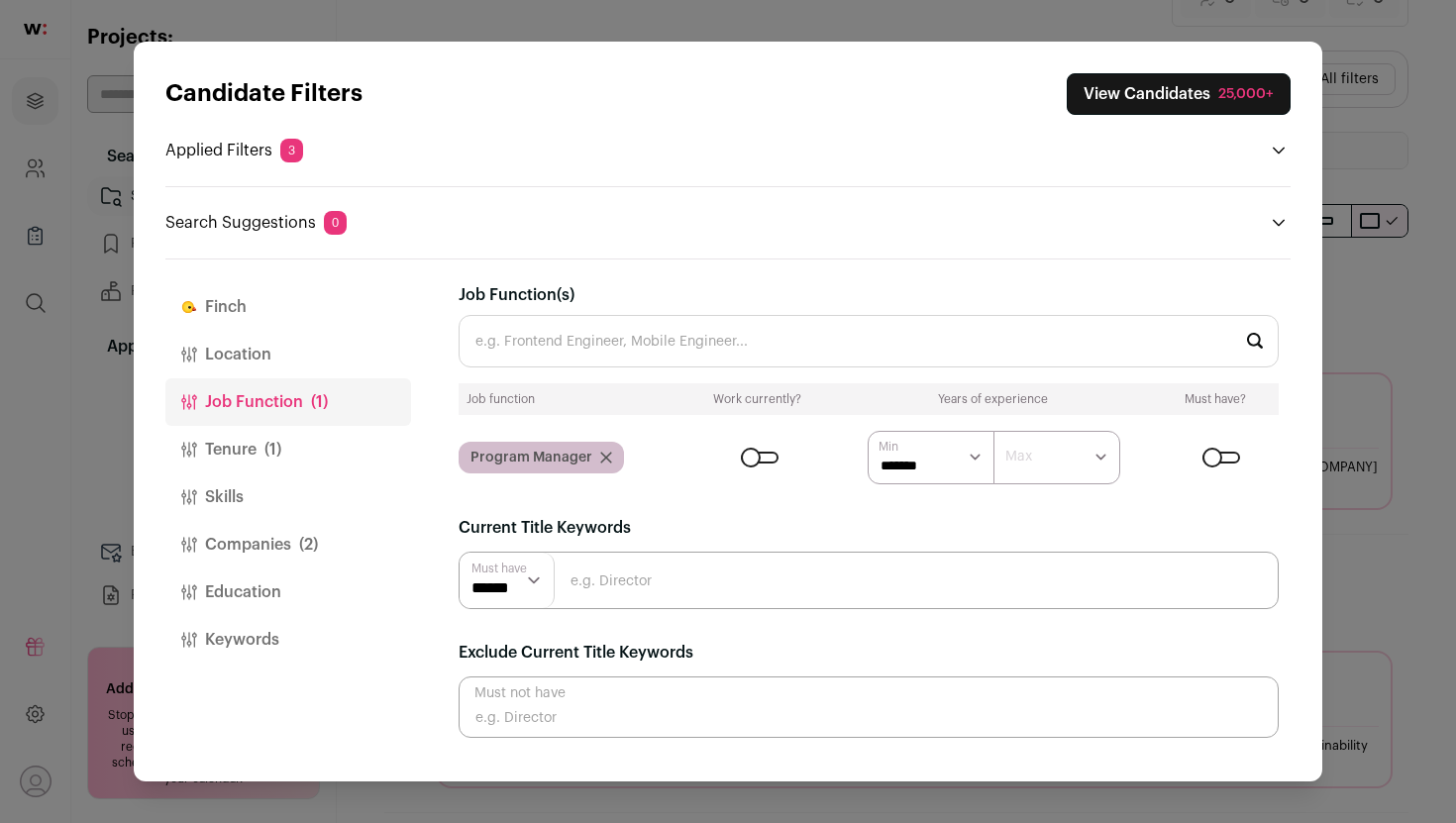 click on "Job Function(s)" at bounding box center [869, 341] 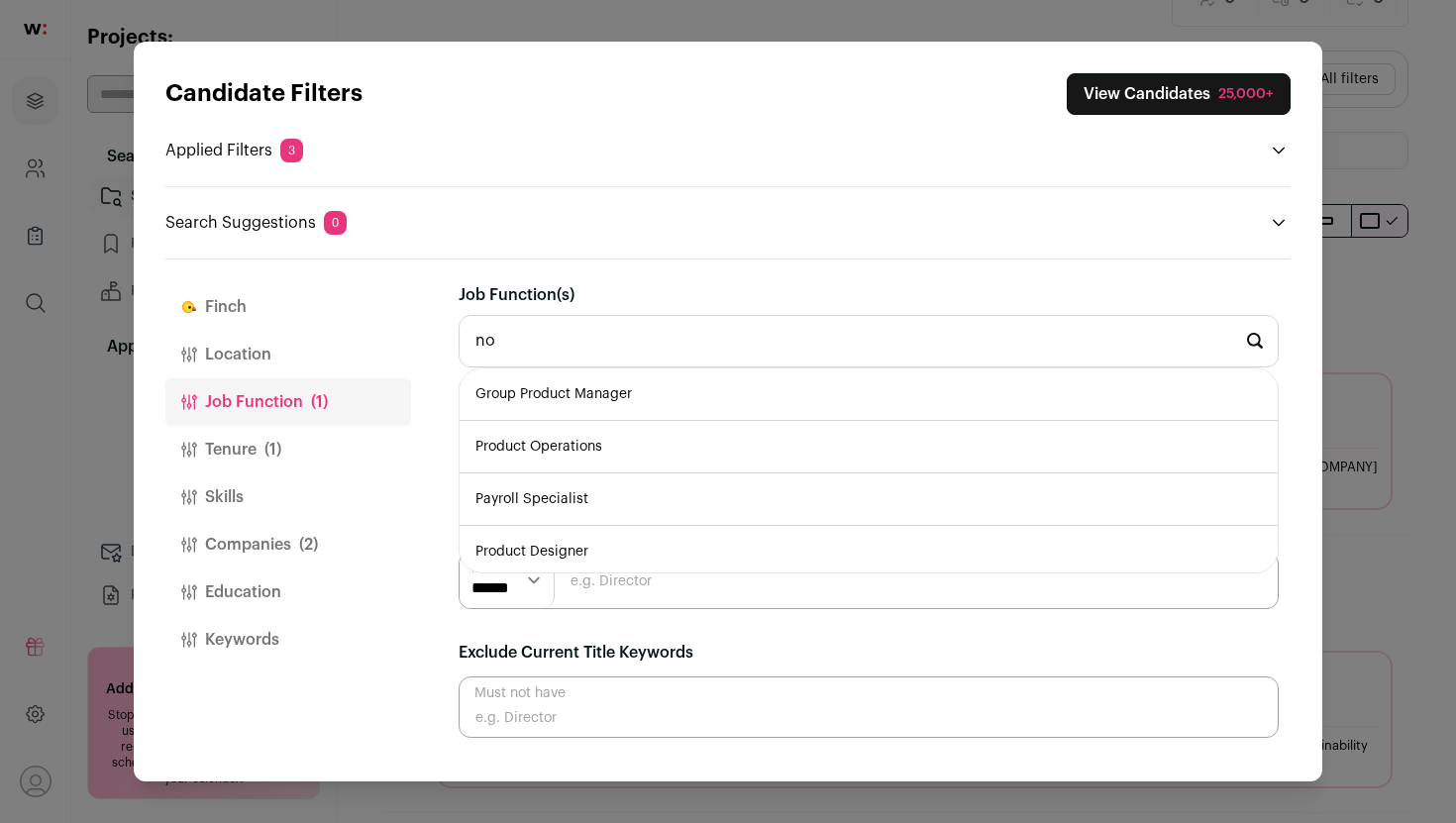 type on "n" 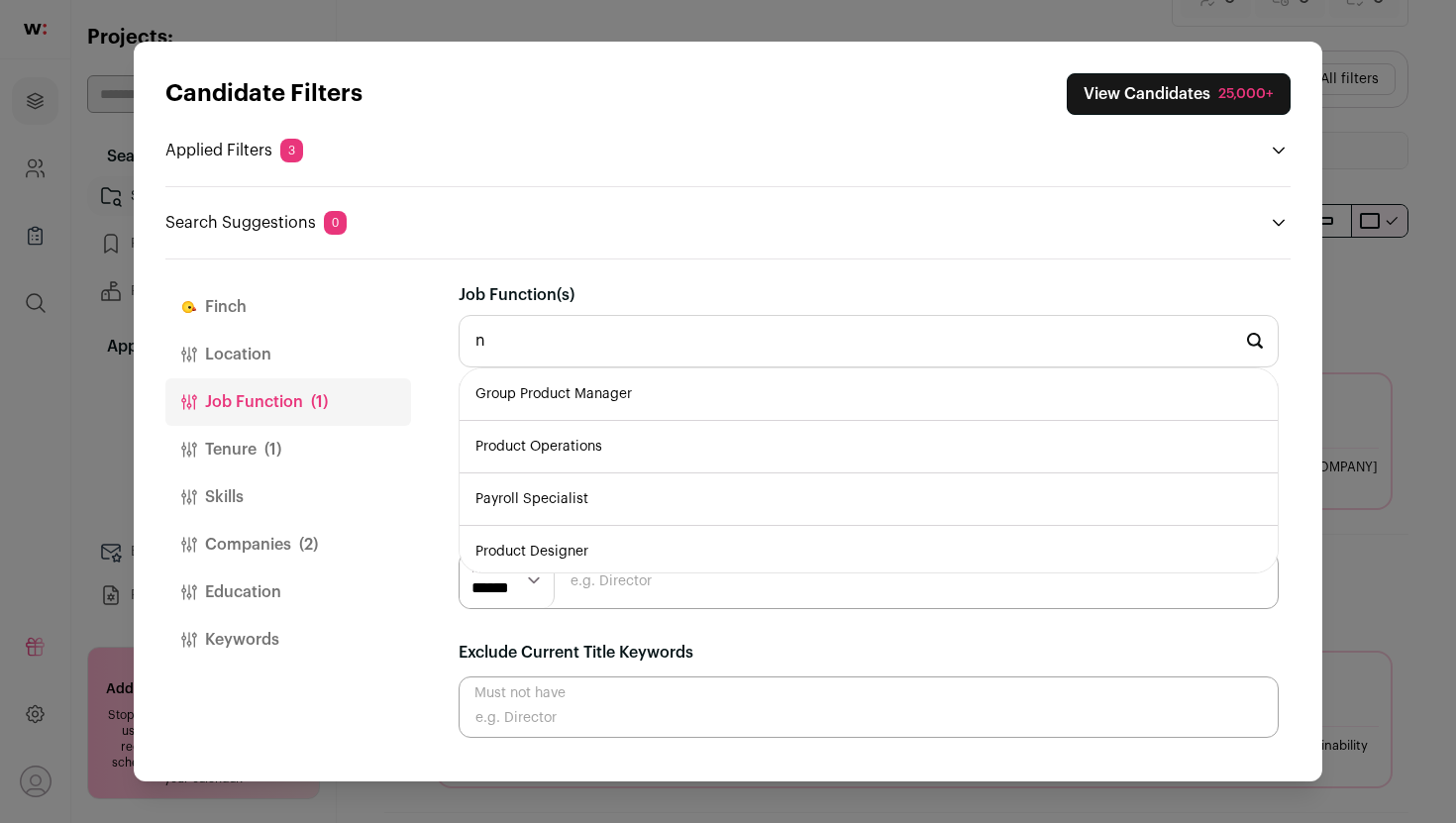 type 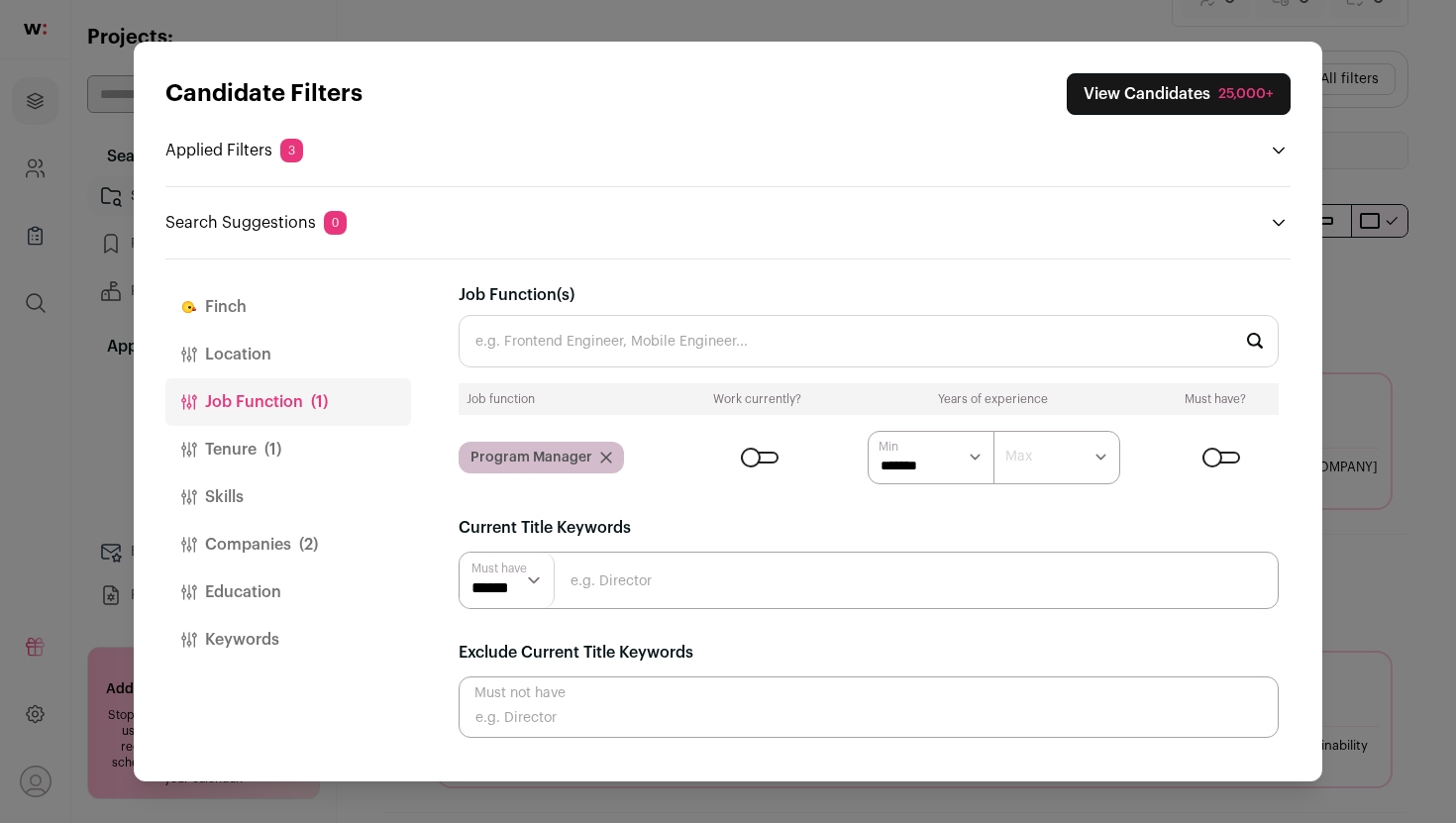 click on "(2)" at bounding box center (308, 545) 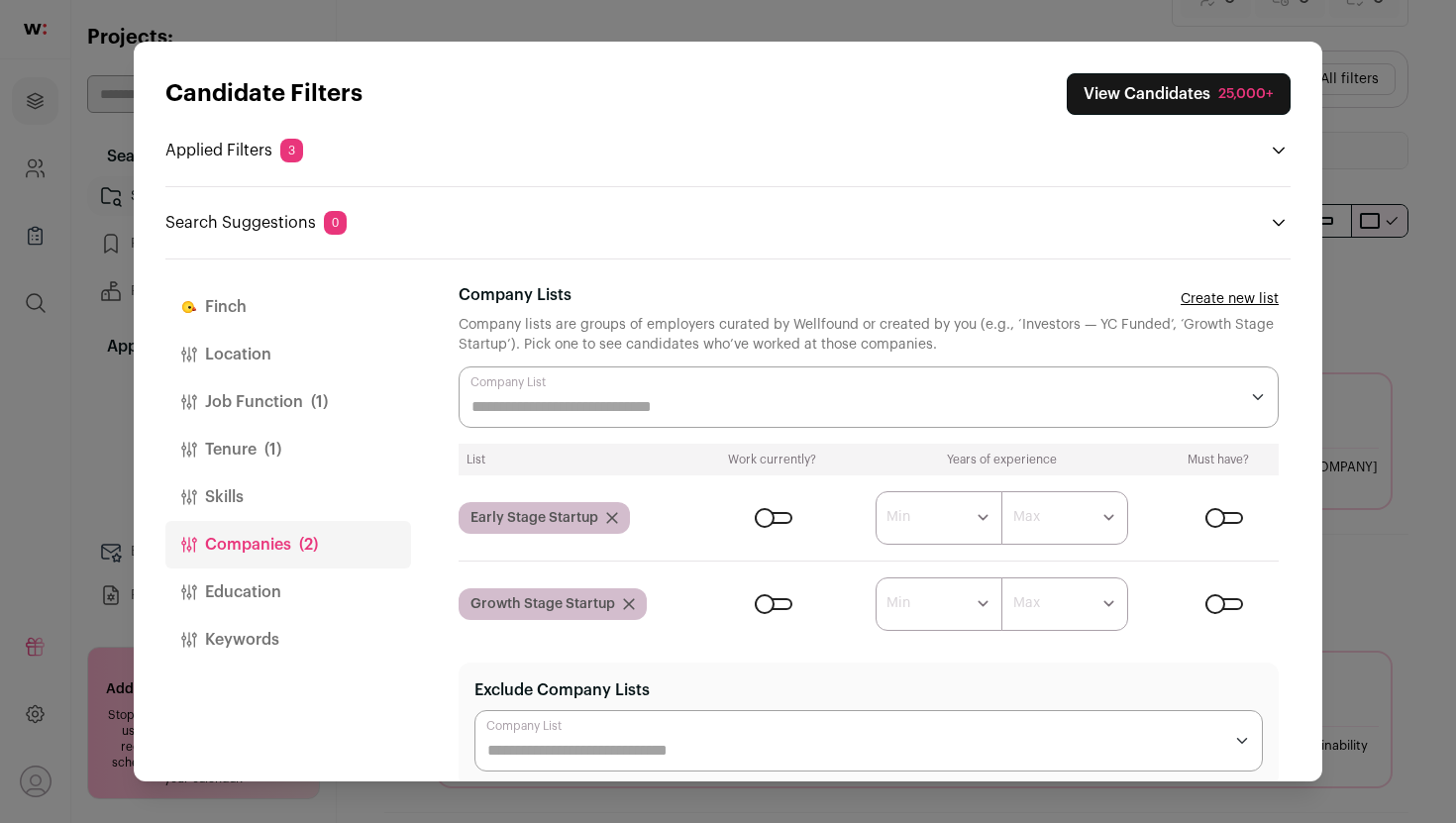 click on "Company Lists" at bounding box center [855, 407] 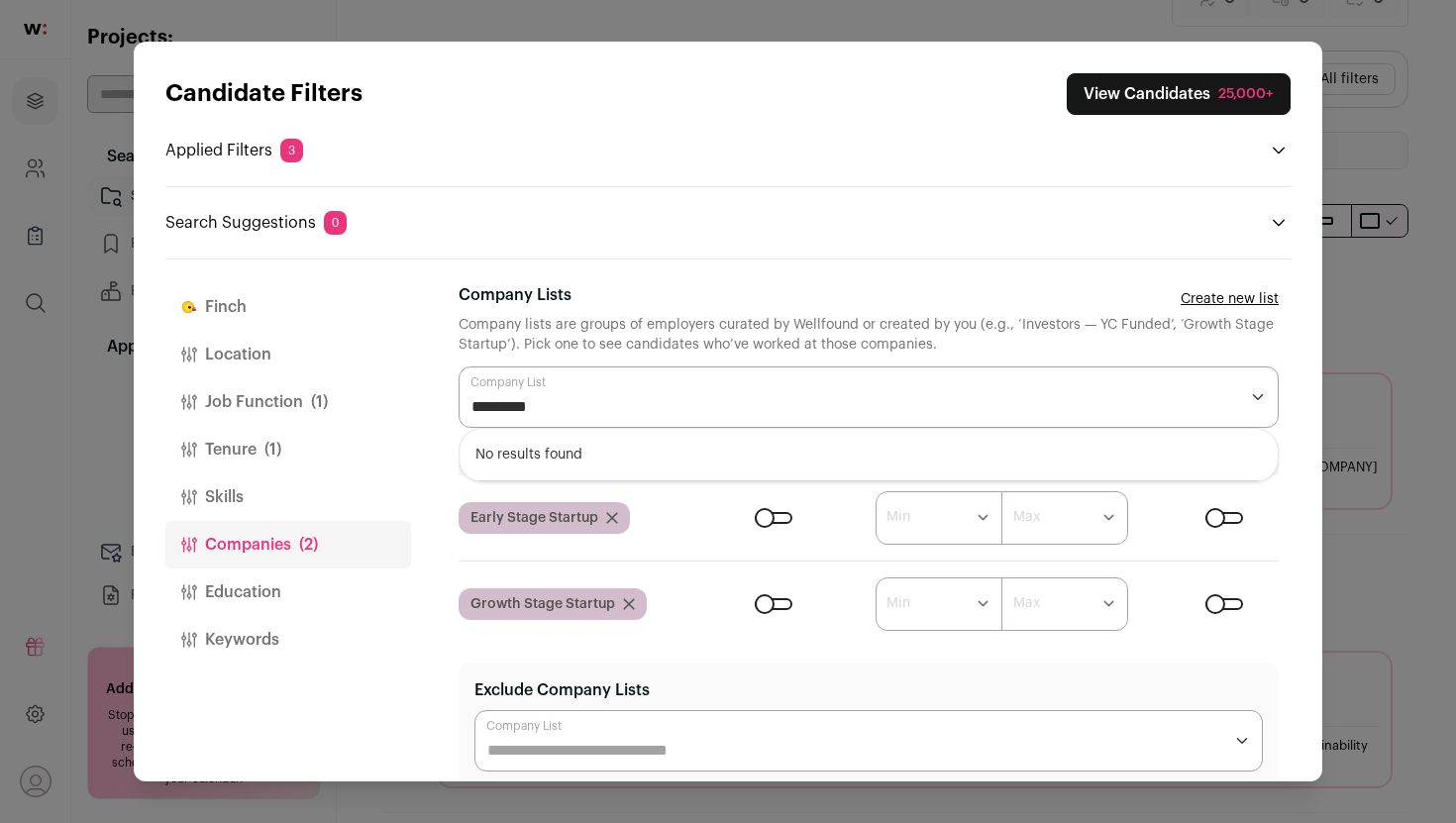 type on "**********" 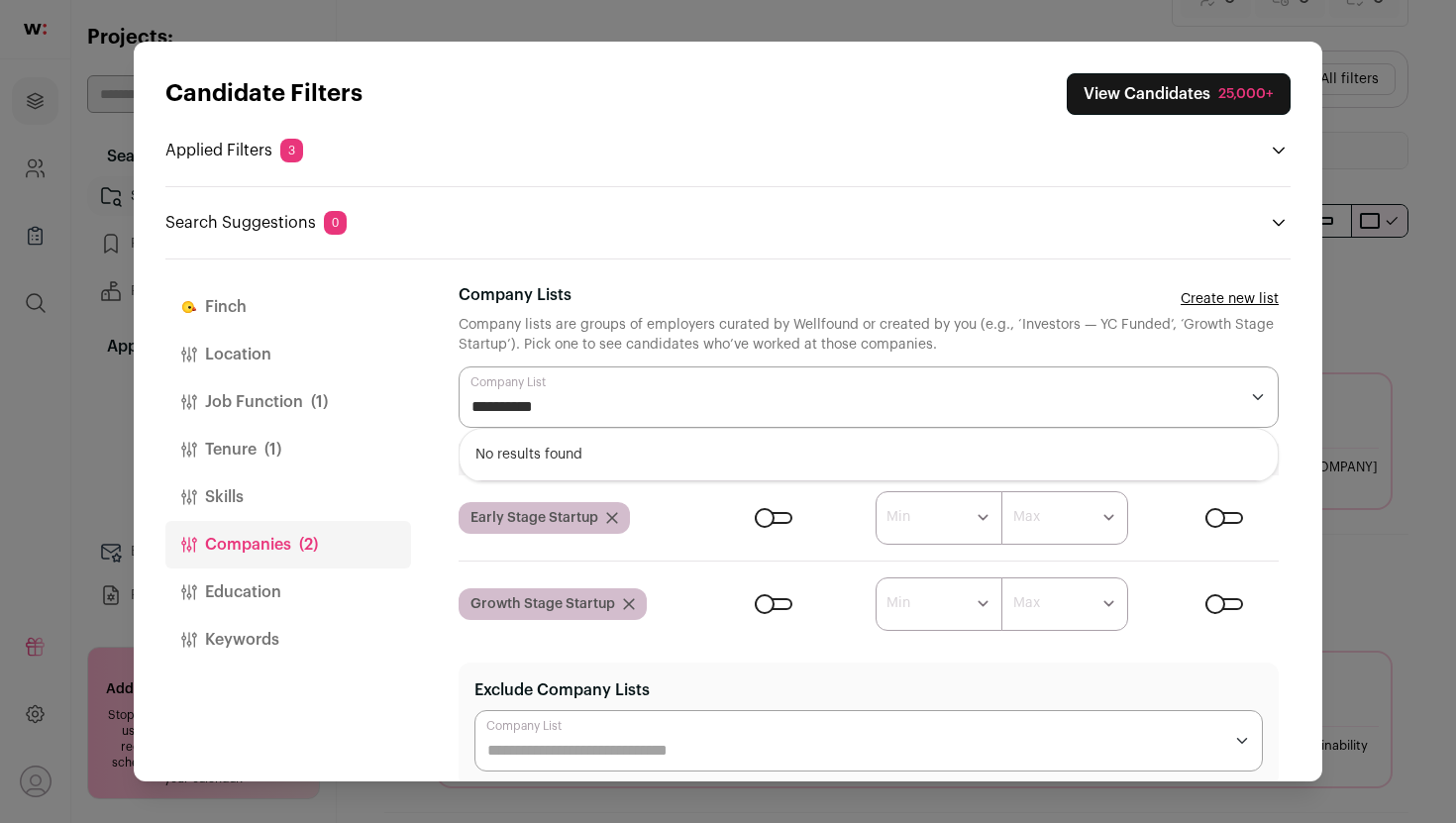 type 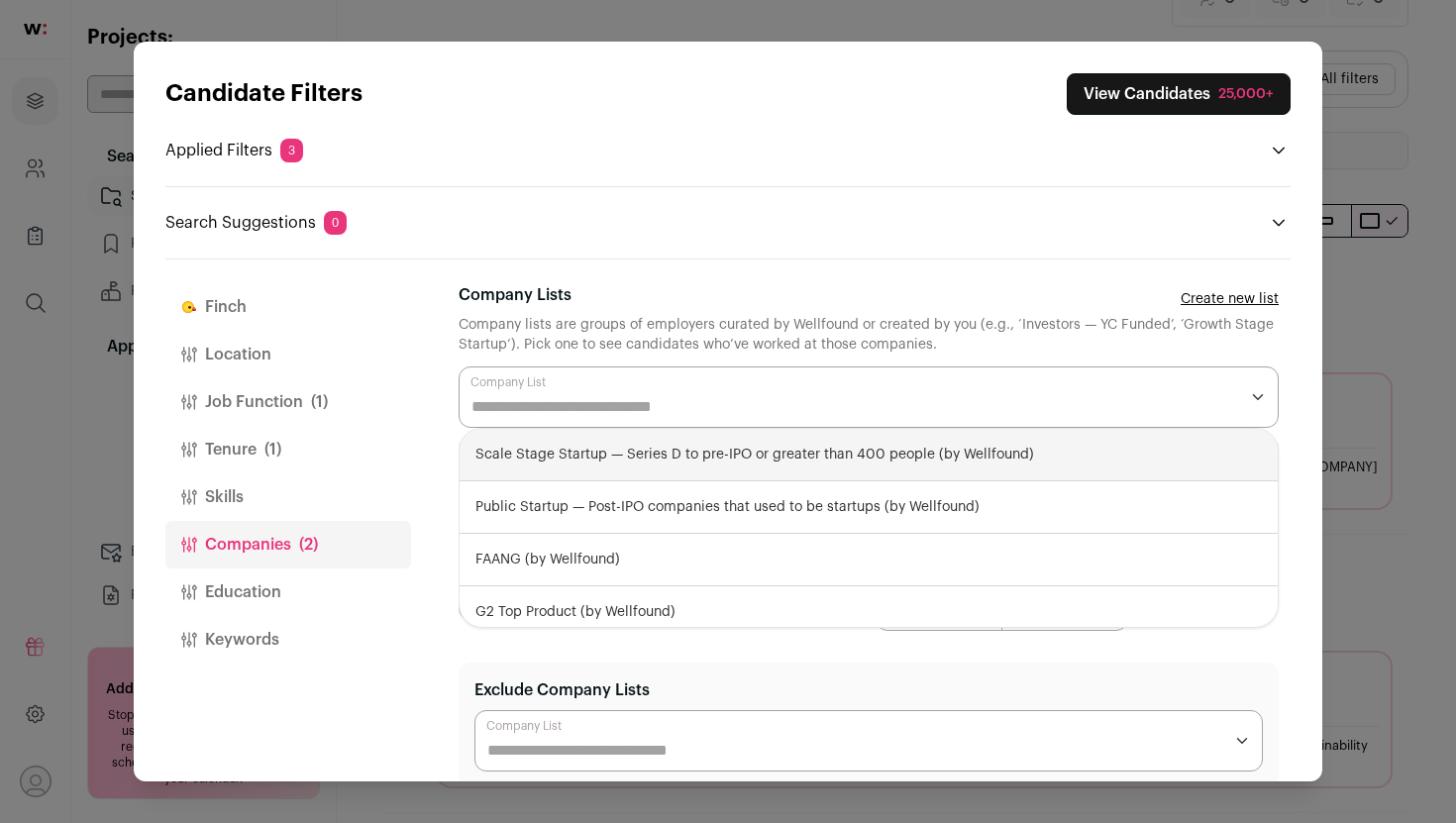 click on "Skills" at bounding box center [288, 497] 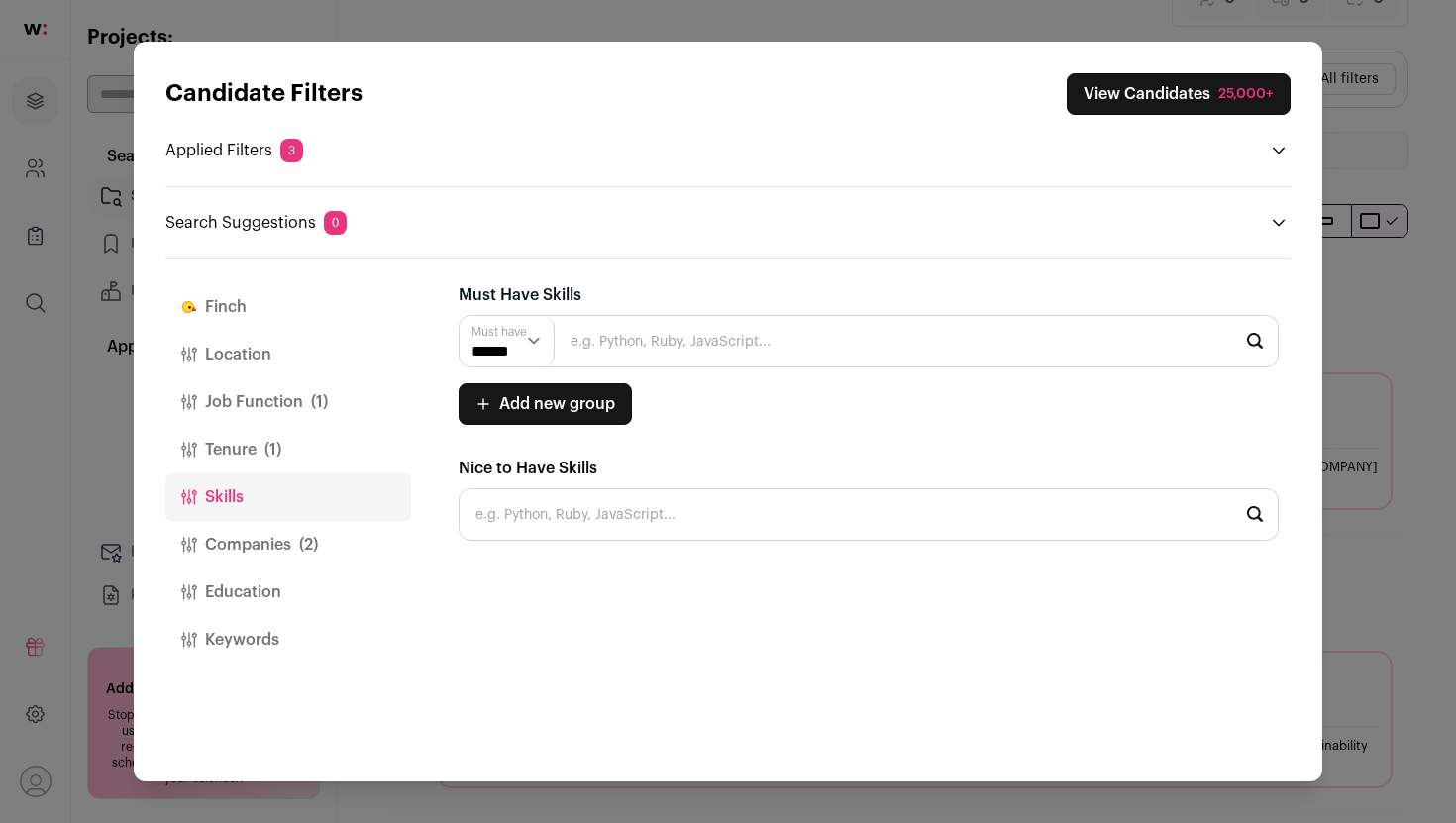 click on "Job Function
(1)" at bounding box center [288, 402] 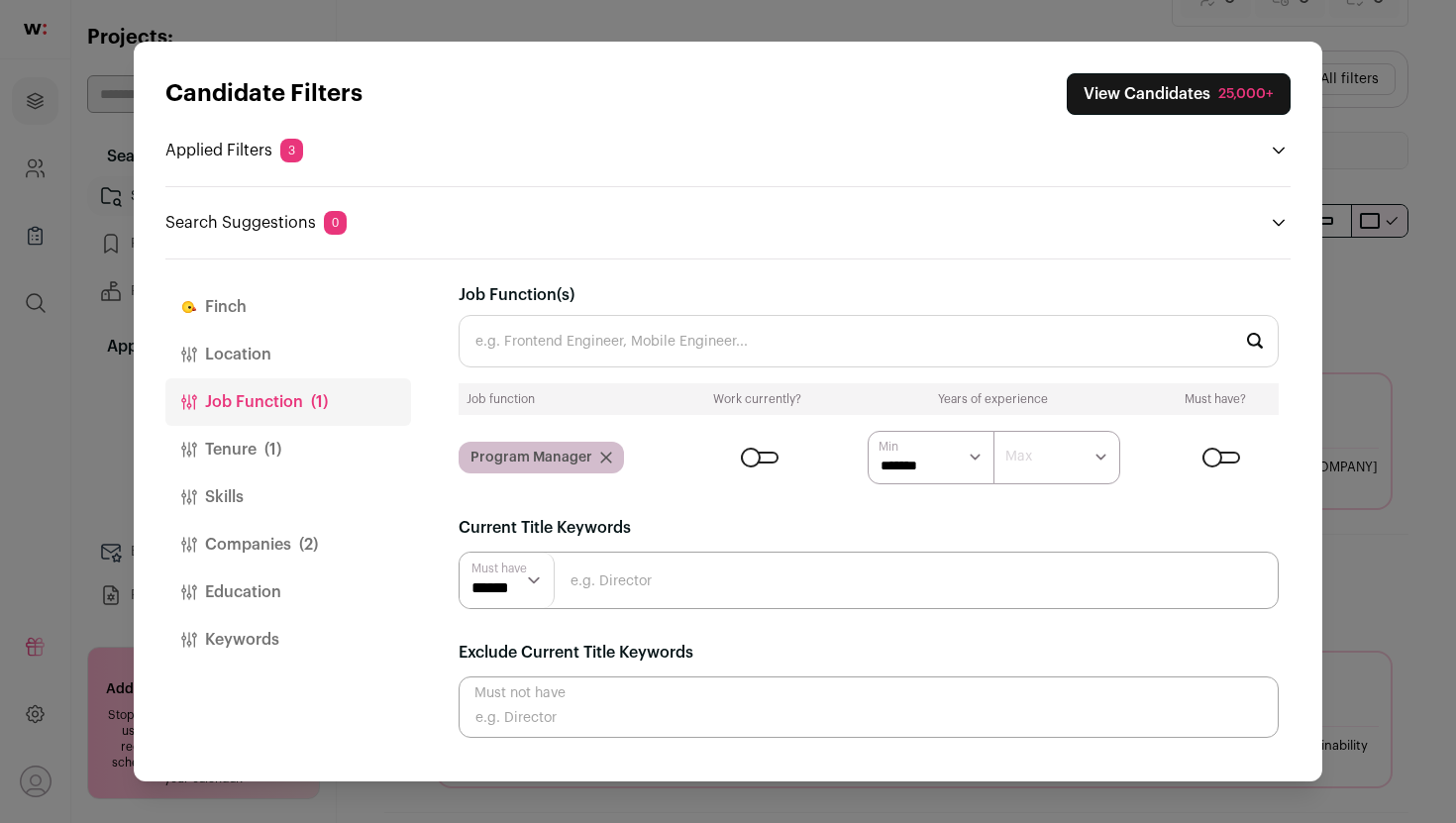 click on "Job Function(s)" at bounding box center (869, 341) 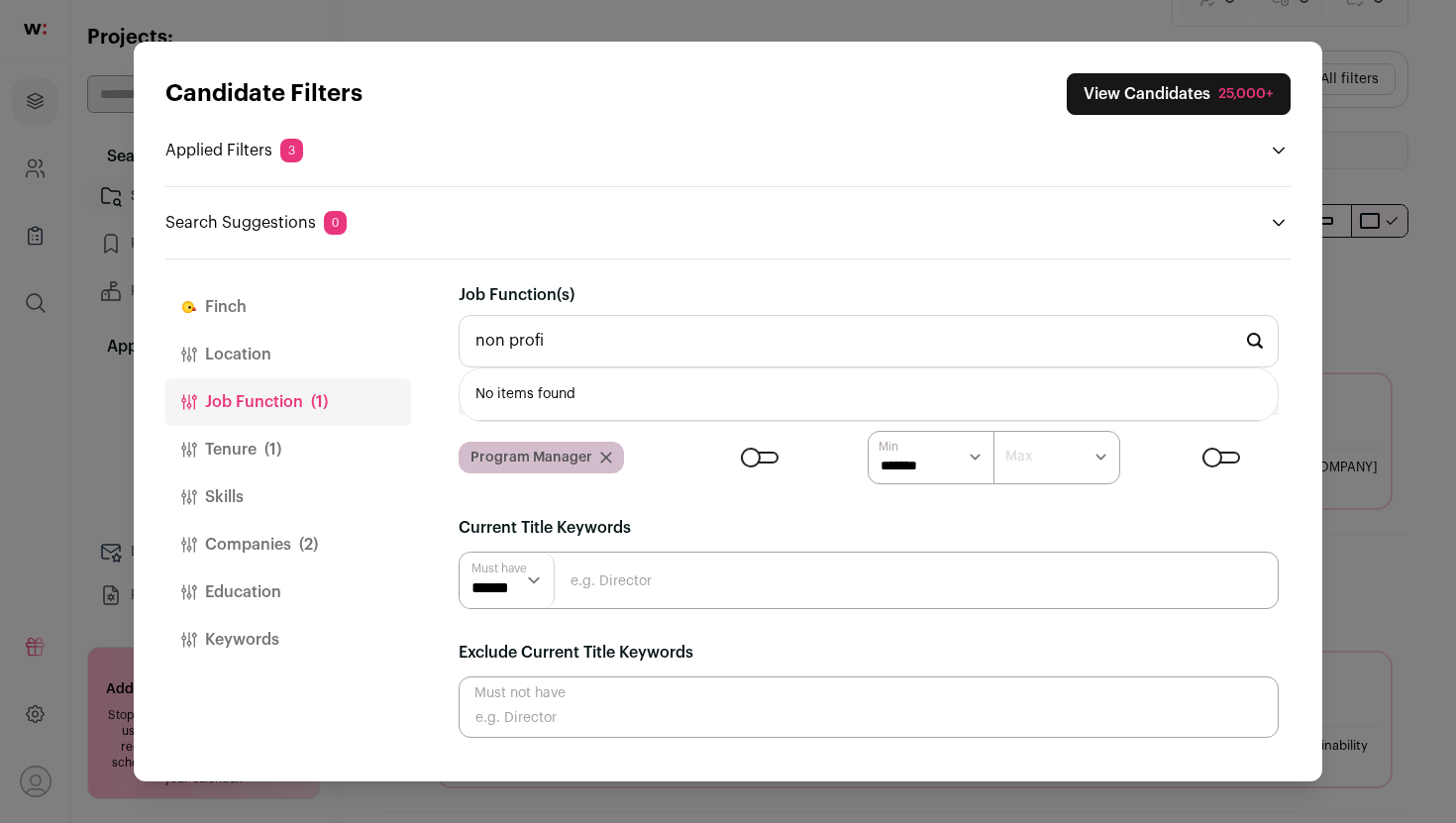 type on "non profit" 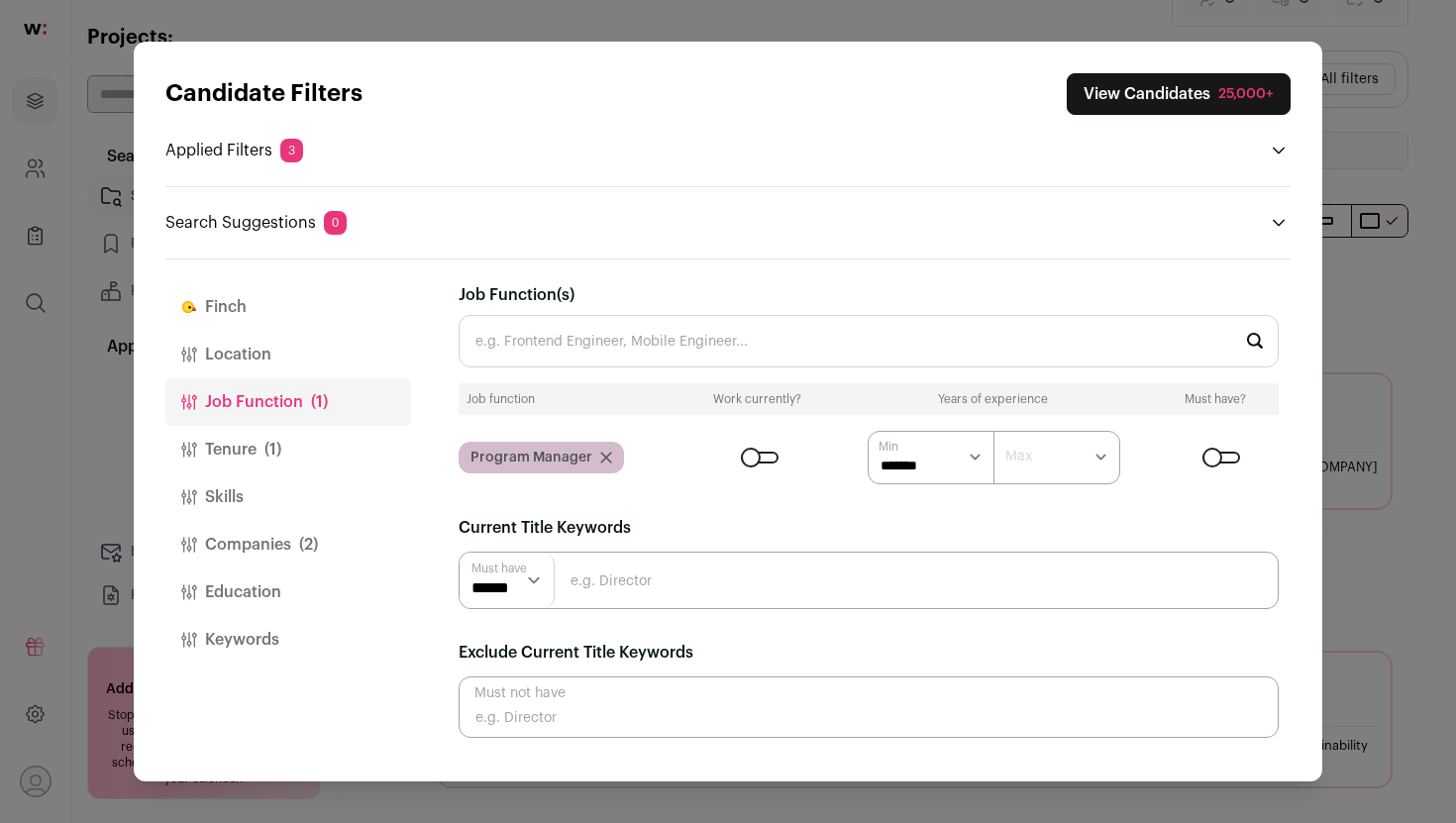 click on "View Candidates
25,000+" at bounding box center (1179, 94) 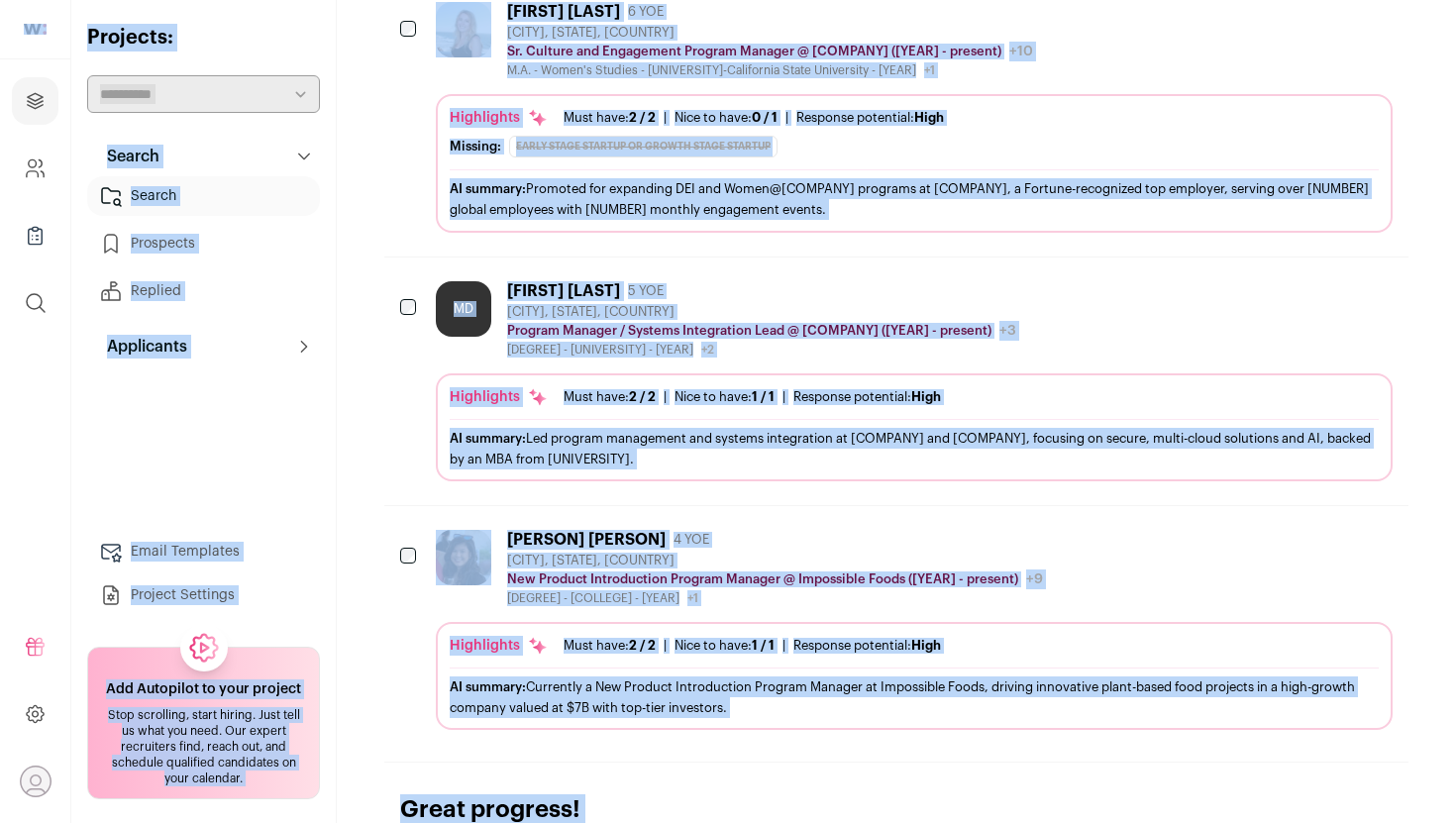 scroll, scrollTop: 2431, scrollLeft: 0, axis: vertical 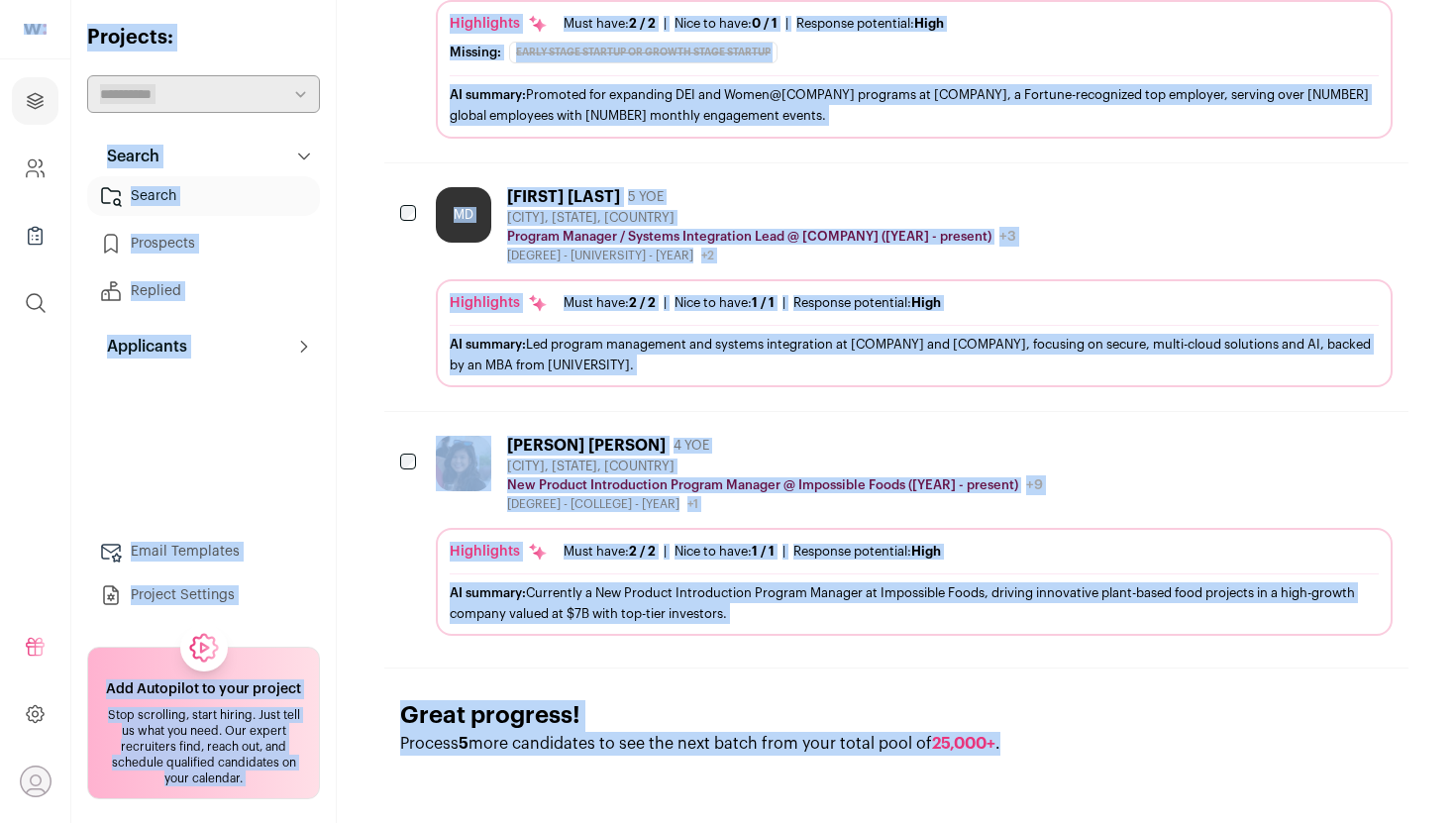 copy on "**********" 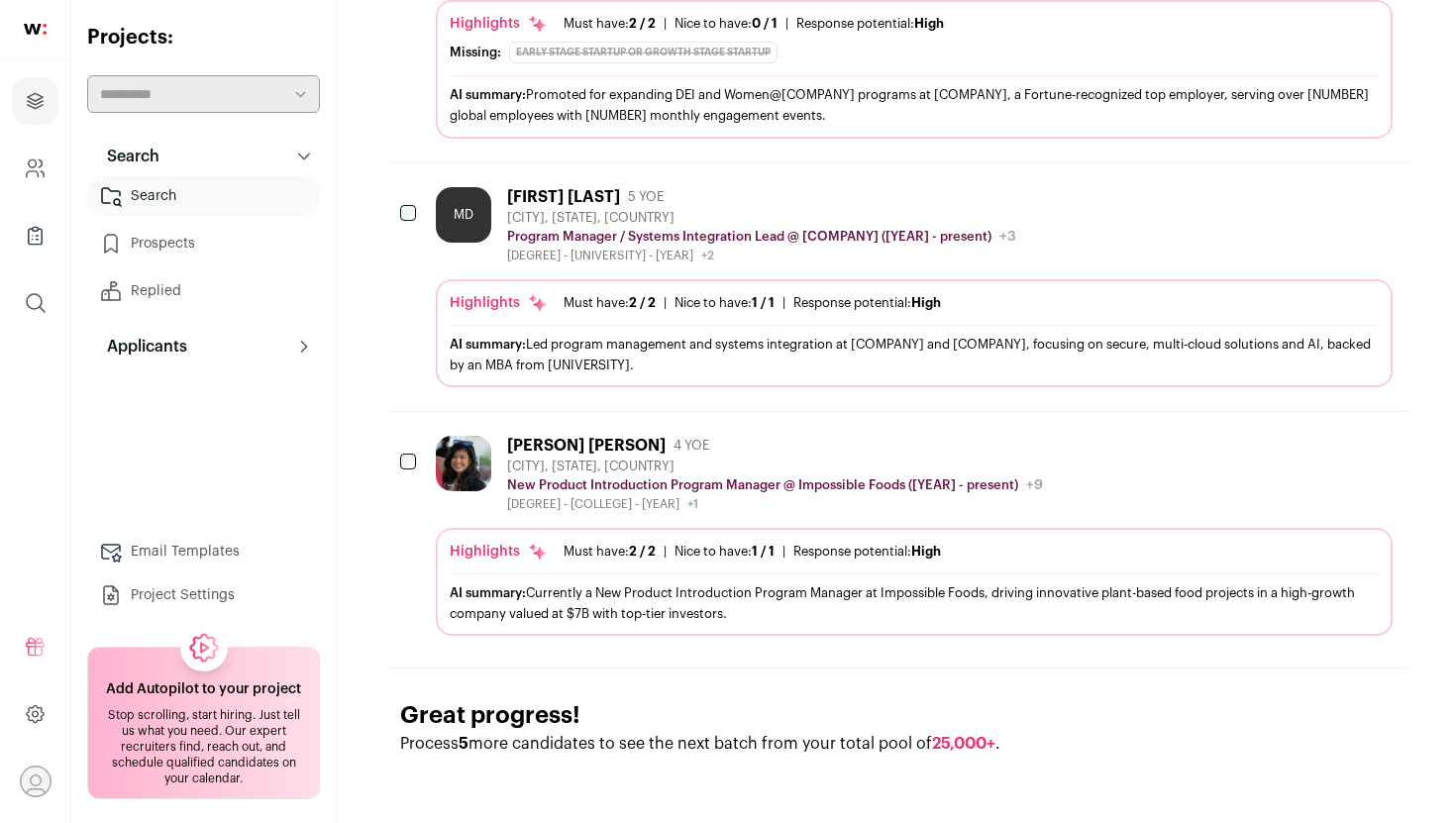 click on "Know someone hiring? Refer and earn $[AMOUNT].
Refer someone hiring in your network — you’ll get cash and they’ll get a $[AMOUNT] discount.
Refer and earn
CE Founder
Remaining Candidates:
25,000+
Weekly progress
0
Added to prospects
0
Reach outs scheduled
0
Reach outs sent" at bounding box center [896, -804] 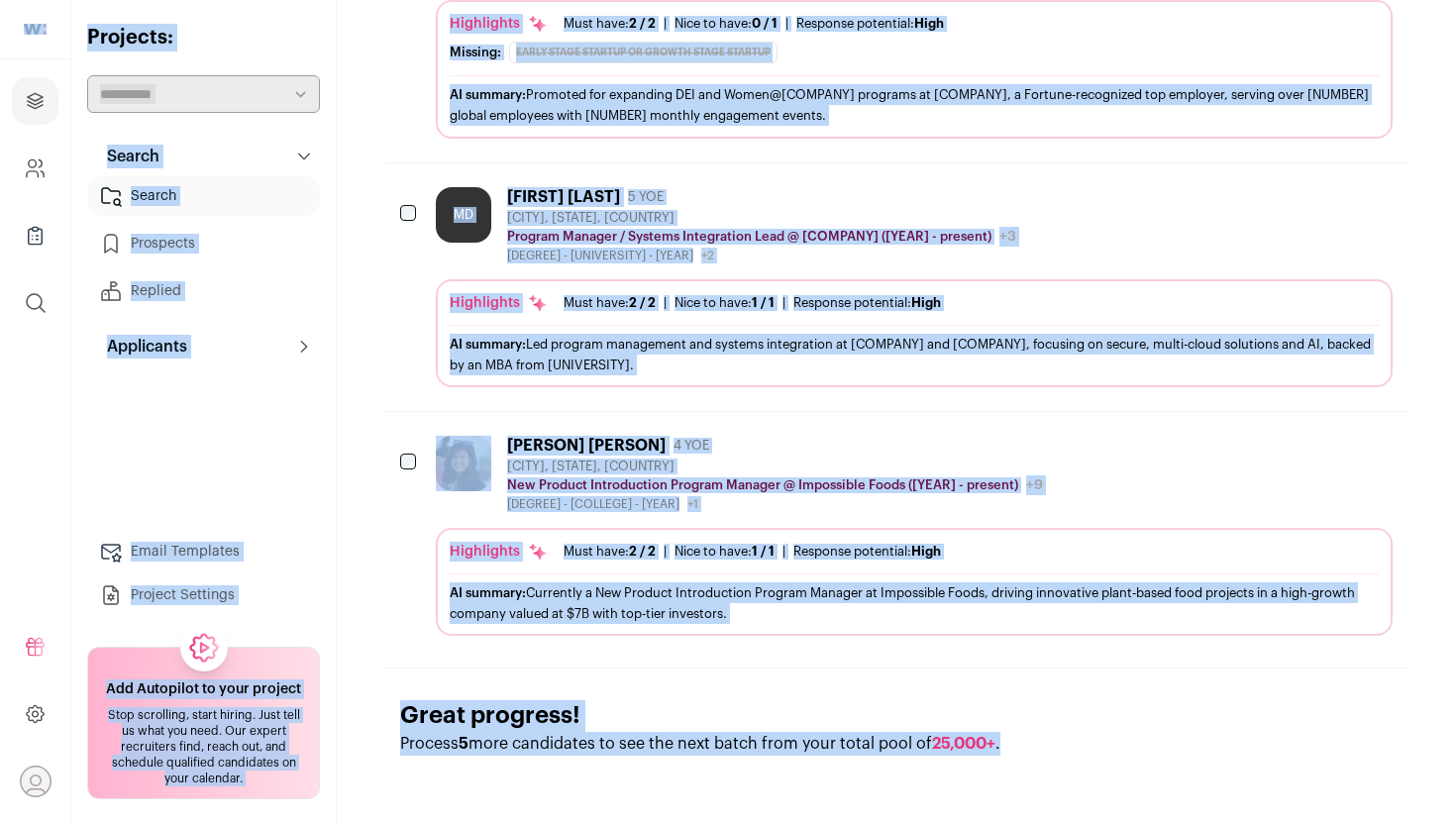 copy on "**********" 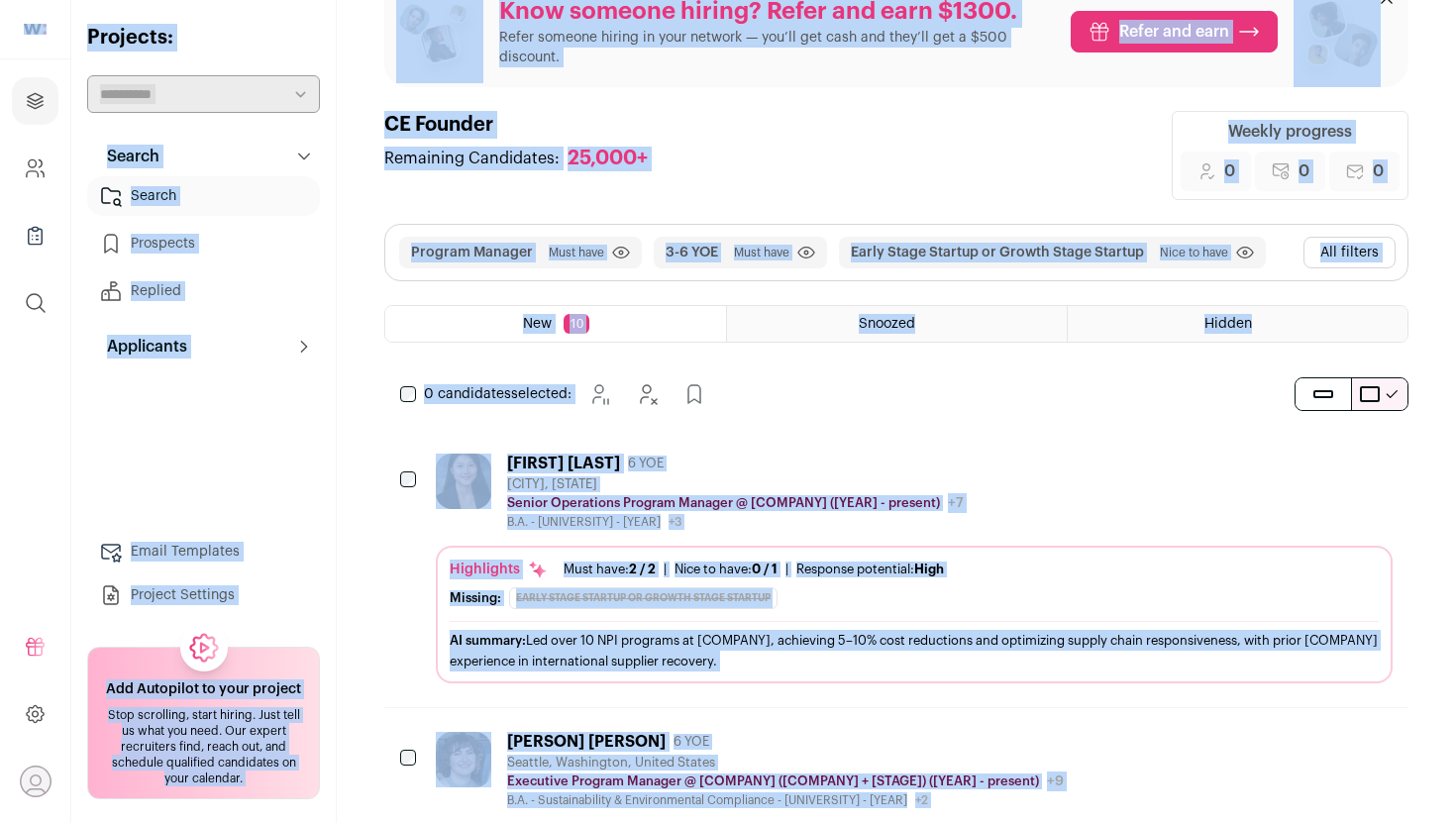 scroll, scrollTop: 64, scrollLeft: 0, axis: vertical 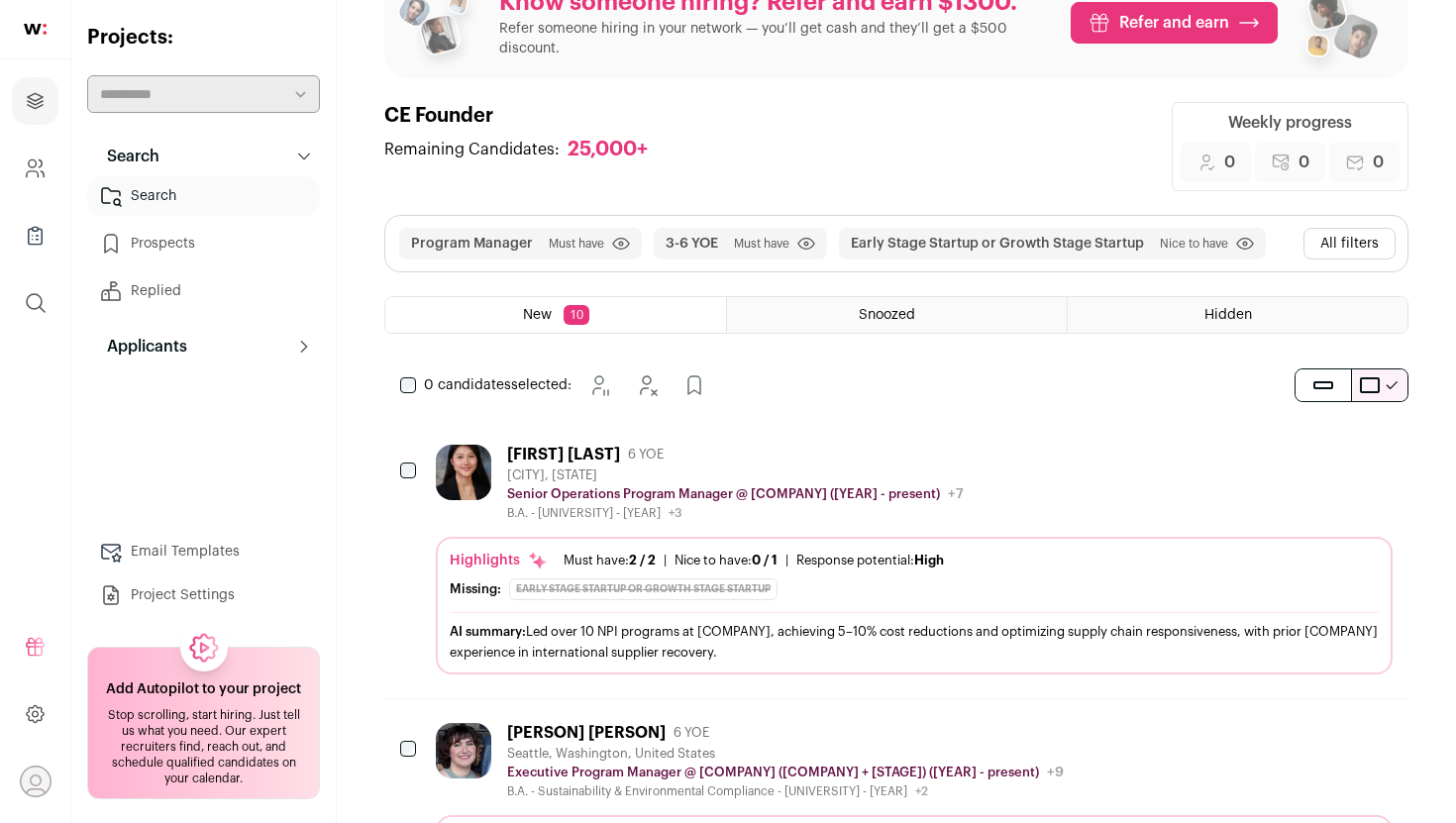 click on "Program Manager
Must have
Click to disable/enable filter
3-6 YOE
Must have
Click to disable/enable filter
Early Stage Startup or Growth Stage Startup
Nice to have
Click to disable/enable filter
View more
View less
All filters
Candidate Filters" at bounding box center (896, 290) 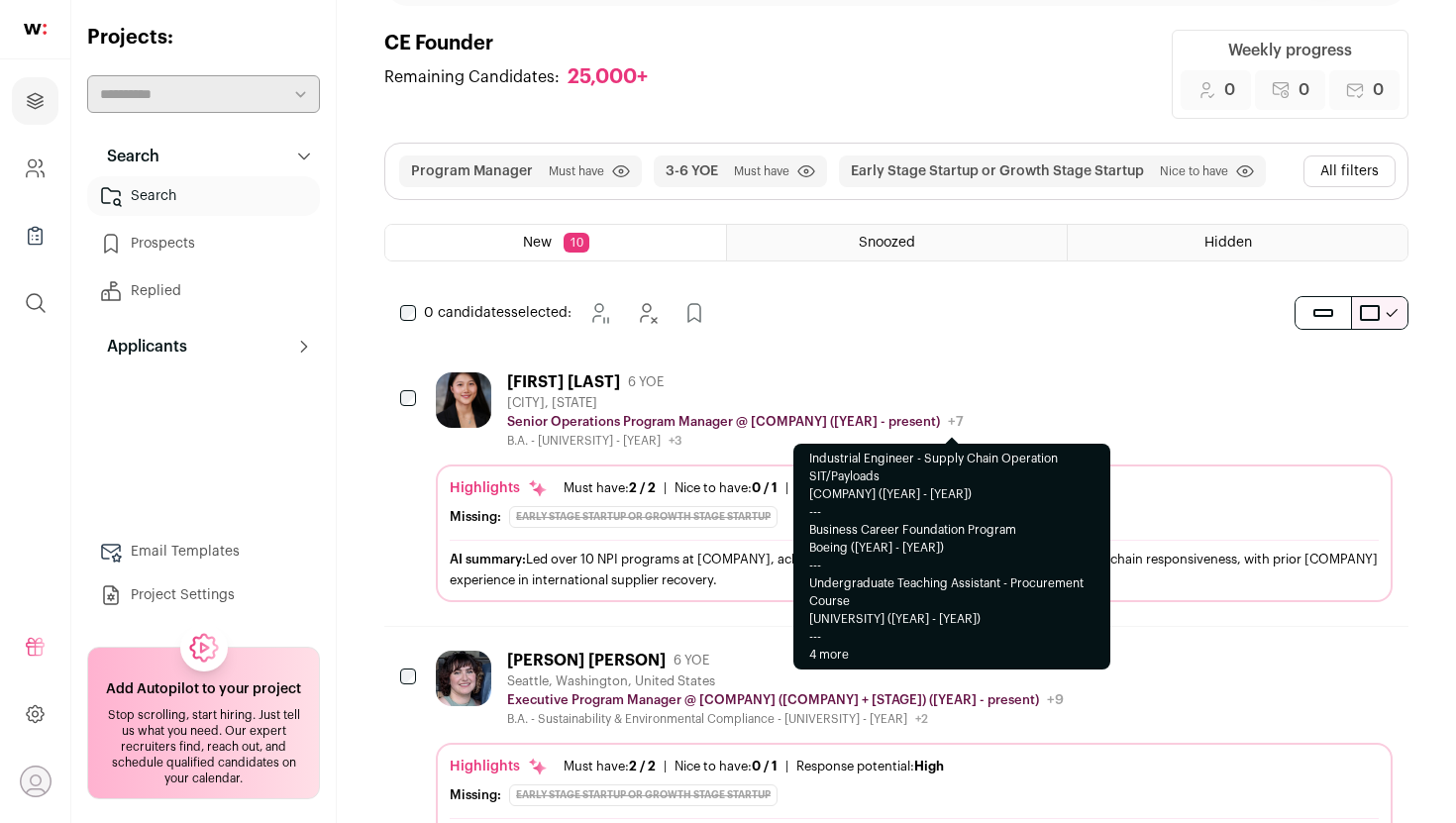 scroll, scrollTop: 138, scrollLeft: 0, axis: vertical 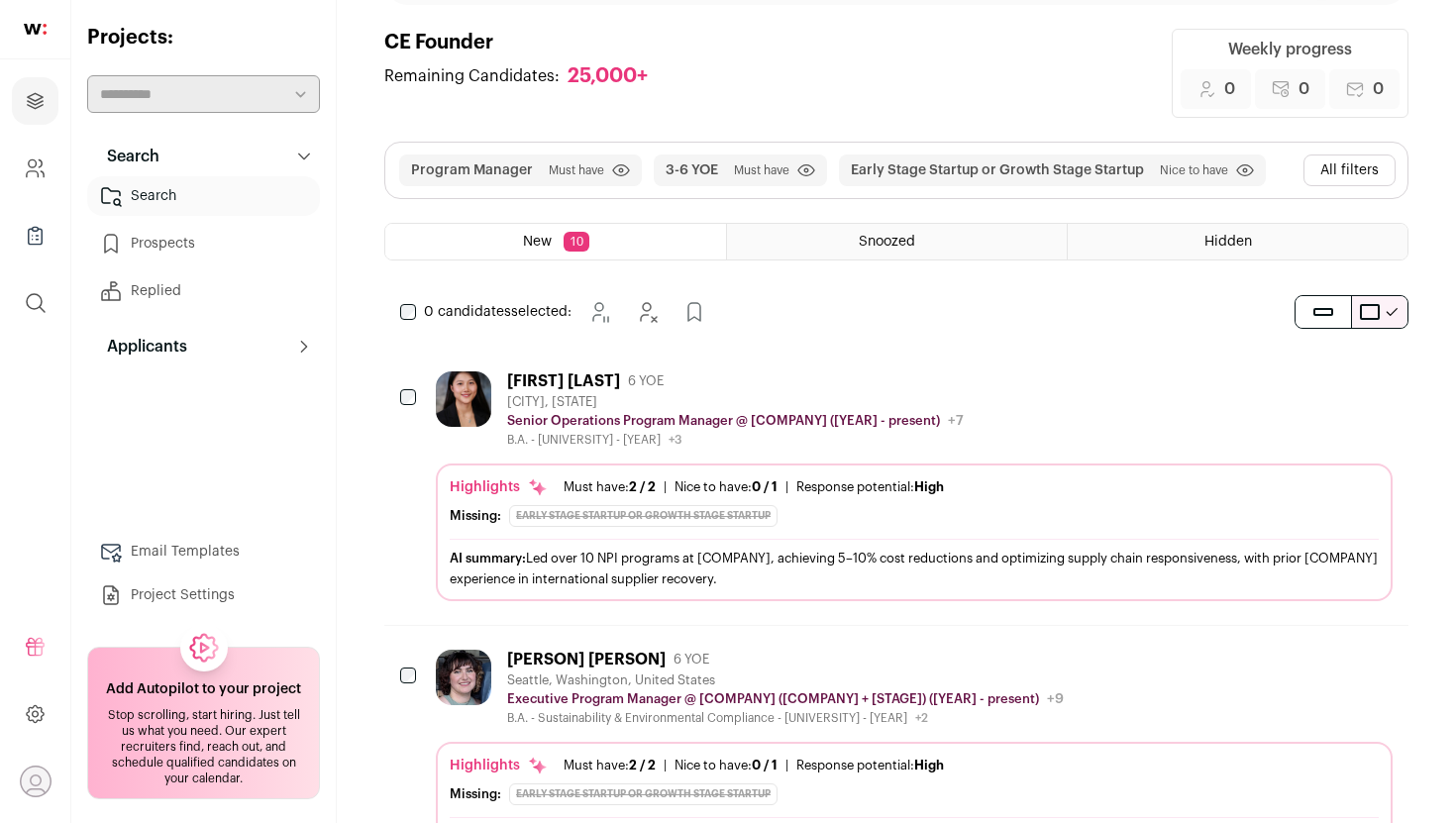 click 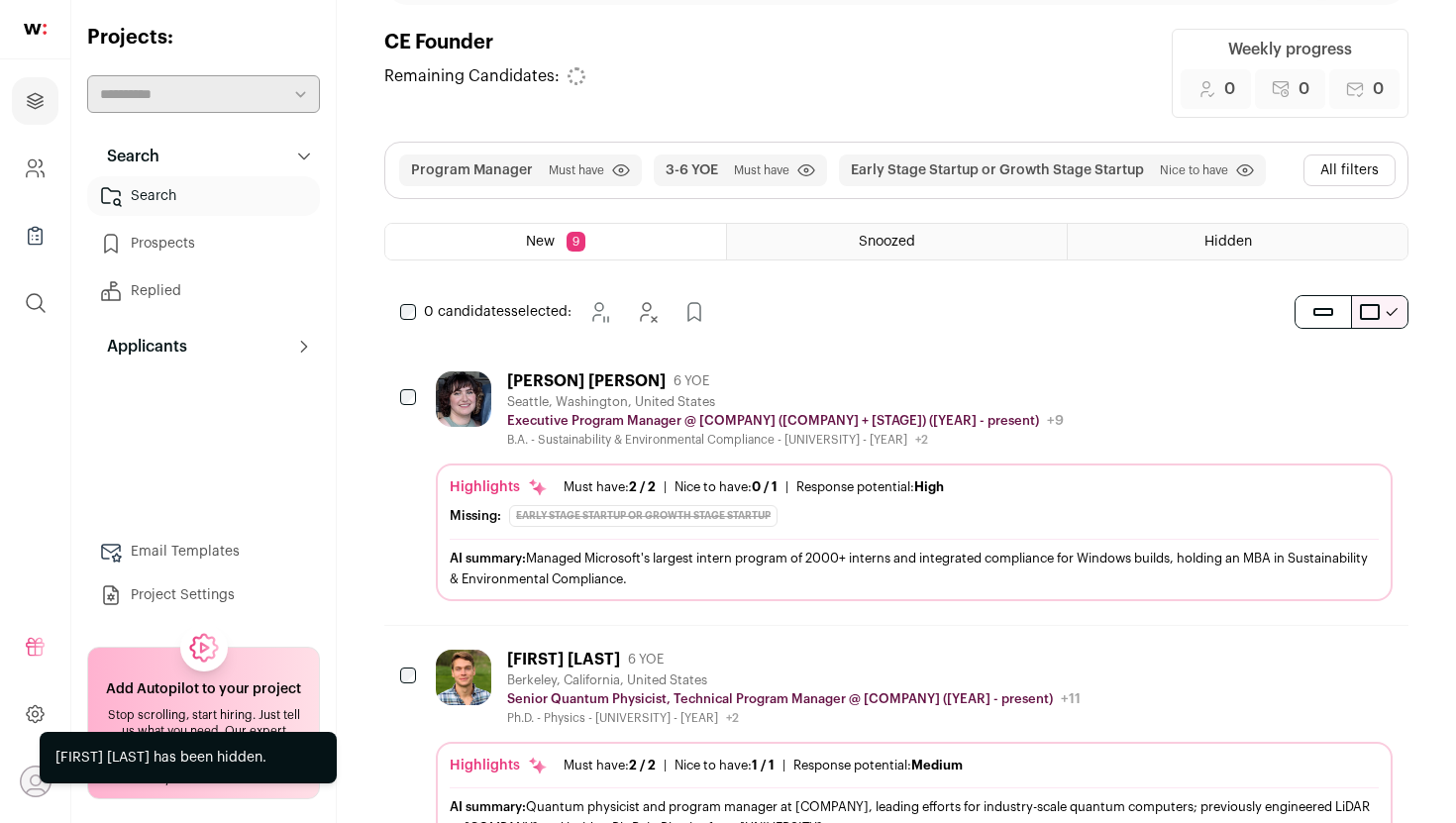 click 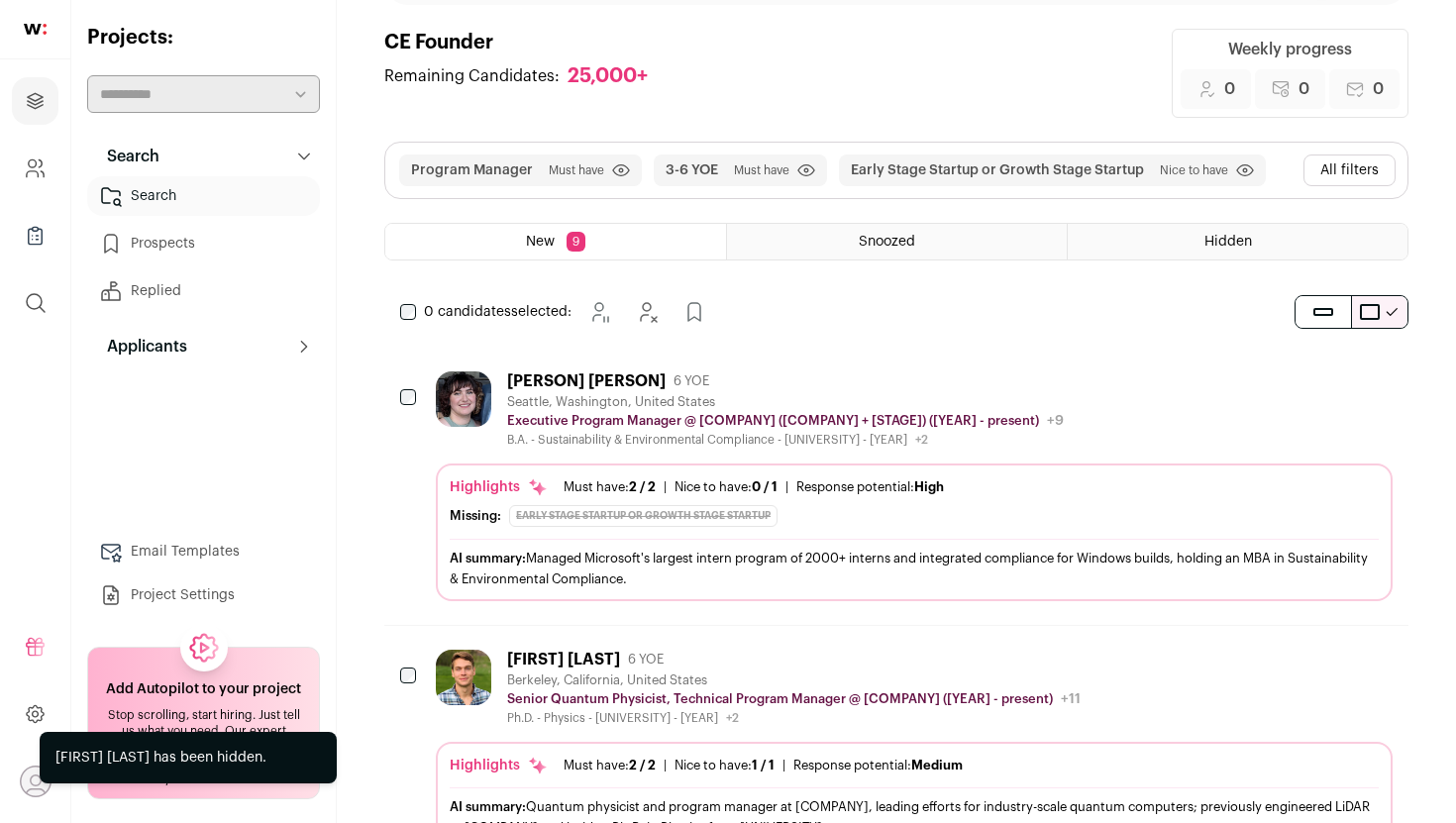 click 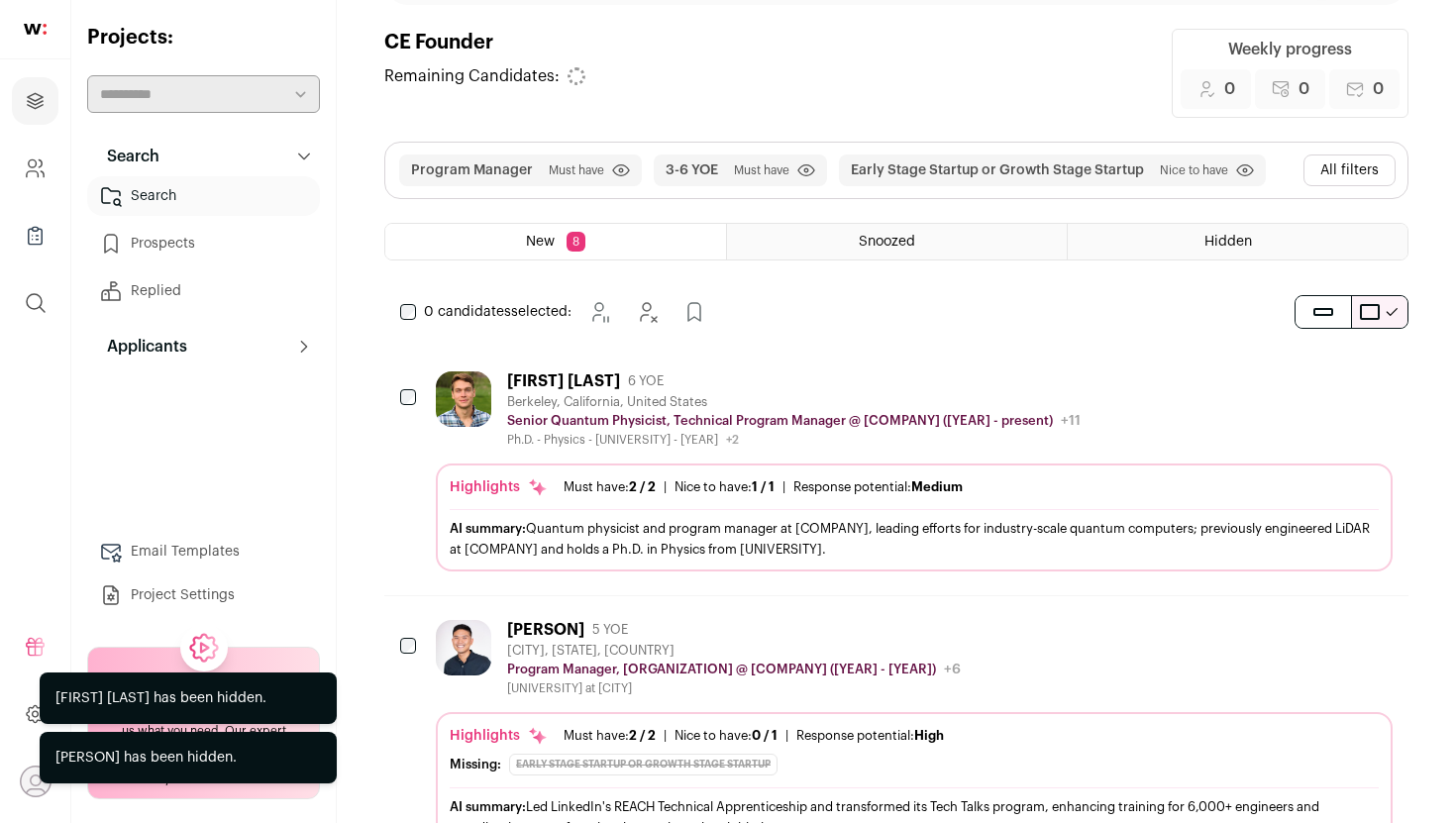 click 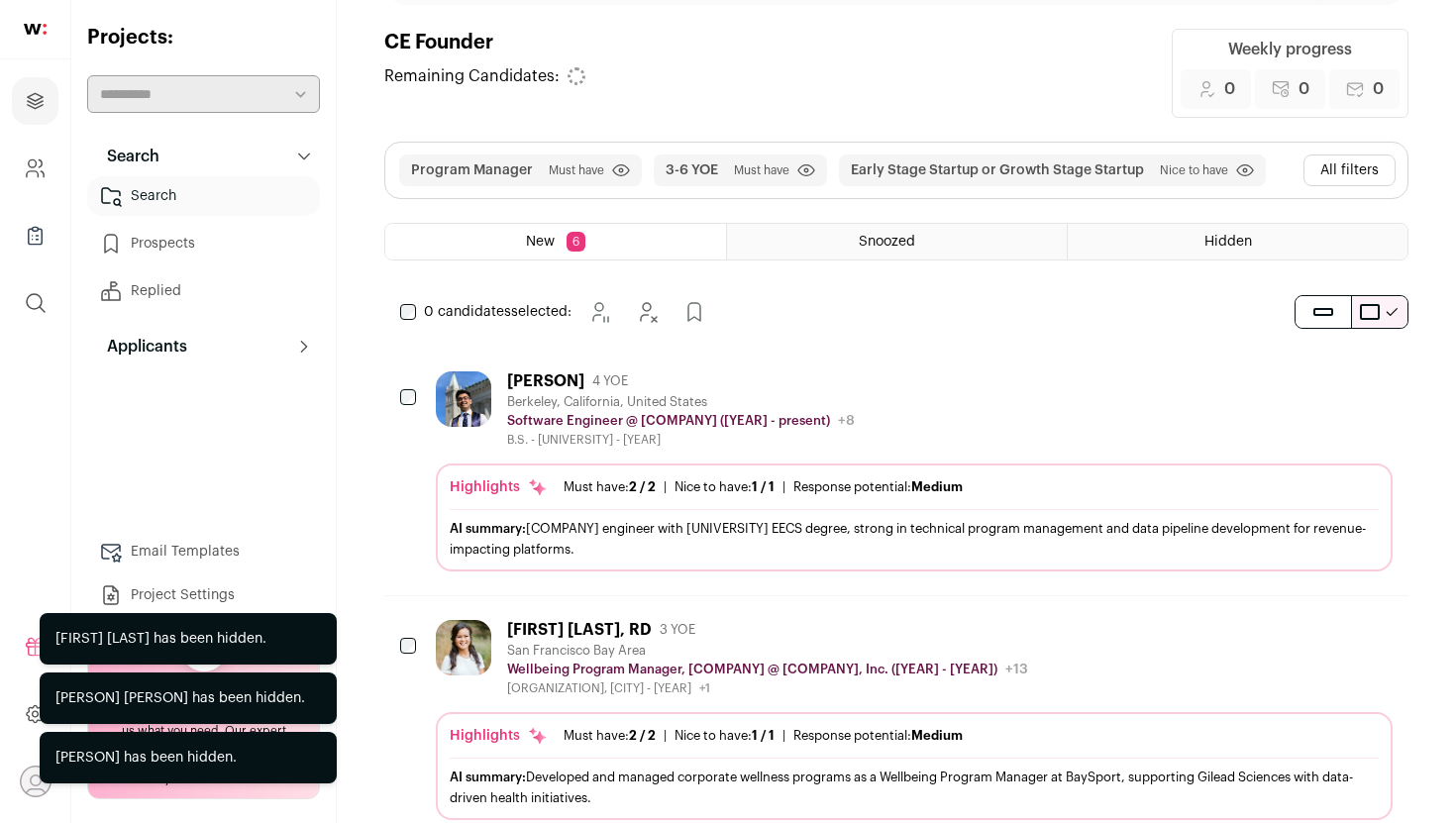 click 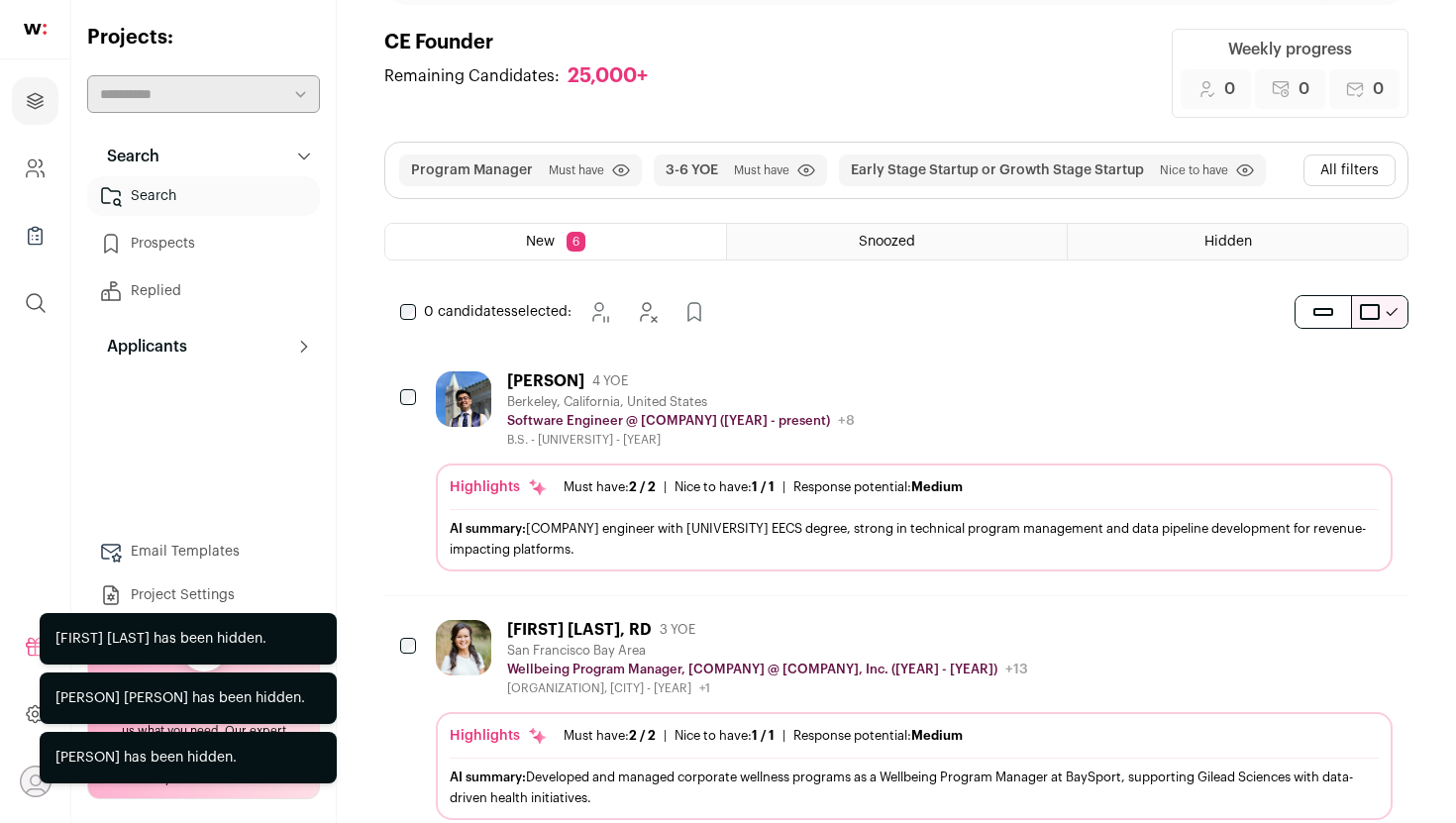 click 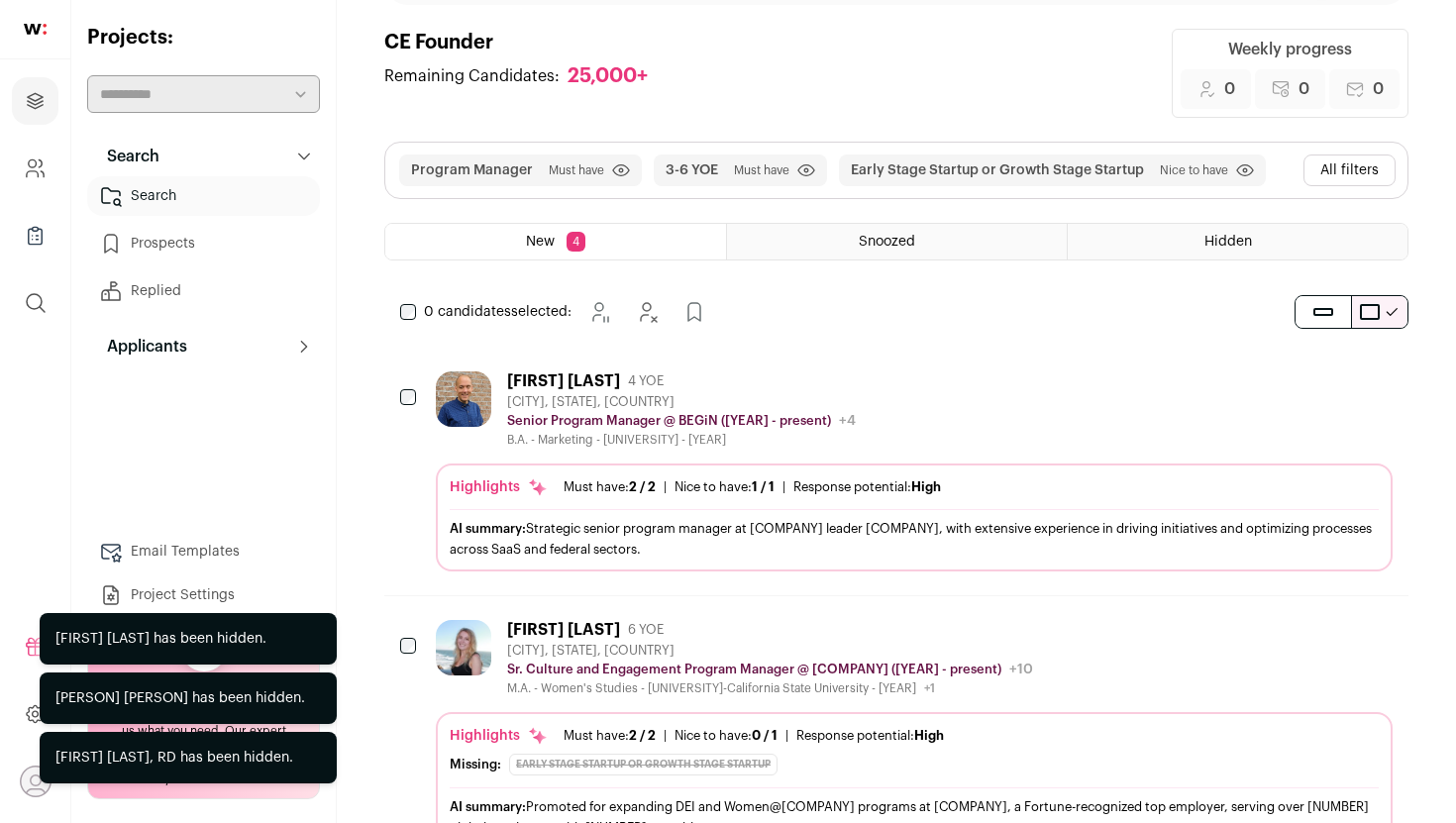click 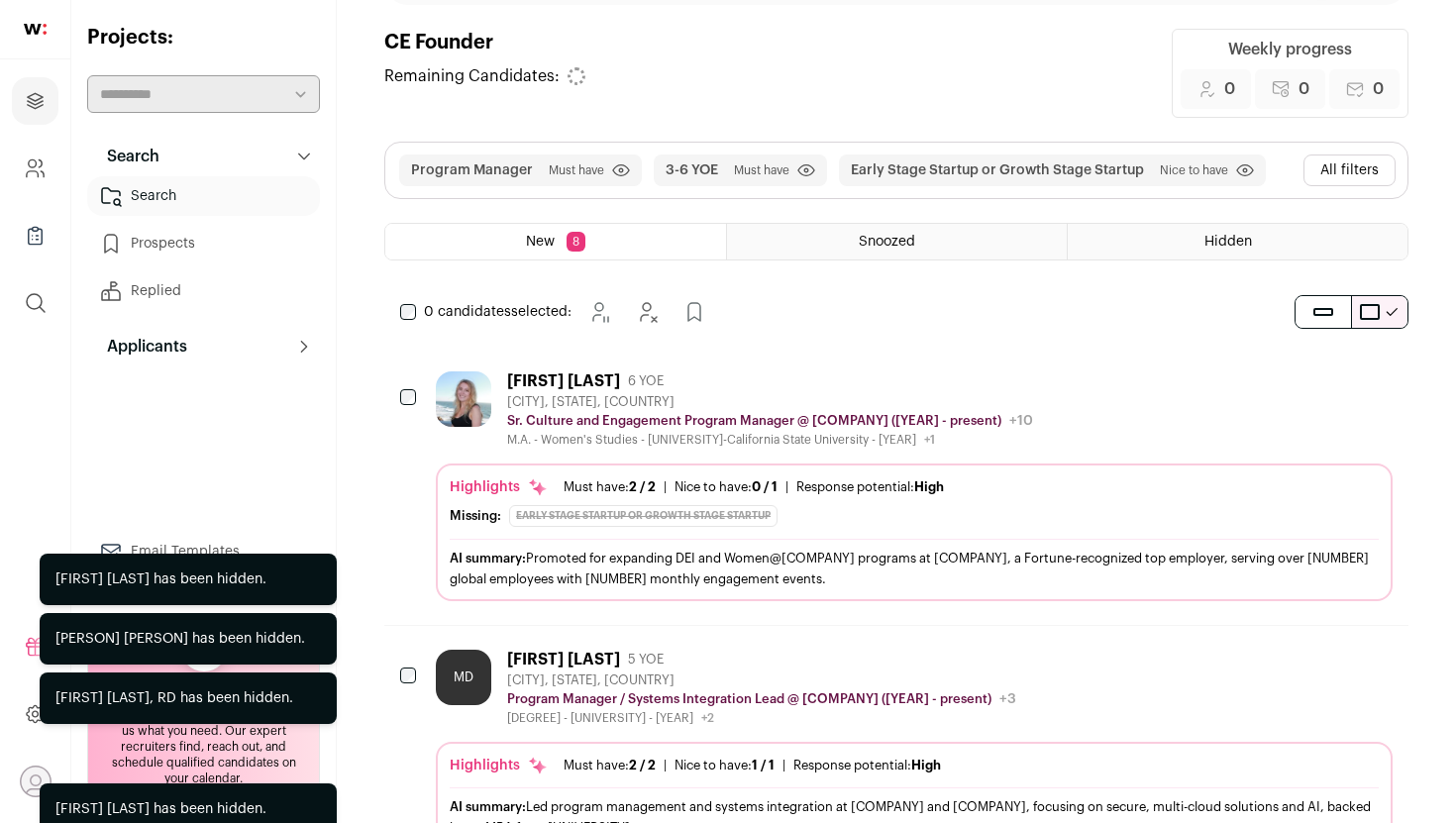 click 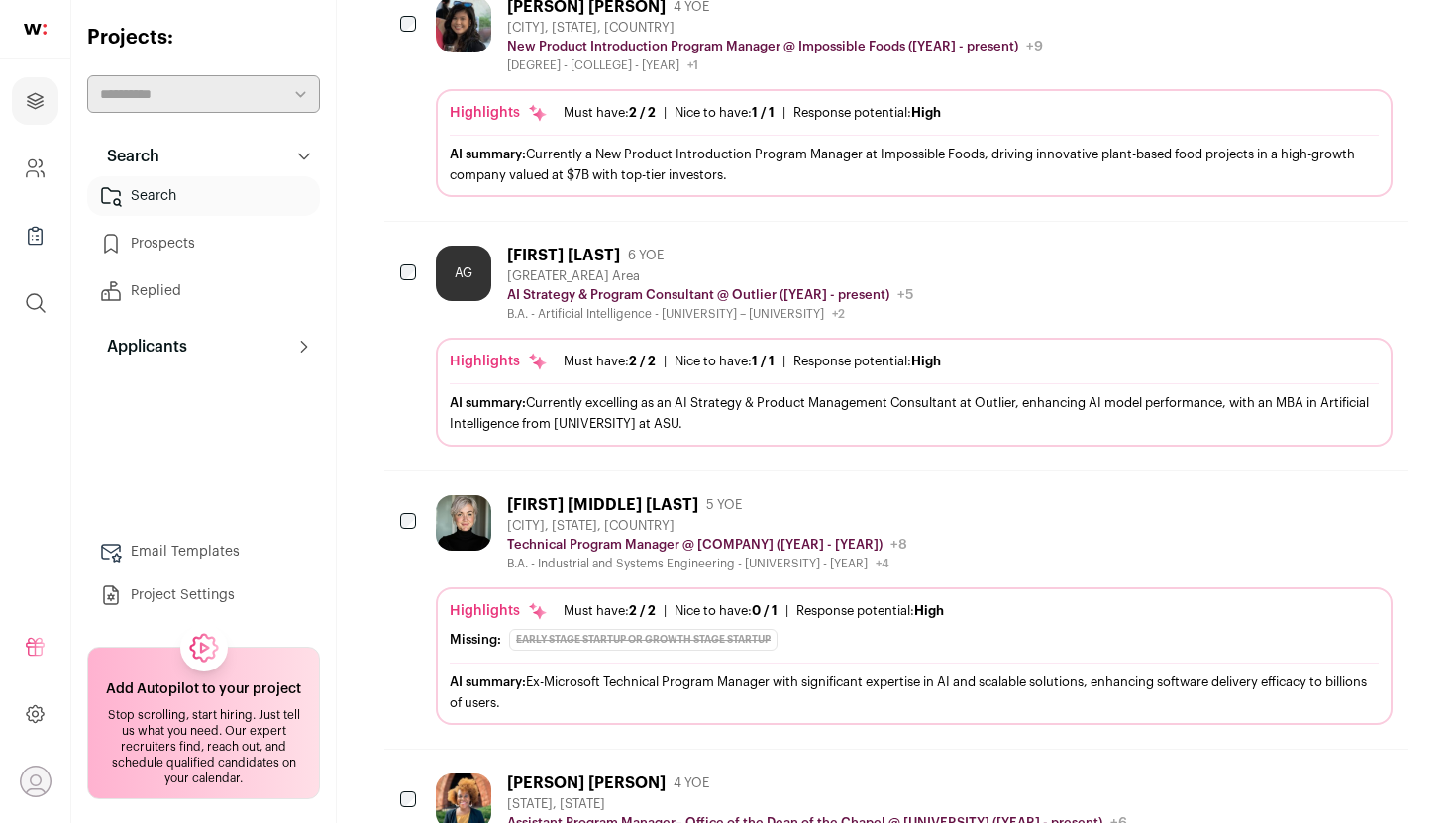 scroll, scrollTop: 1033, scrollLeft: 0, axis: vertical 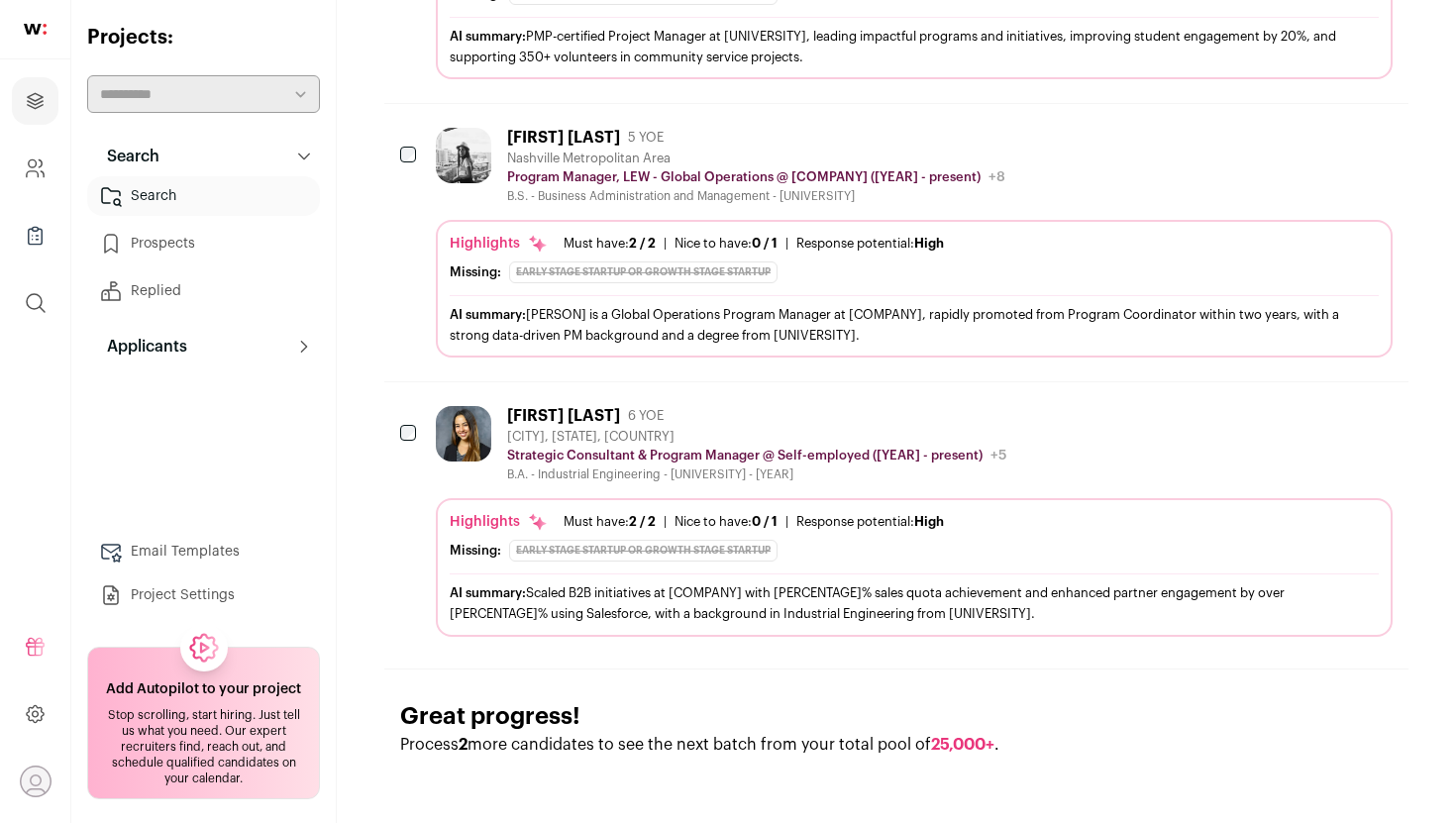 drag, startPoint x: 476, startPoint y: 210, endPoint x: 1012, endPoint y: 640, distance: 687.1652 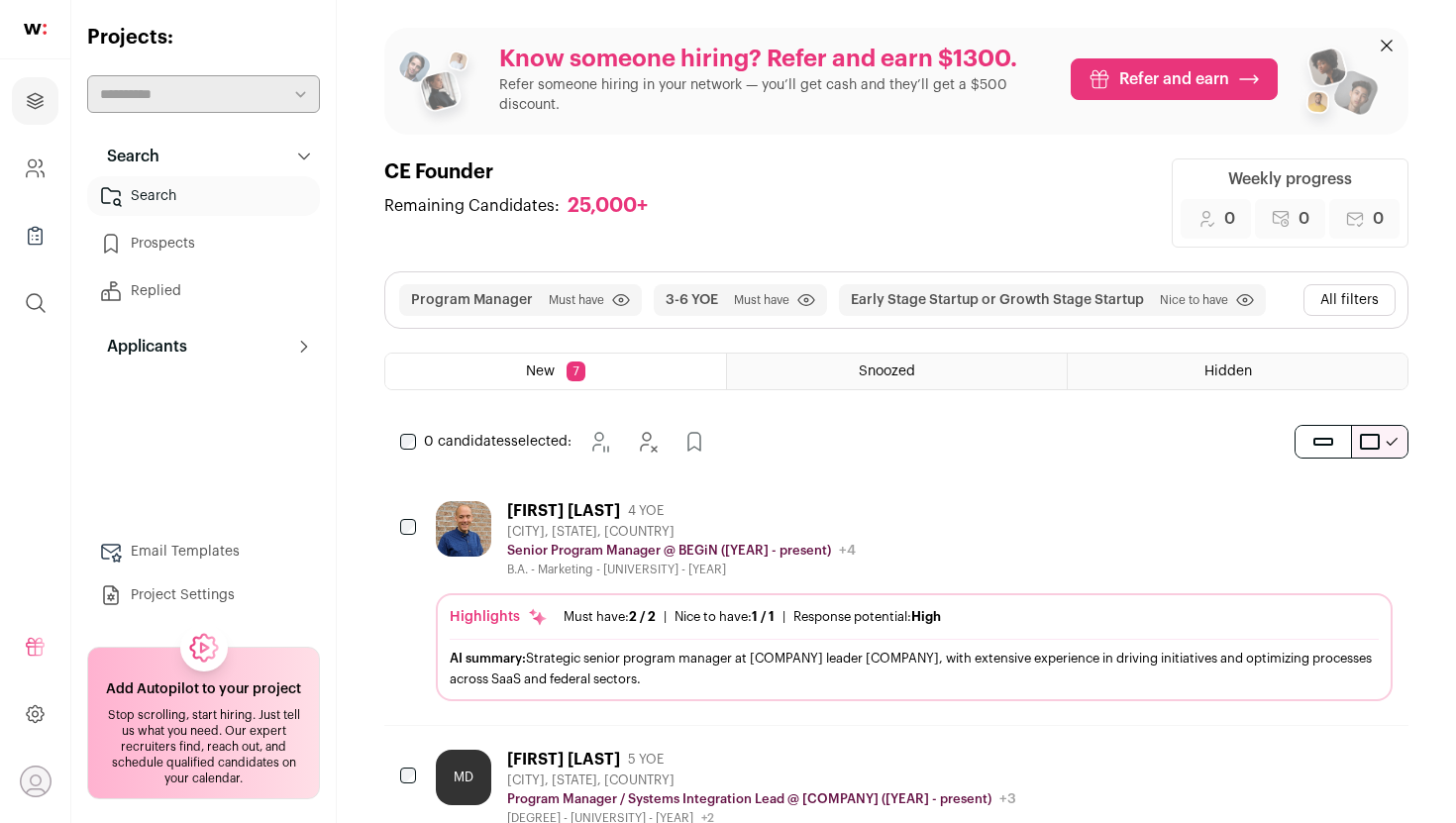scroll, scrollTop: 0, scrollLeft: 0, axis: both 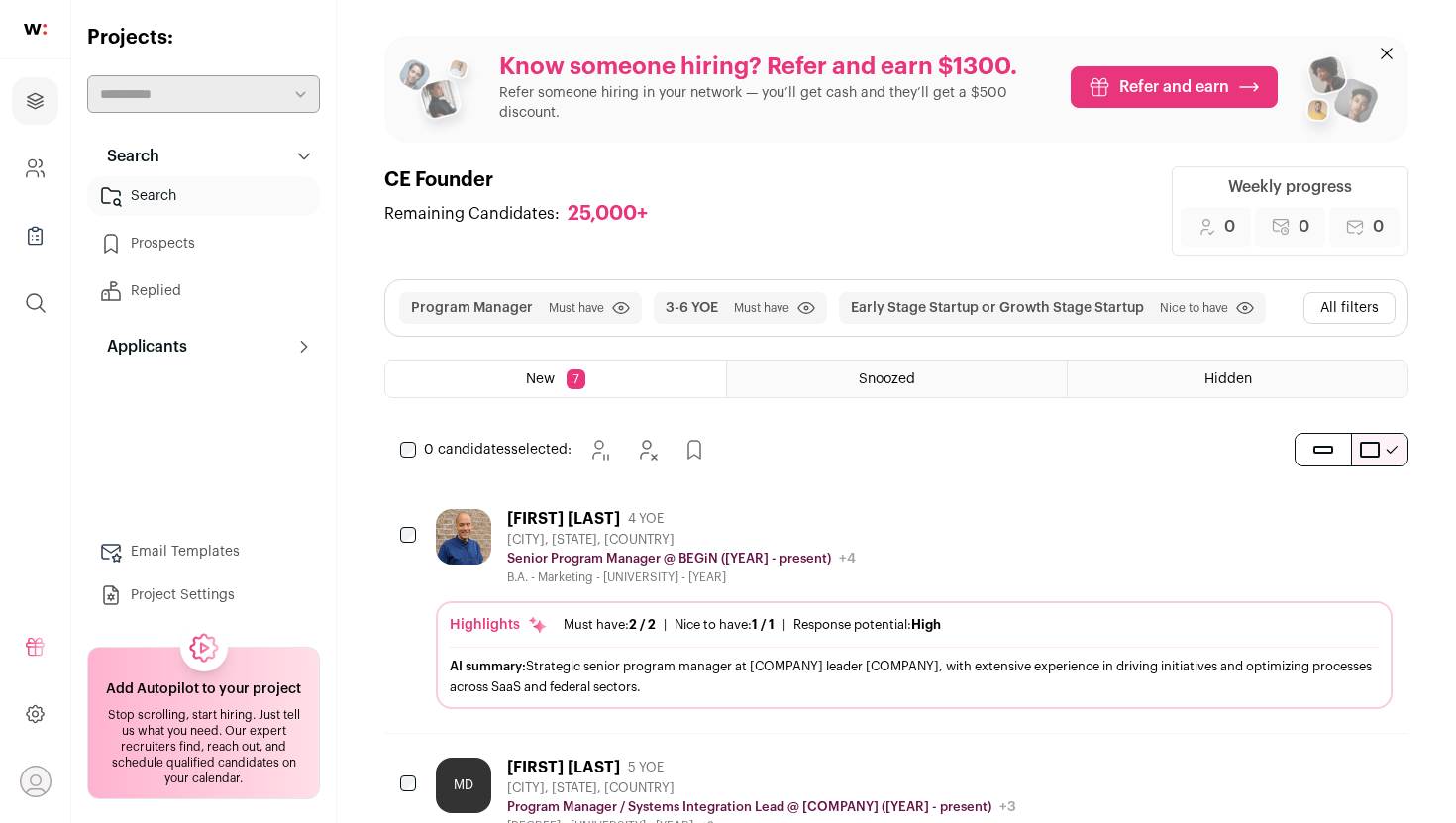 click on "All filters" at bounding box center (1349, 308) 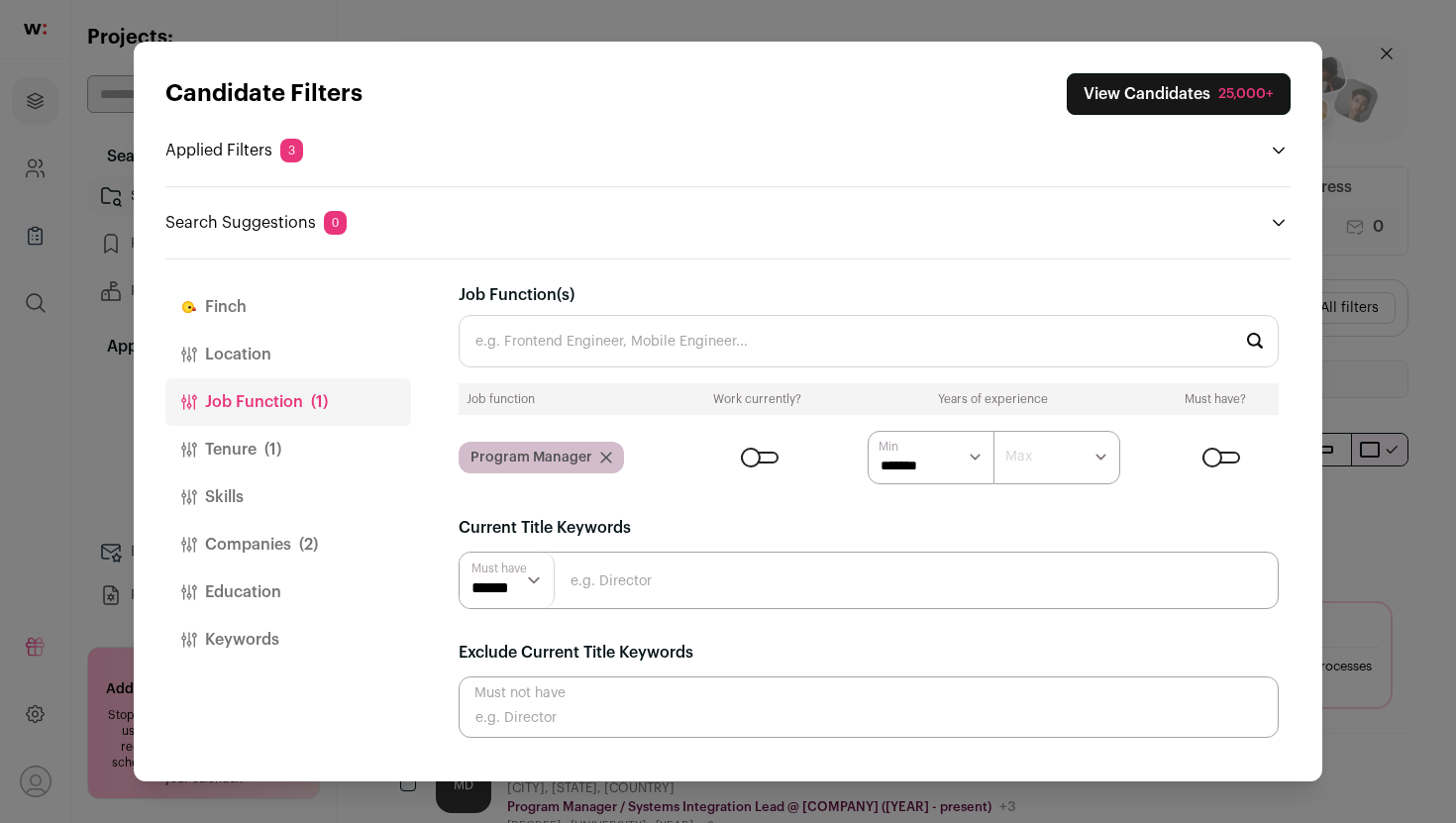click on "Job Function(s)" at bounding box center [869, 341] 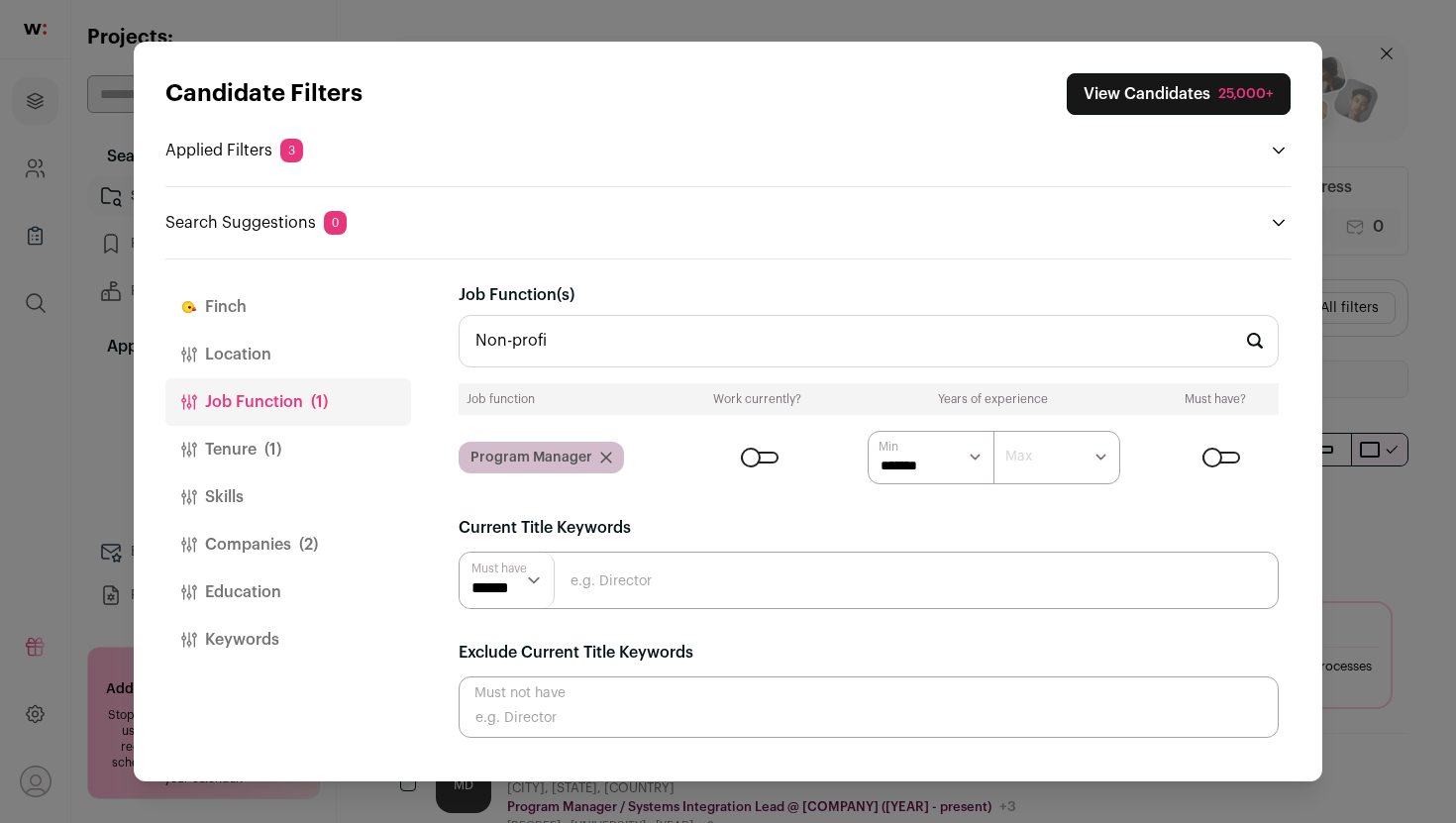 type on "Non-profit" 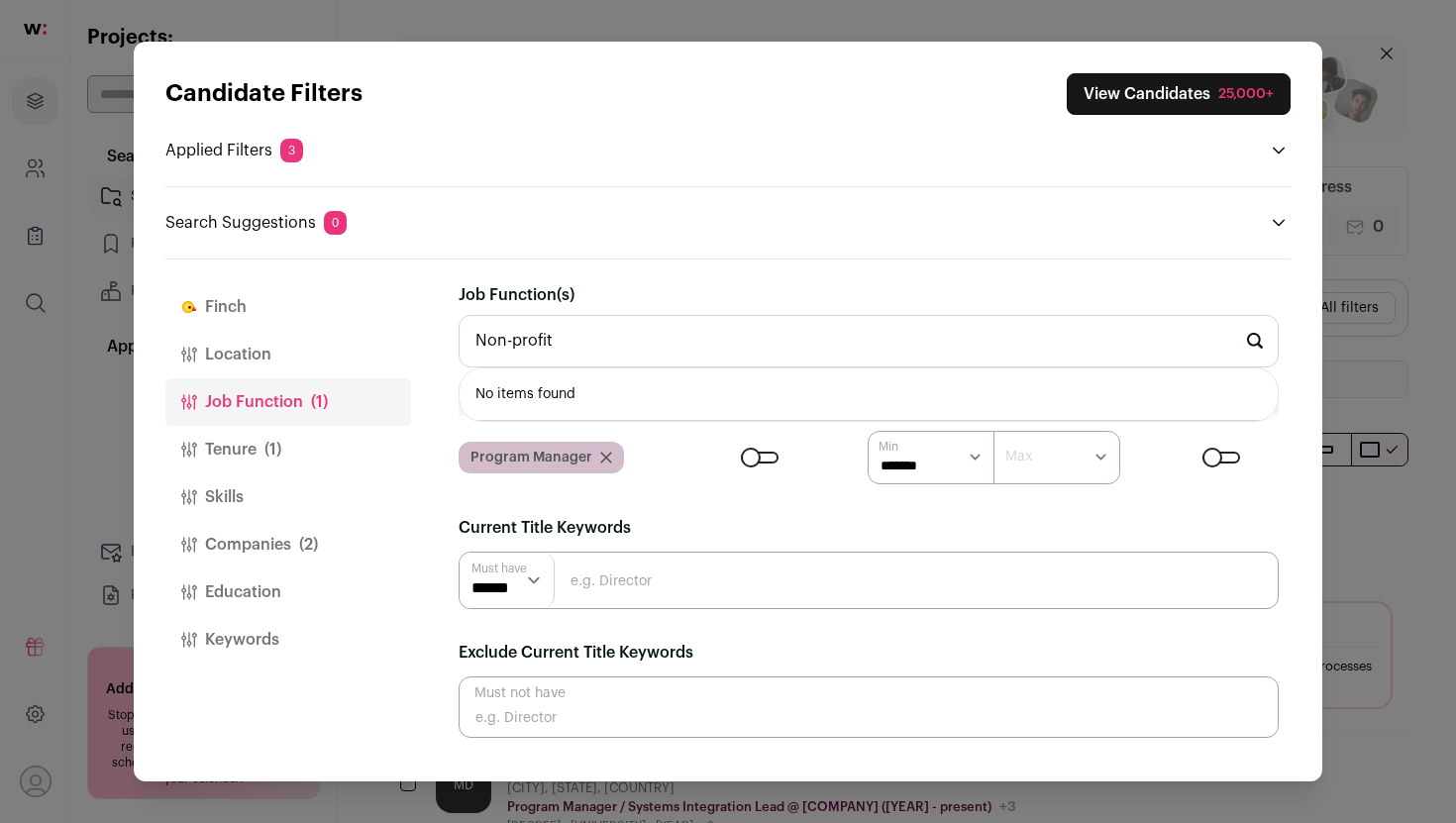 type 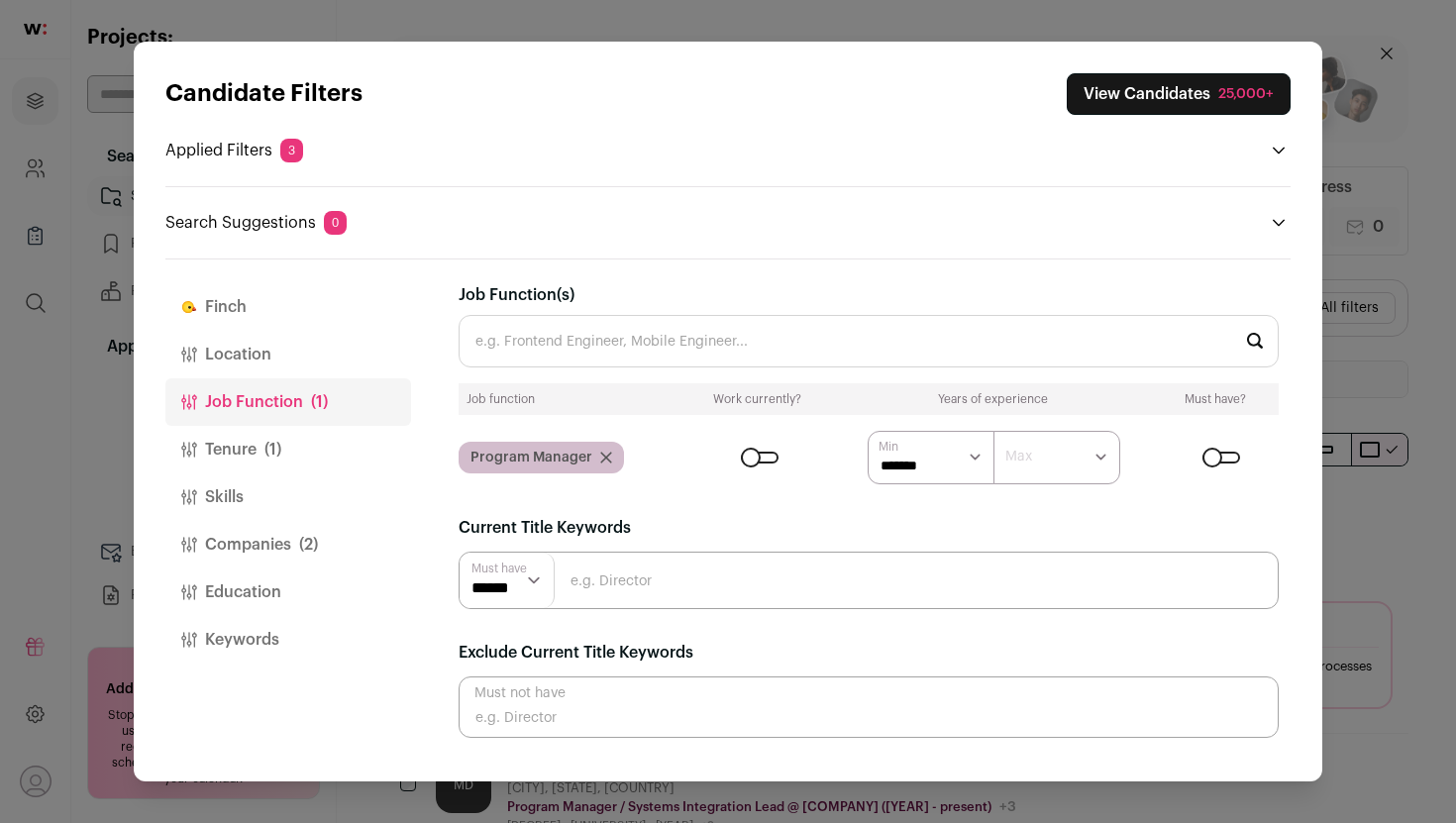 click at bounding box center [869, 580] 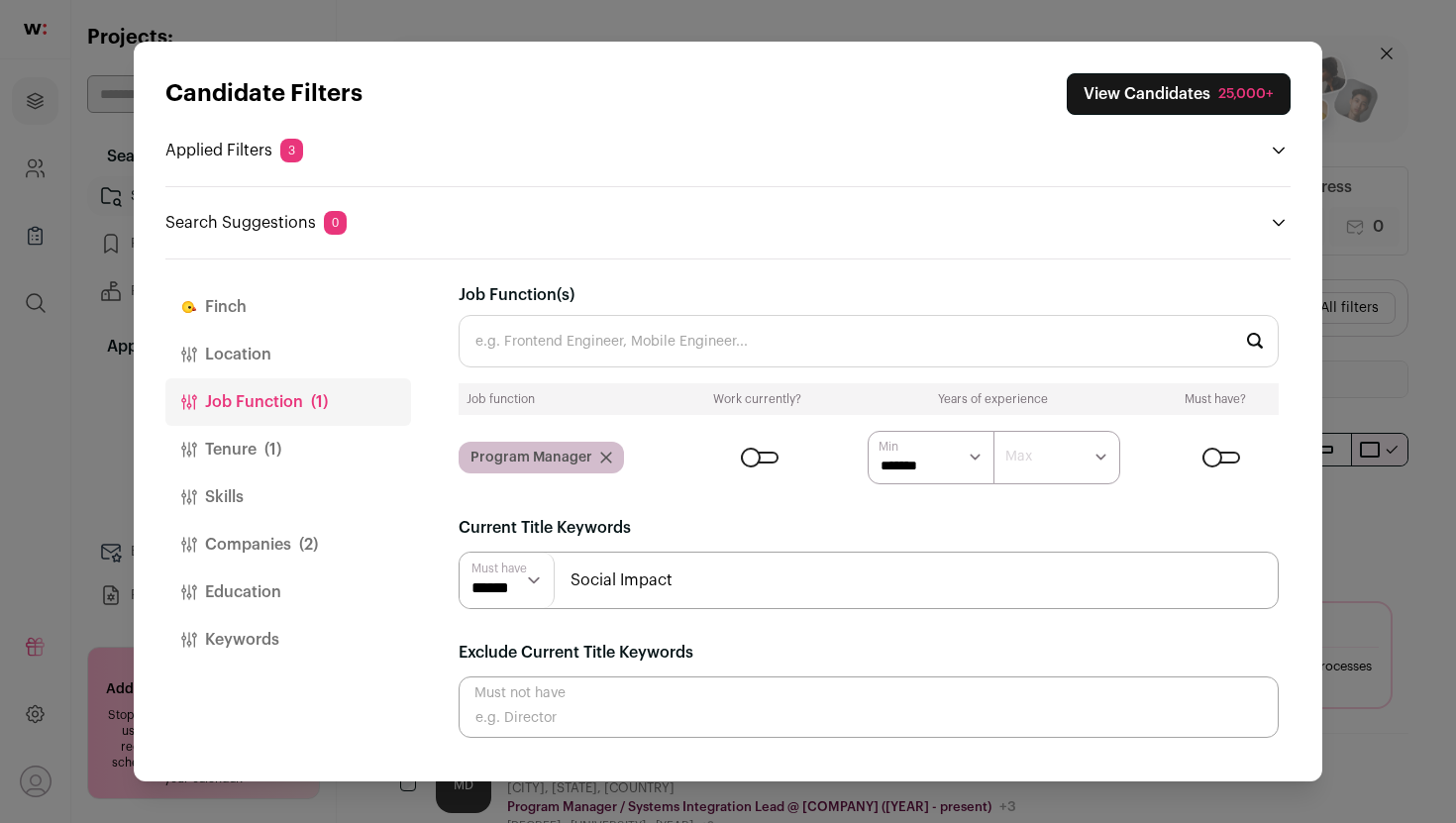 type on "Social Impact" 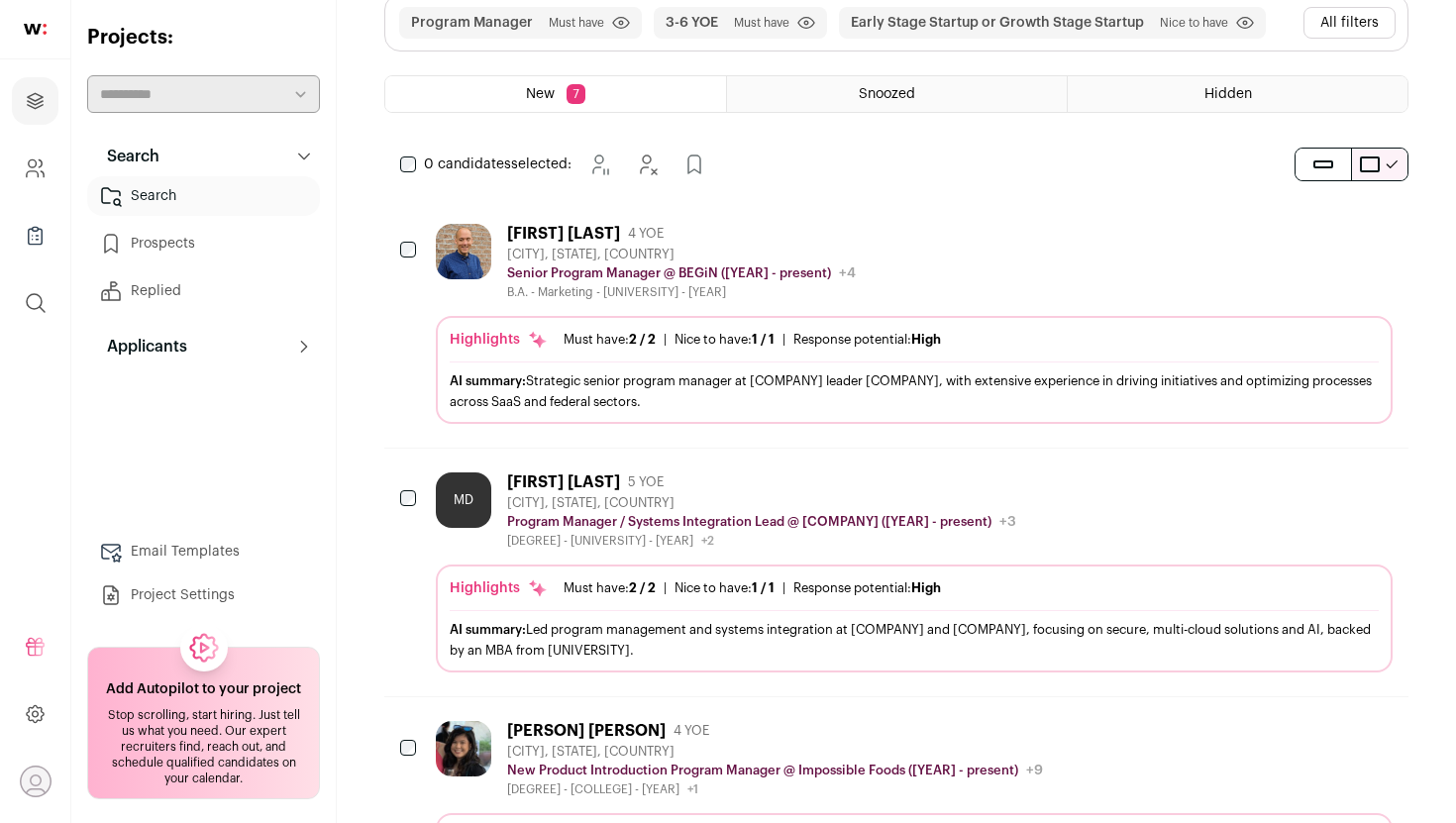scroll, scrollTop: 0, scrollLeft: 0, axis: both 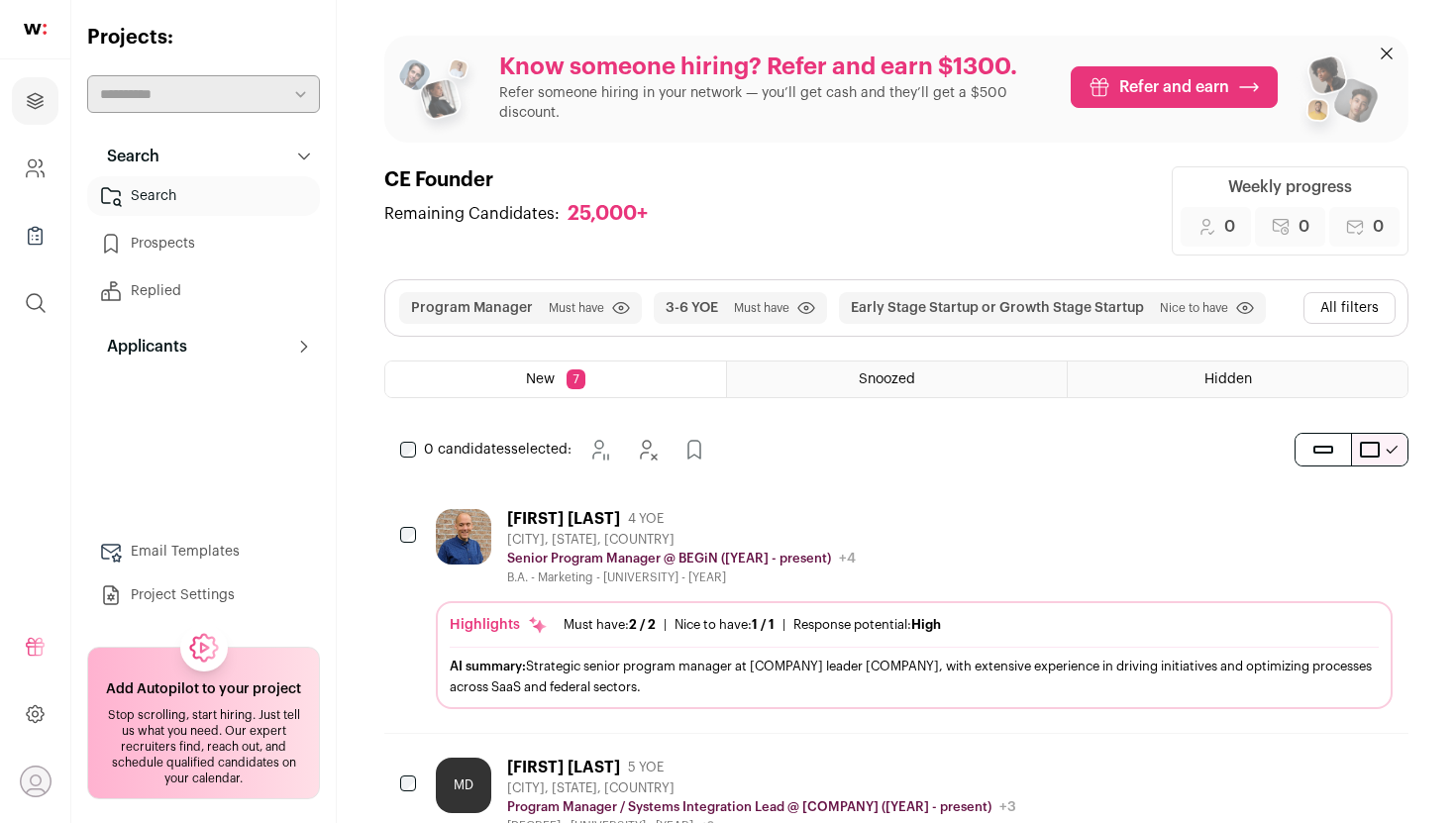 click on "All filters" at bounding box center [1349, 308] 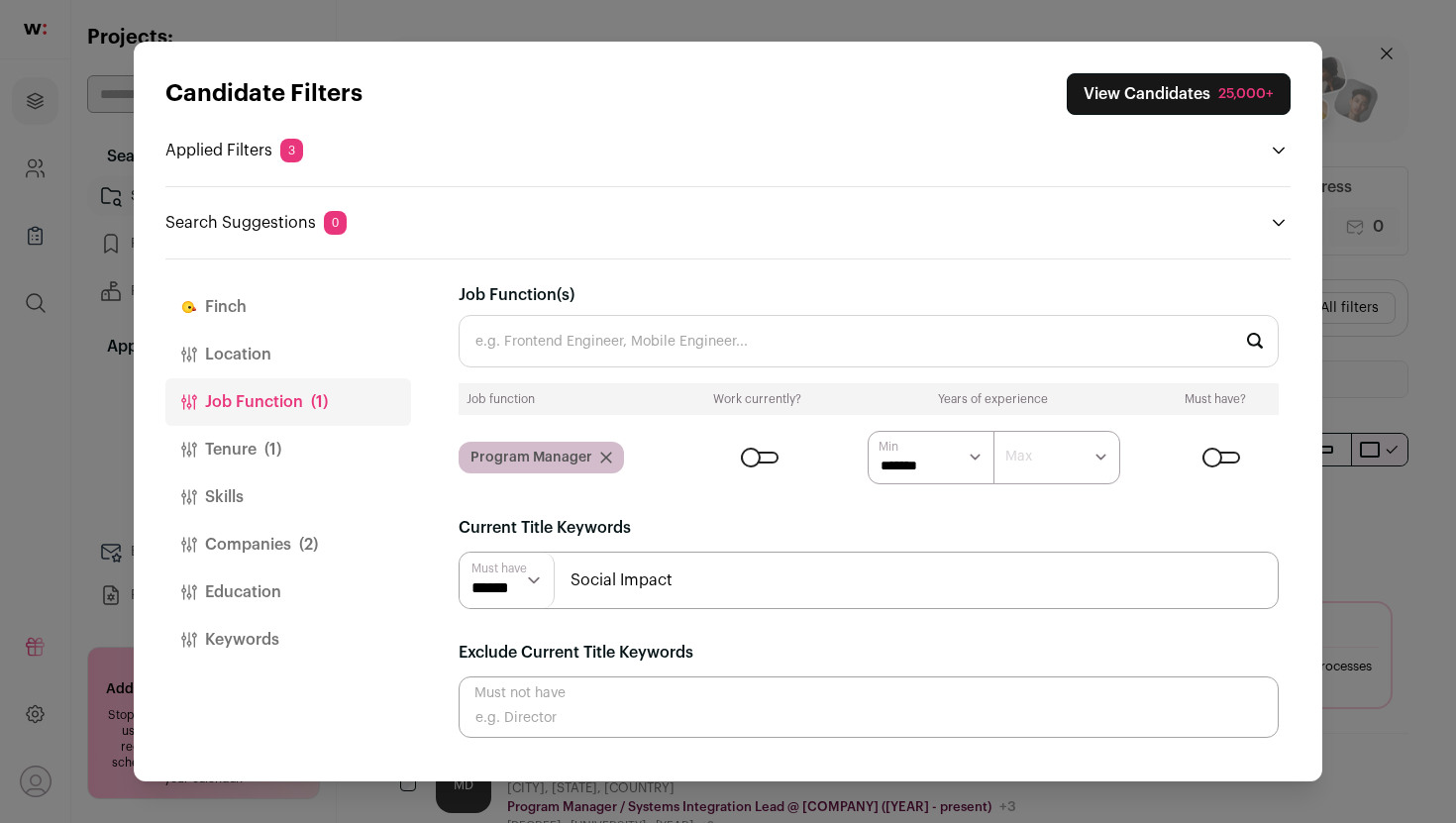 click on "Social Impact" at bounding box center [869, 580] 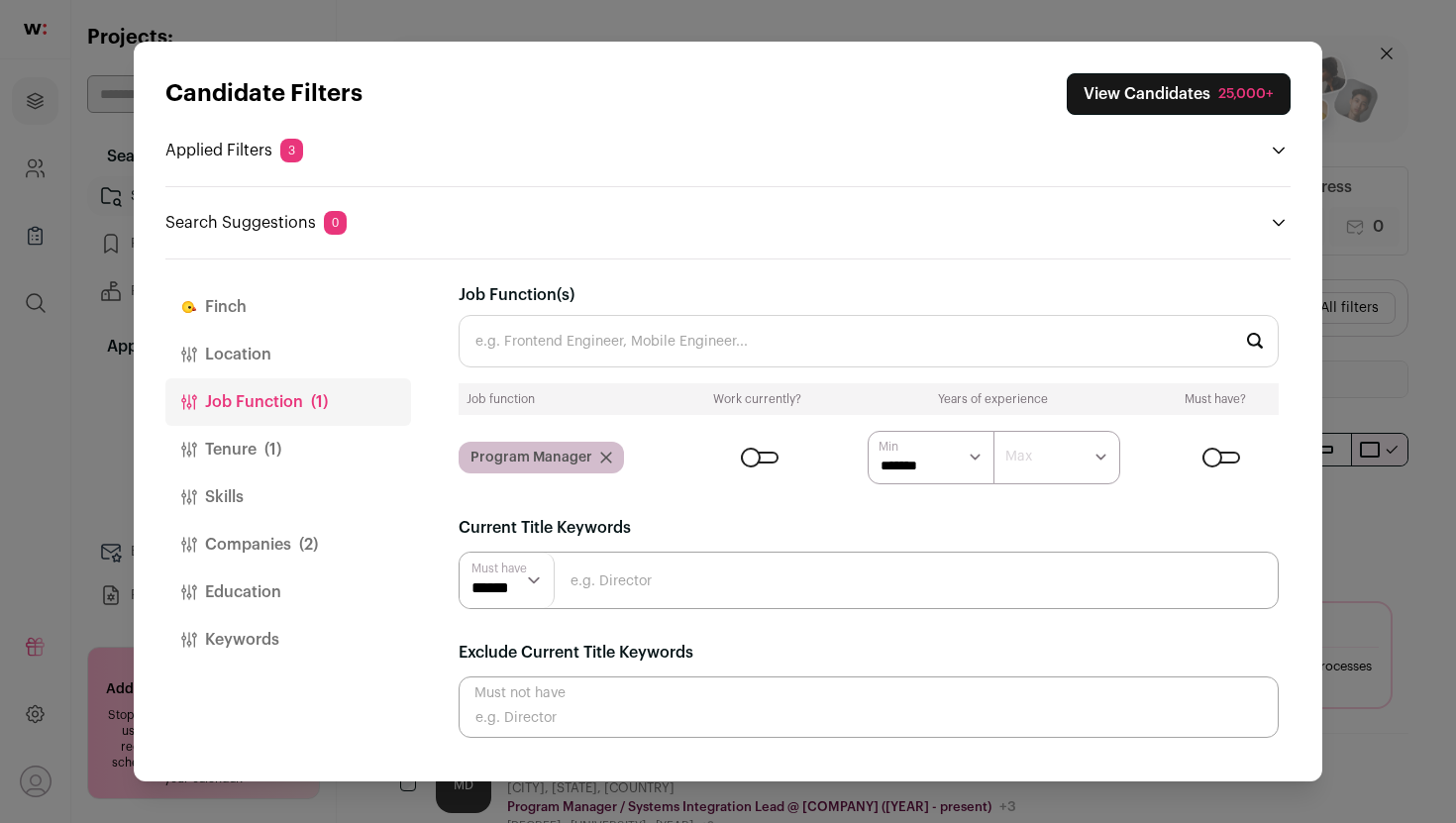 type 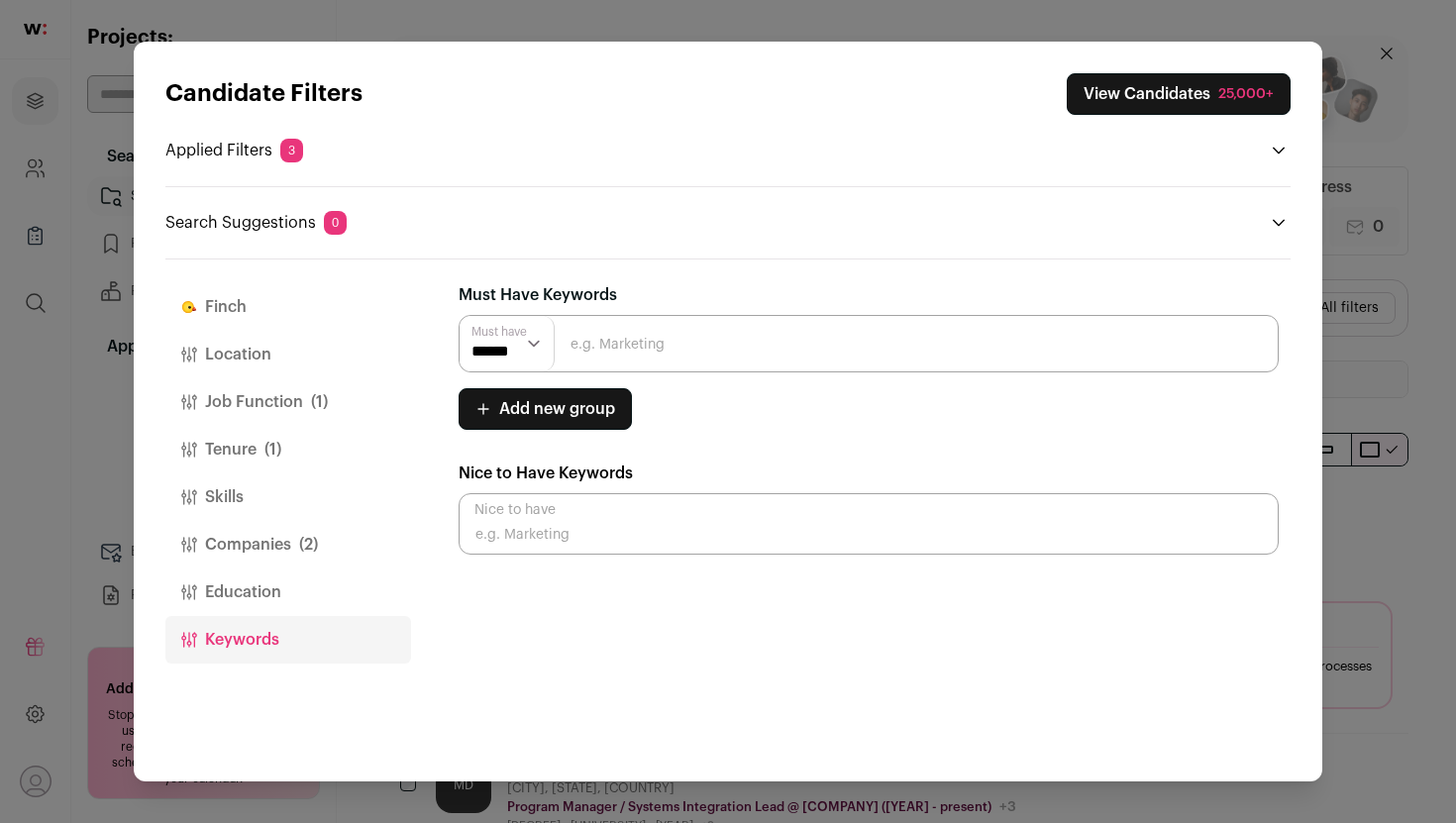 click at bounding box center [869, 344] 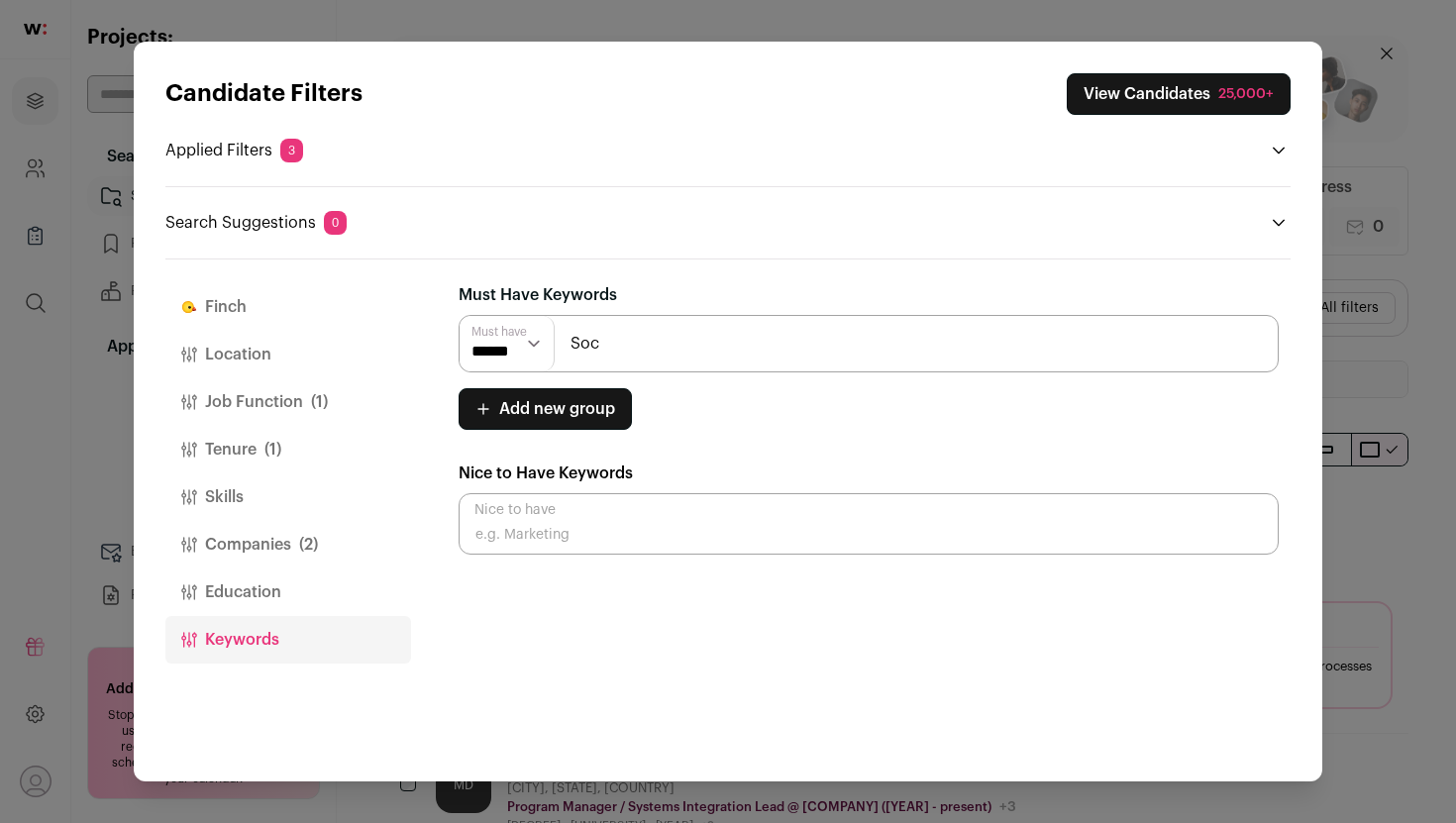 type on "Social Impact" 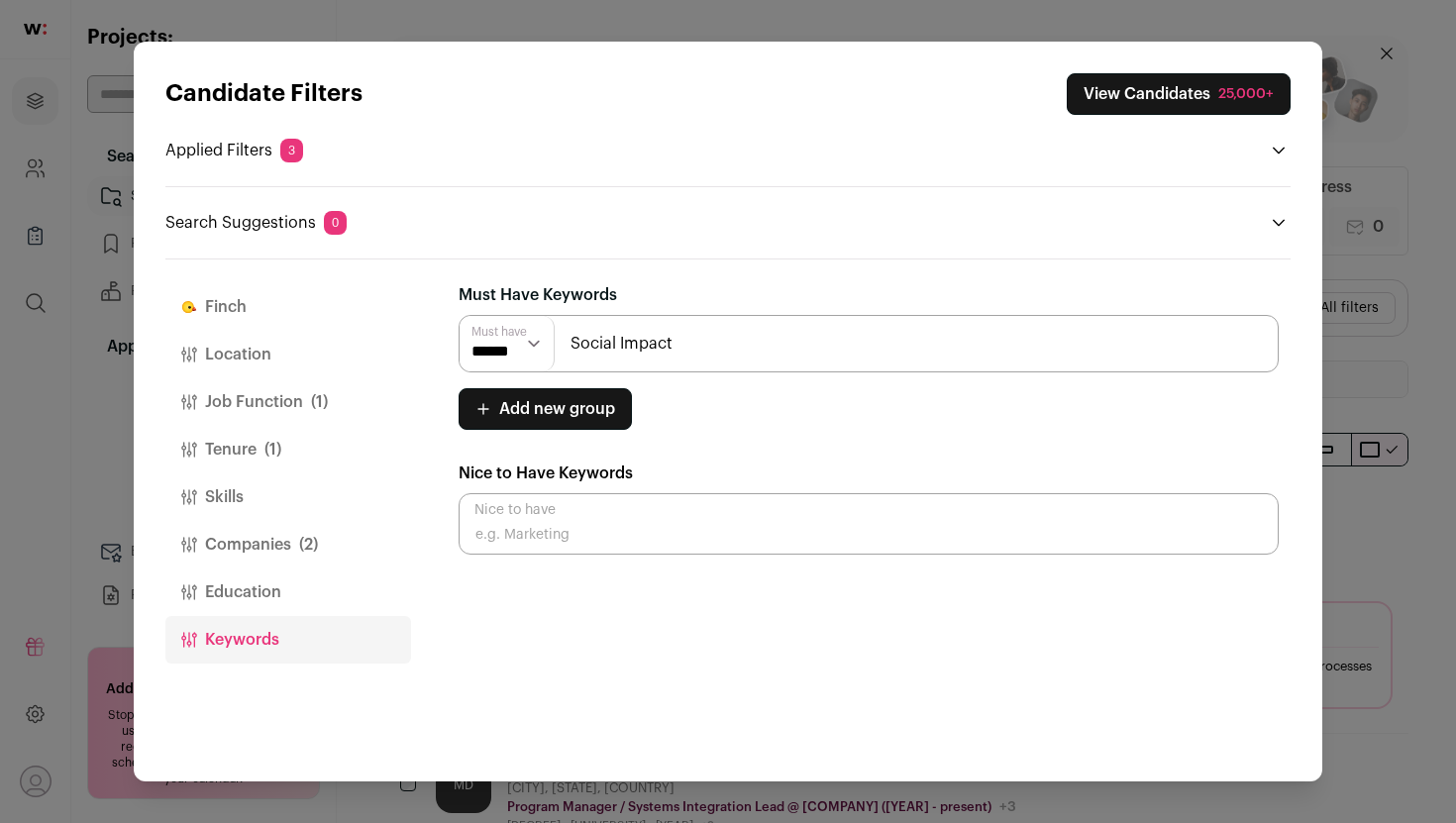 click on "Finch
Finch is your AI assistant. It reviews every candidate returned by your search filters, screens out bad fits, and ranks the rest.
Treat it like a teammate: write plain-language rules on how to evaluate each profile and Finch will go to work.
Add new rule
Location(s)
City, State or Country
Only United States, Canada, and United Kingdom supported
Timezone(s)" at bounding box center [875, 521] 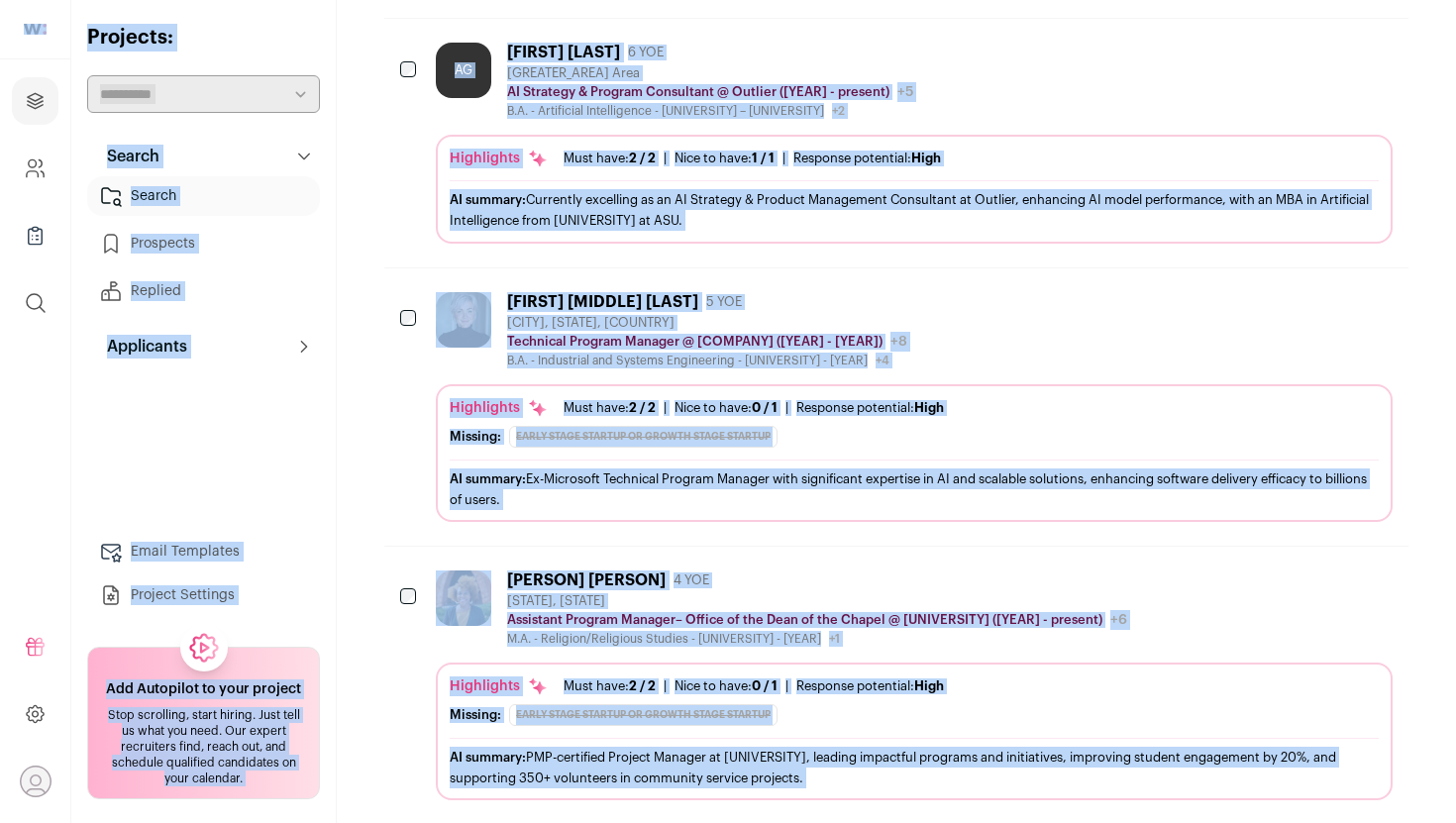 scroll, scrollTop: 1220, scrollLeft: 0, axis: vertical 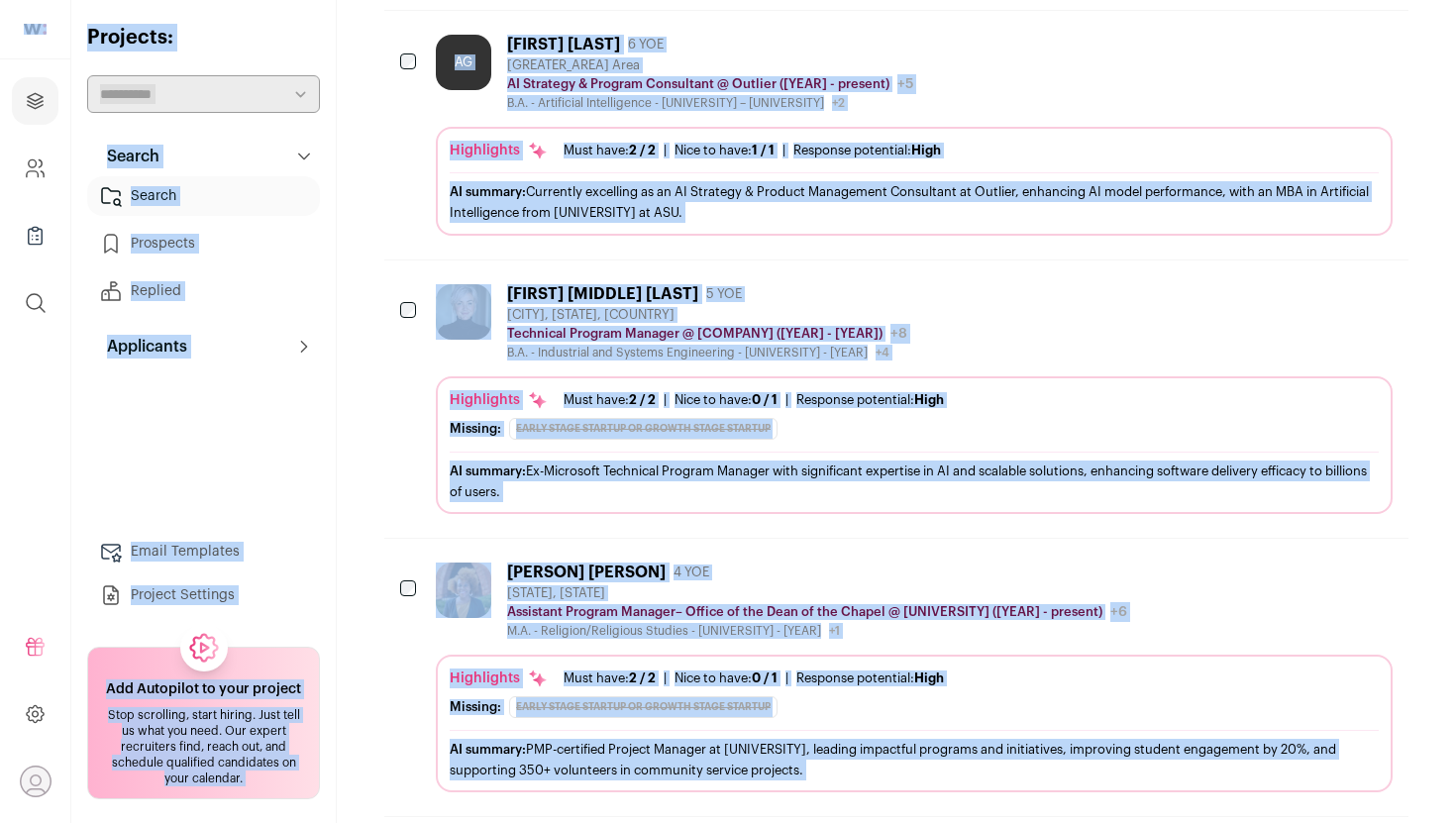 click on "[CITY], [STATE], [COUNTRY]" at bounding box center (707, 315) 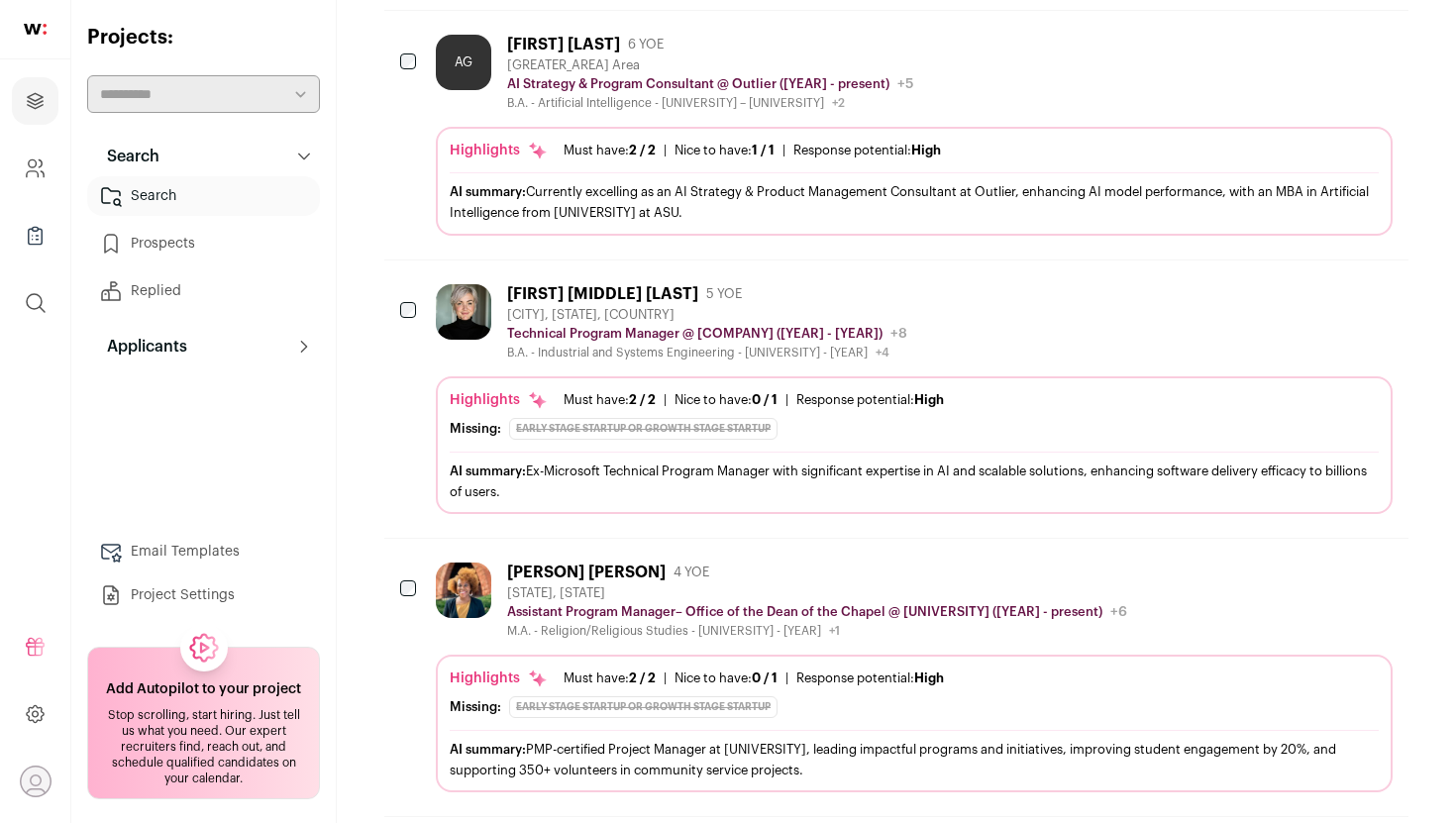 click on "Know someone hiring? Refer and earn $1300.
Refer someone hiring in your network — you’ll get cash and they’ll get a $500 discount.
Refer and earn
CE Founder
Remaining Candidates:
25,000+
Weekly progress
0
Added to prospects
0
Reach outs scheduled
0
Reach outs sent" at bounding box center [896, 158] 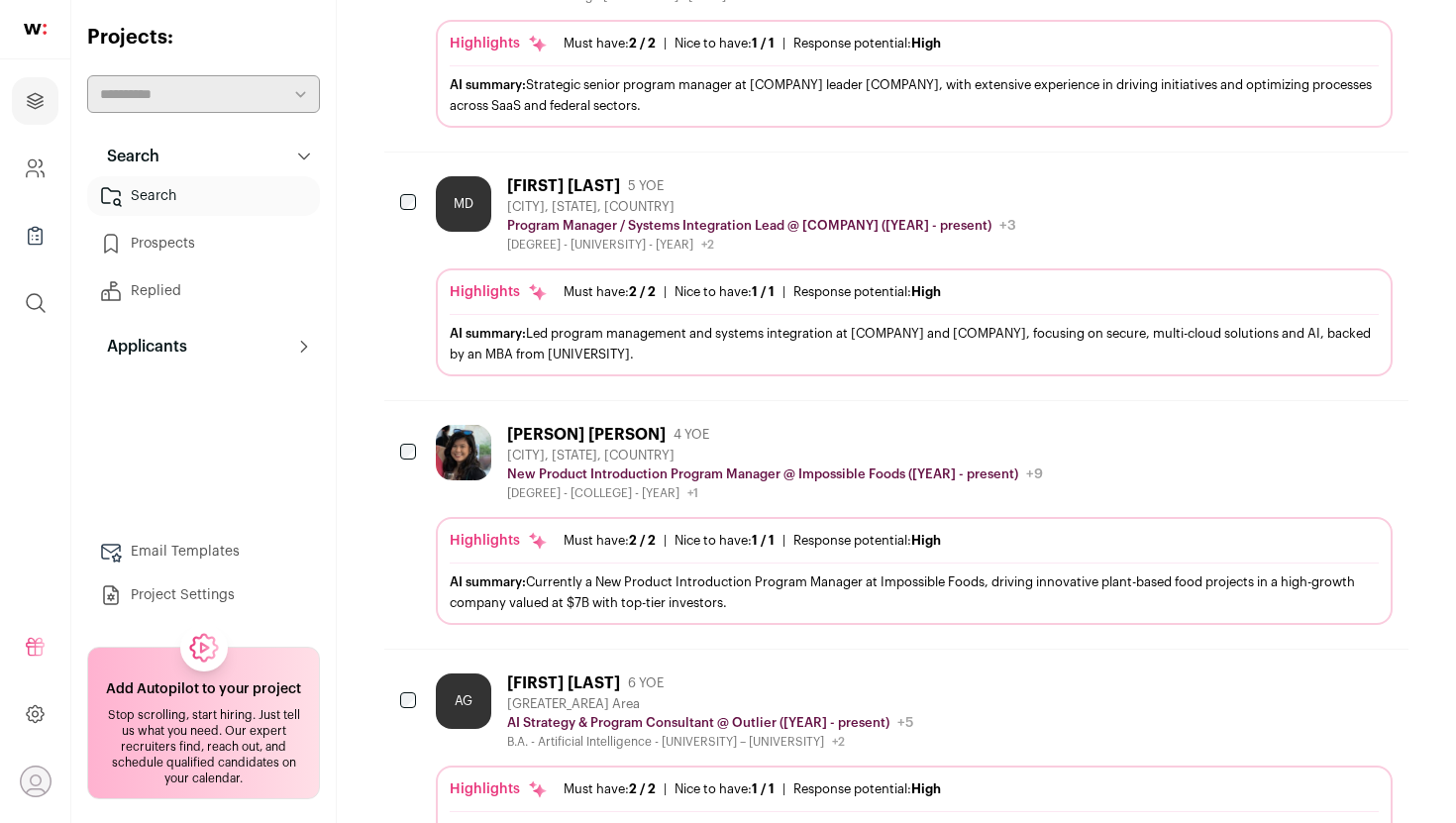 scroll, scrollTop: 0, scrollLeft: 0, axis: both 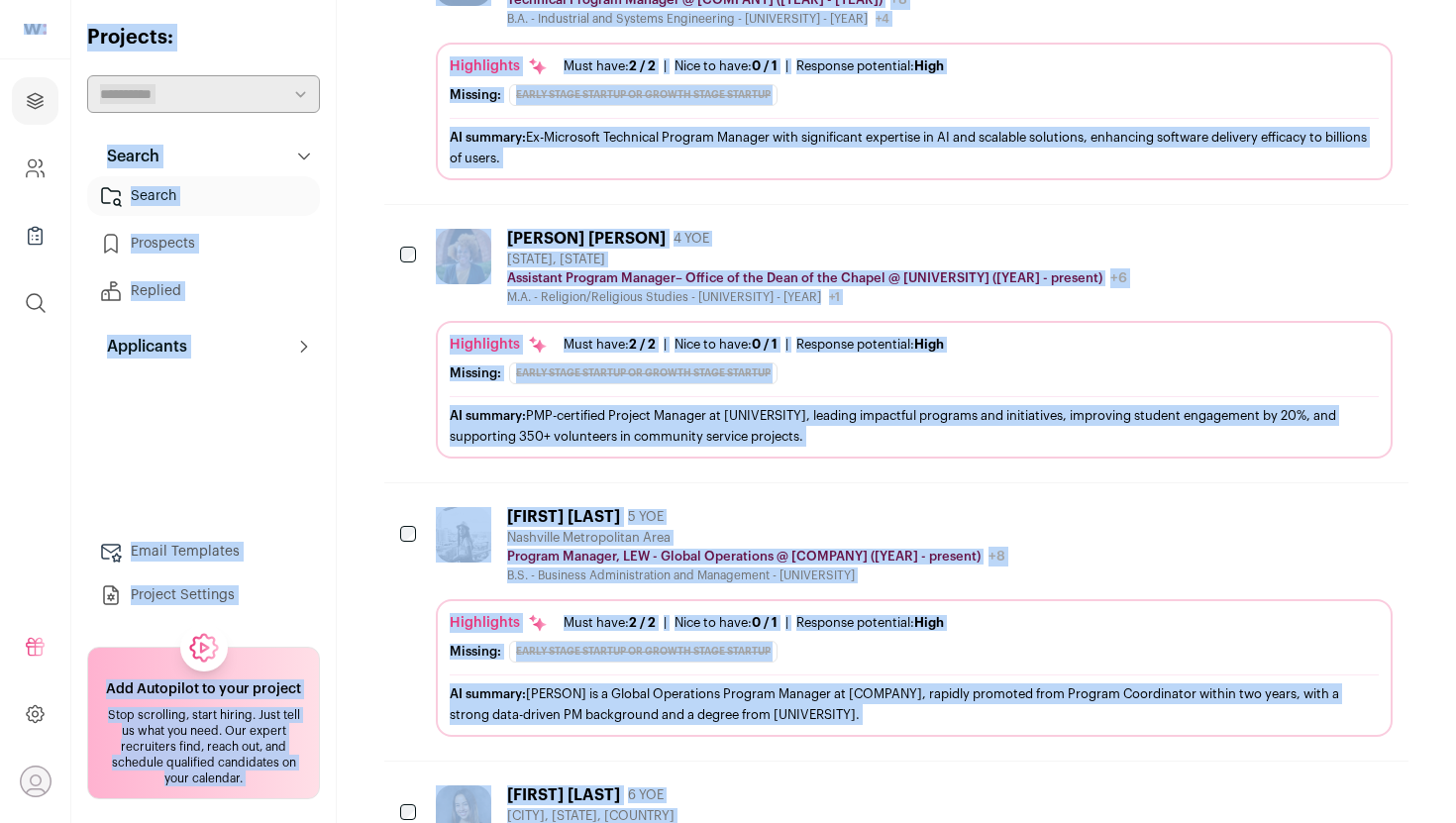 copy on "**********" 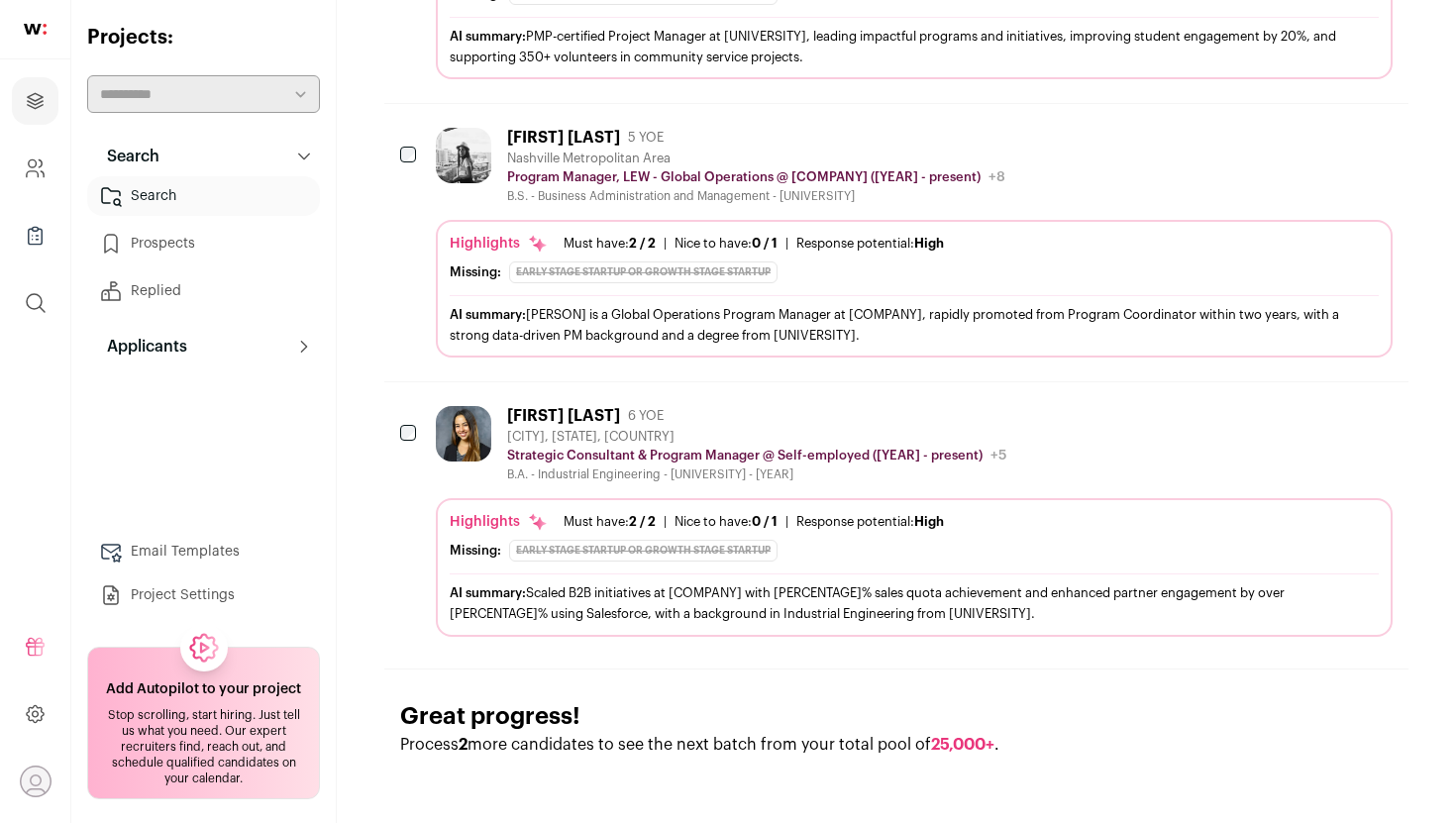 click on "0 candidates
selected:
Snooze
Hide" at bounding box center [896, -358] 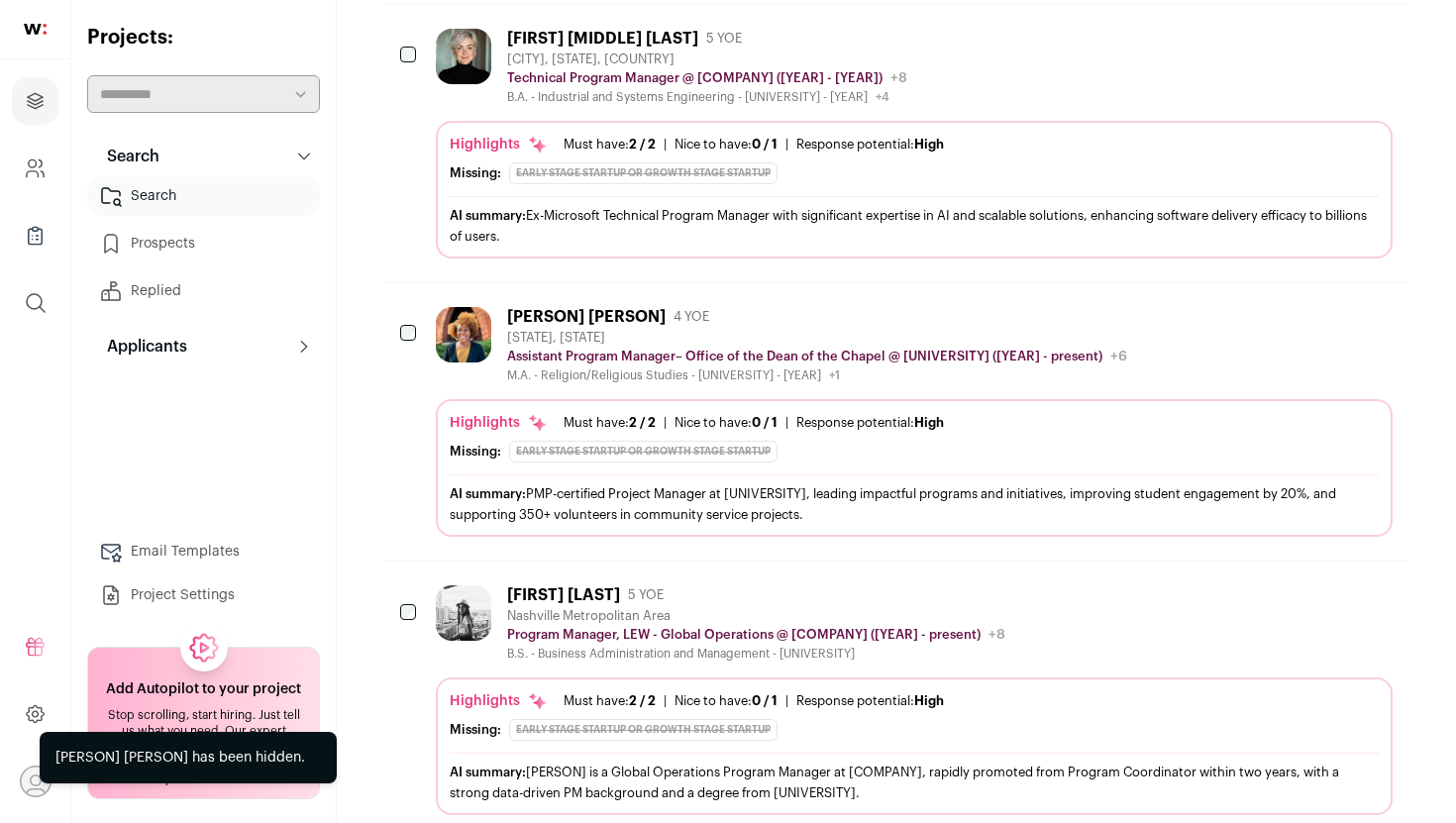 scroll, scrollTop: 1472, scrollLeft: 0, axis: vertical 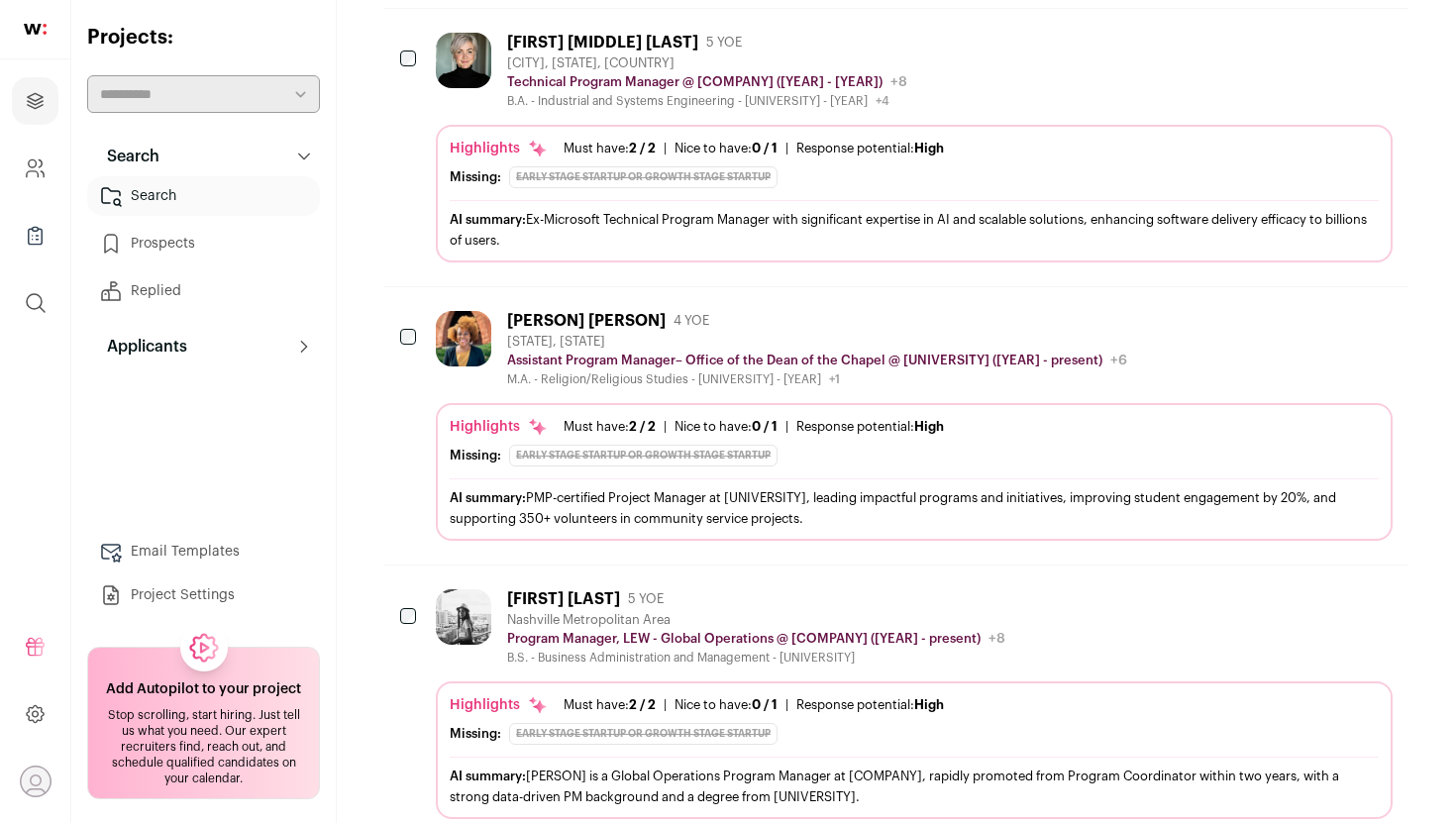 click 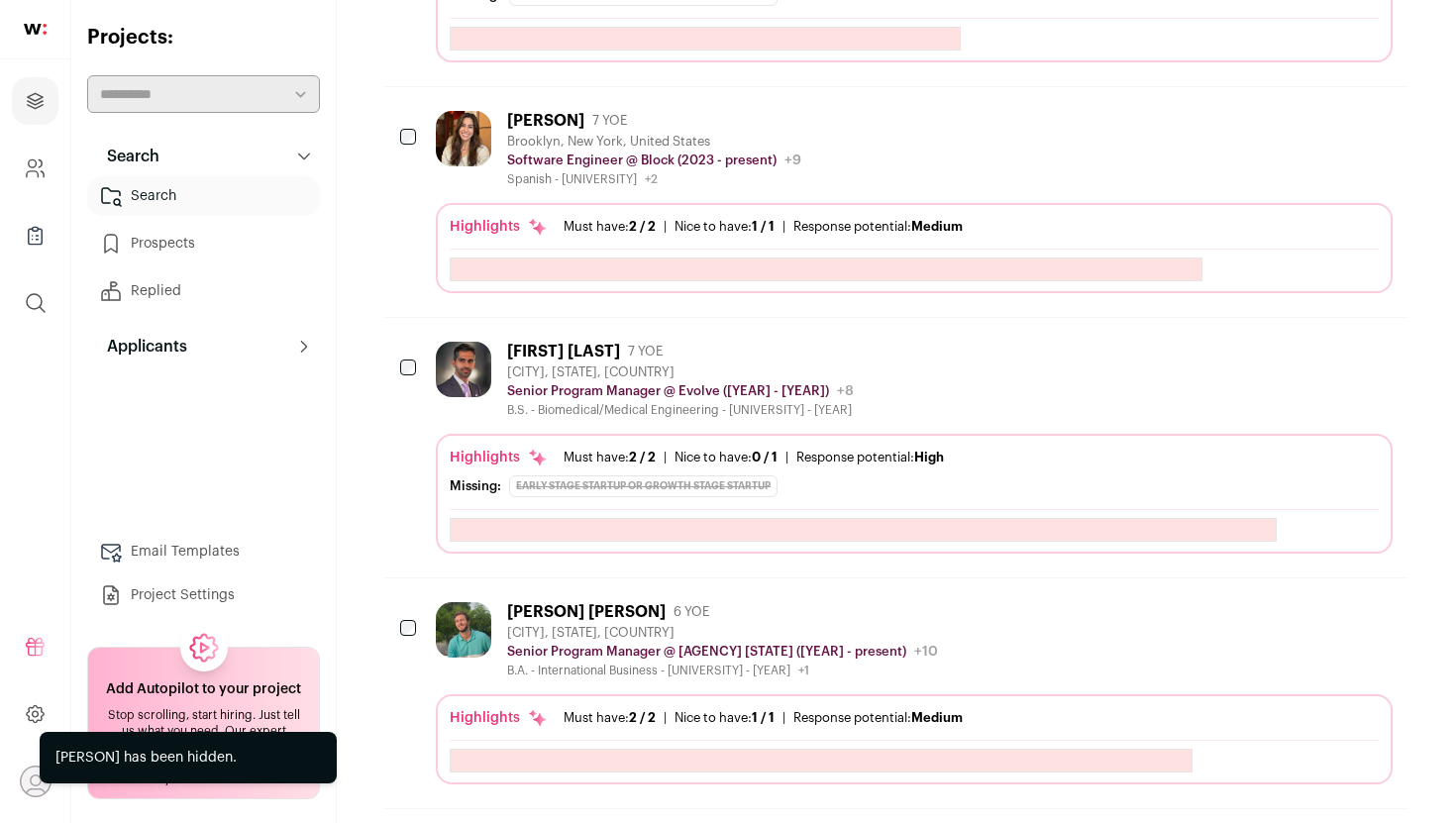 scroll, scrollTop: 1964, scrollLeft: 0, axis: vertical 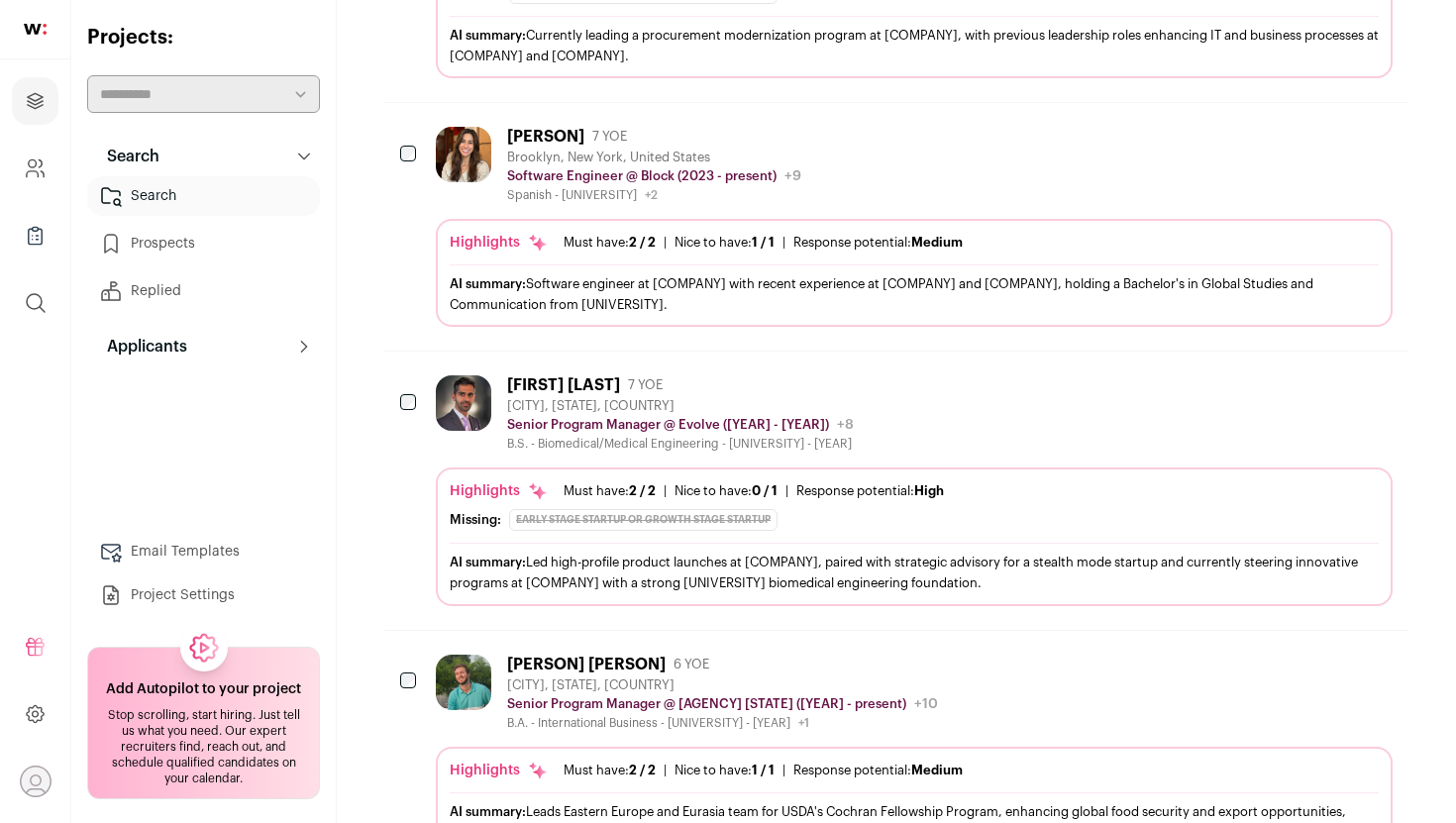 drag, startPoint x: 457, startPoint y: 102, endPoint x: 942, endPoint y: 777, distance: 831.1739 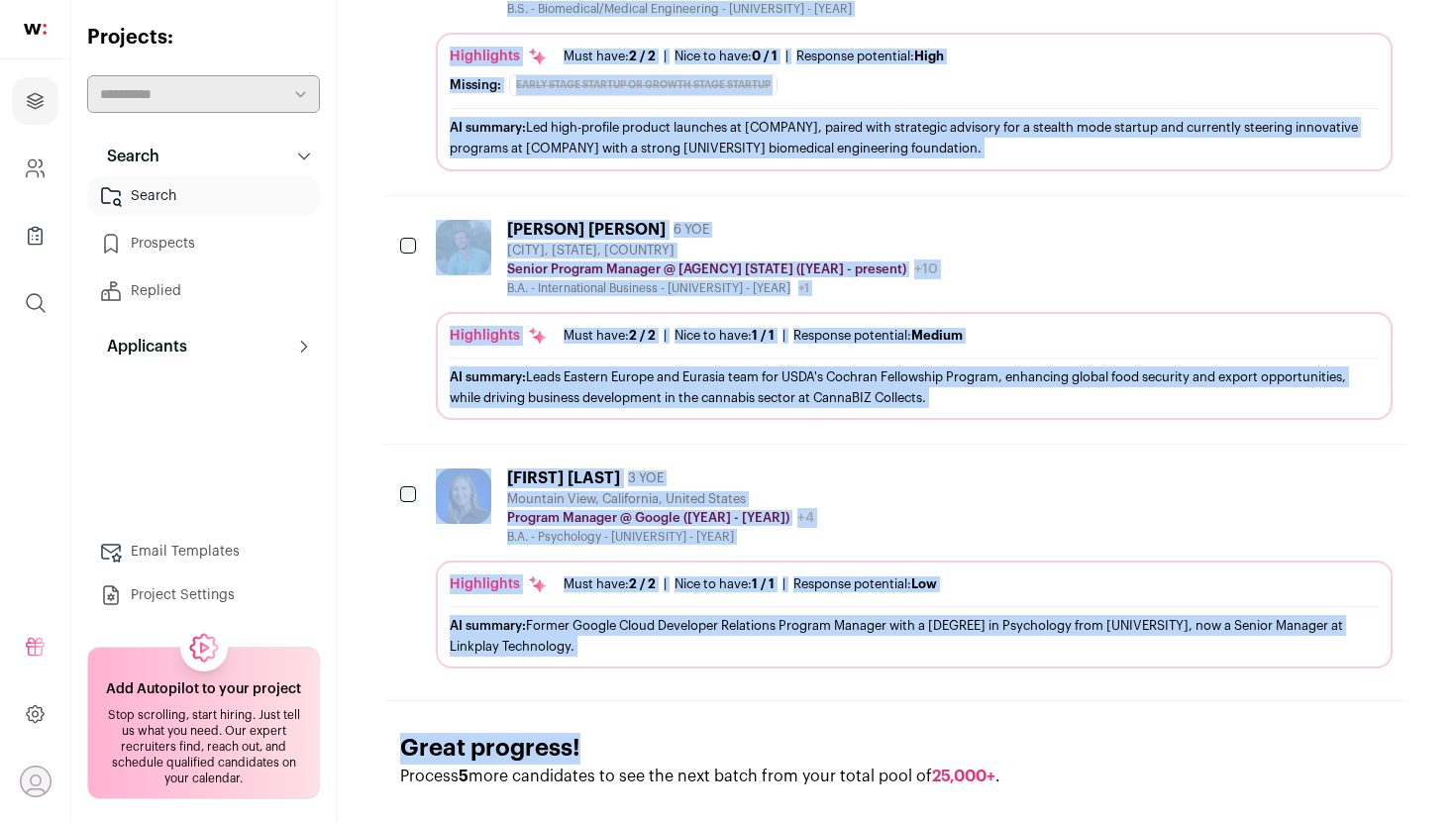scroll, scrollTop: 2411, scrollLeft: 0, axis: vertical 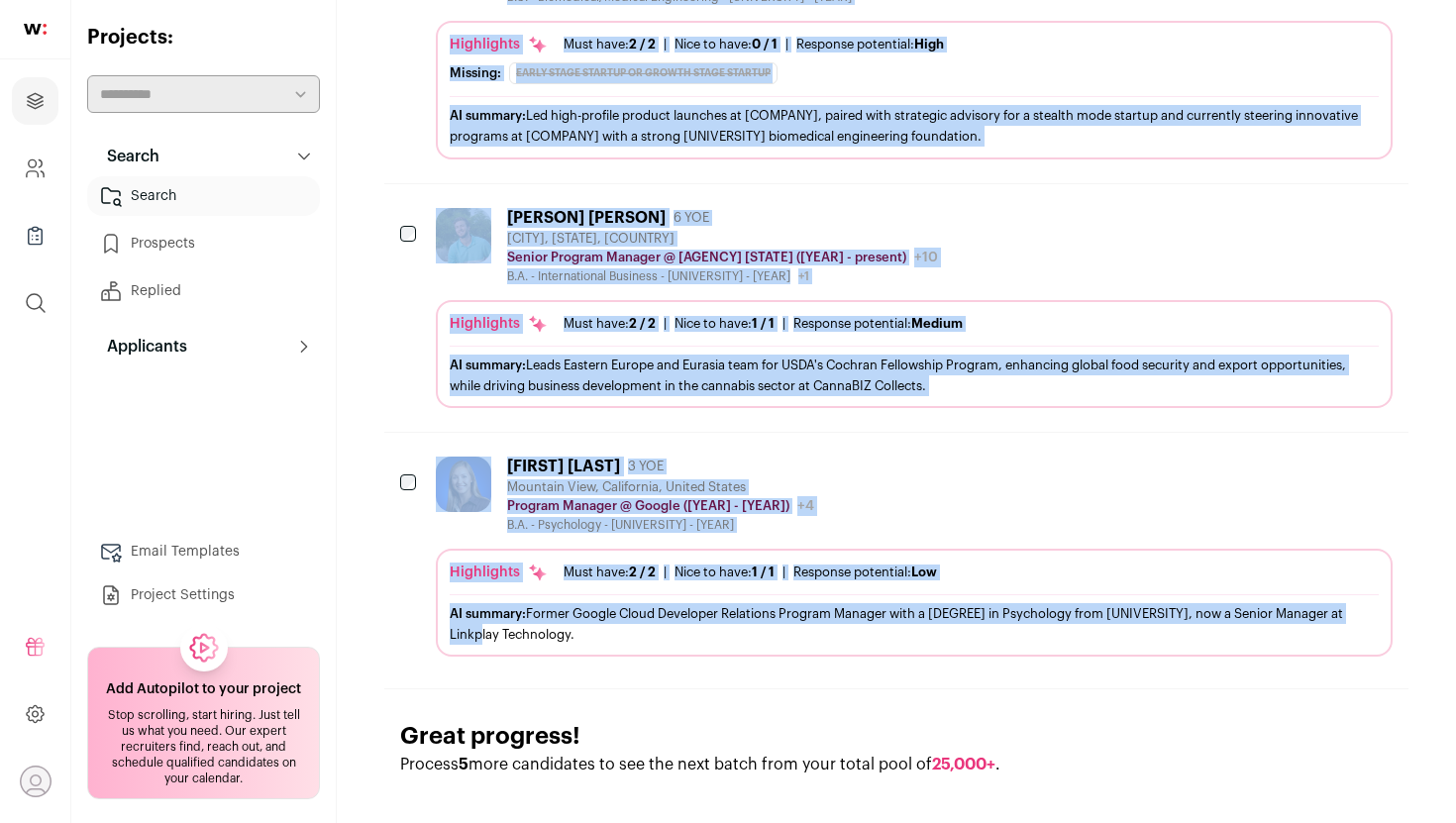 copy on "[FIRST] [LAST]
[YEARS] YOE
[CITY], [STATE], [COUNTRY]
Software Engineer @ Block
([YEAR] - present)
Block
Public / Private
Public
Company size
10,001+
Tags
B2B
B2C
Media & Entertainment
Tech
IPO
Highlights
Fast Growth
About the company
Block, Inc. (NYSE: SQ) (formerly Square, Inc.) is a technology company with a focus on financial services. Made up of Square, Cash App, TIDAL, and TBD, we build tools to help more people access the economy.
View more
View less
+9
Talent Enablement Program Manager
Block ([YEAR] - [YEAR])
---
Program Manager, Candidate Assessments
Meta ([YEAR] - [YEAR])
---
Talent Strategy & Operations Partner
Robinho..." 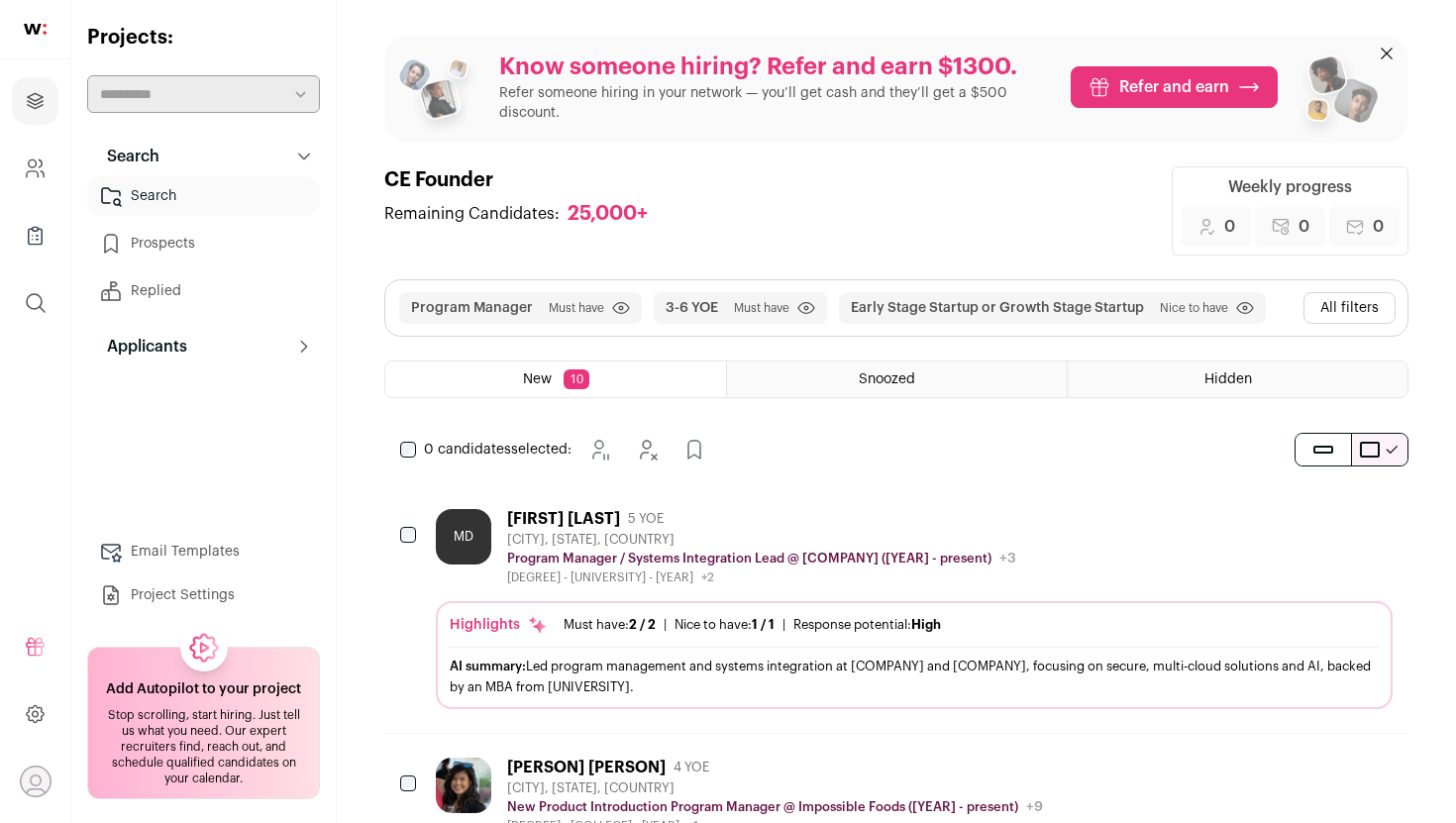 scroll, scrollTop: 264, scrollLeft: 0, axis: vertical 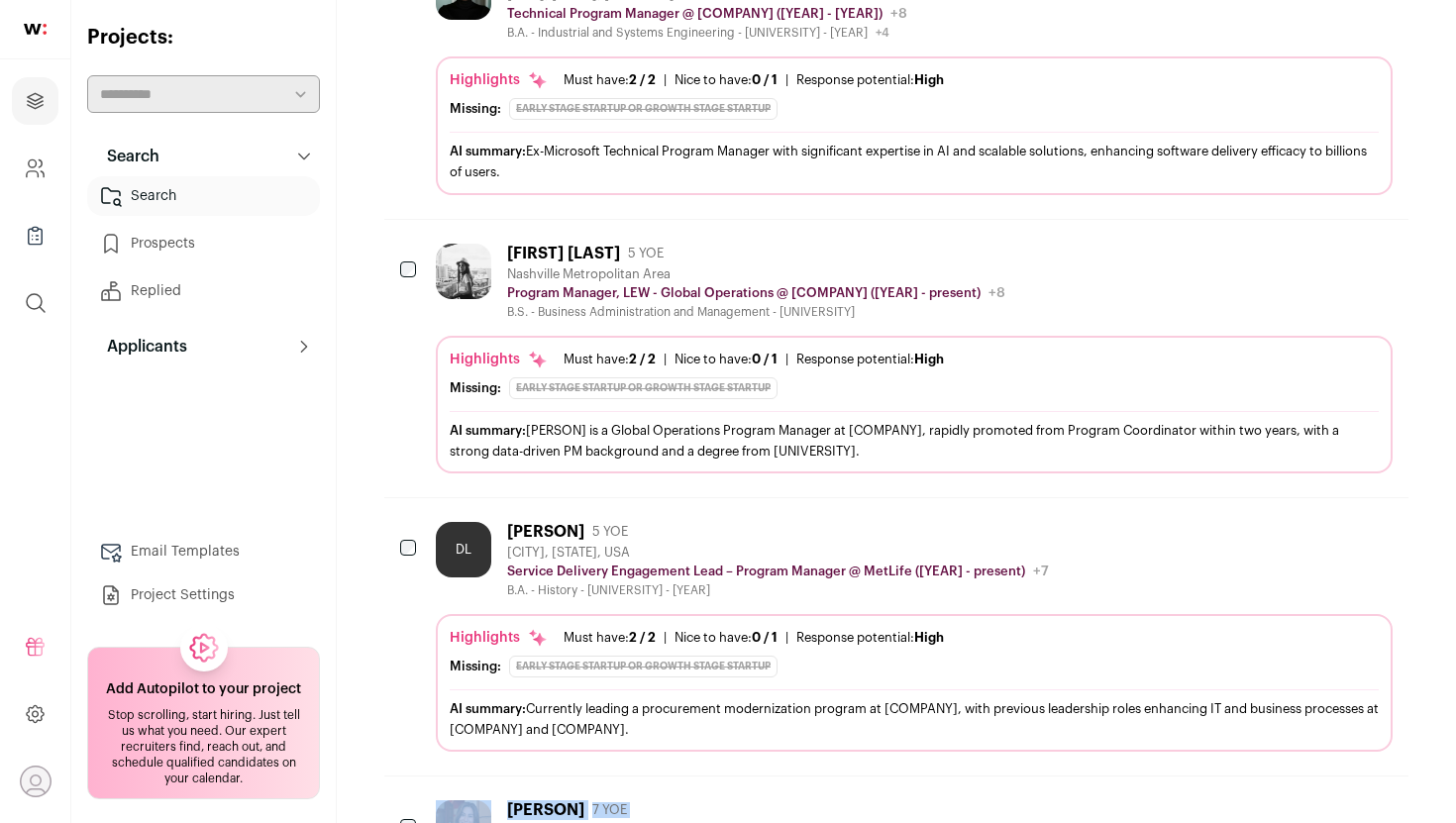 drag, startPoint x: 460, startPoint y: 229, endPoint x: 1193, endPoint y: 470, distance: 771.60223 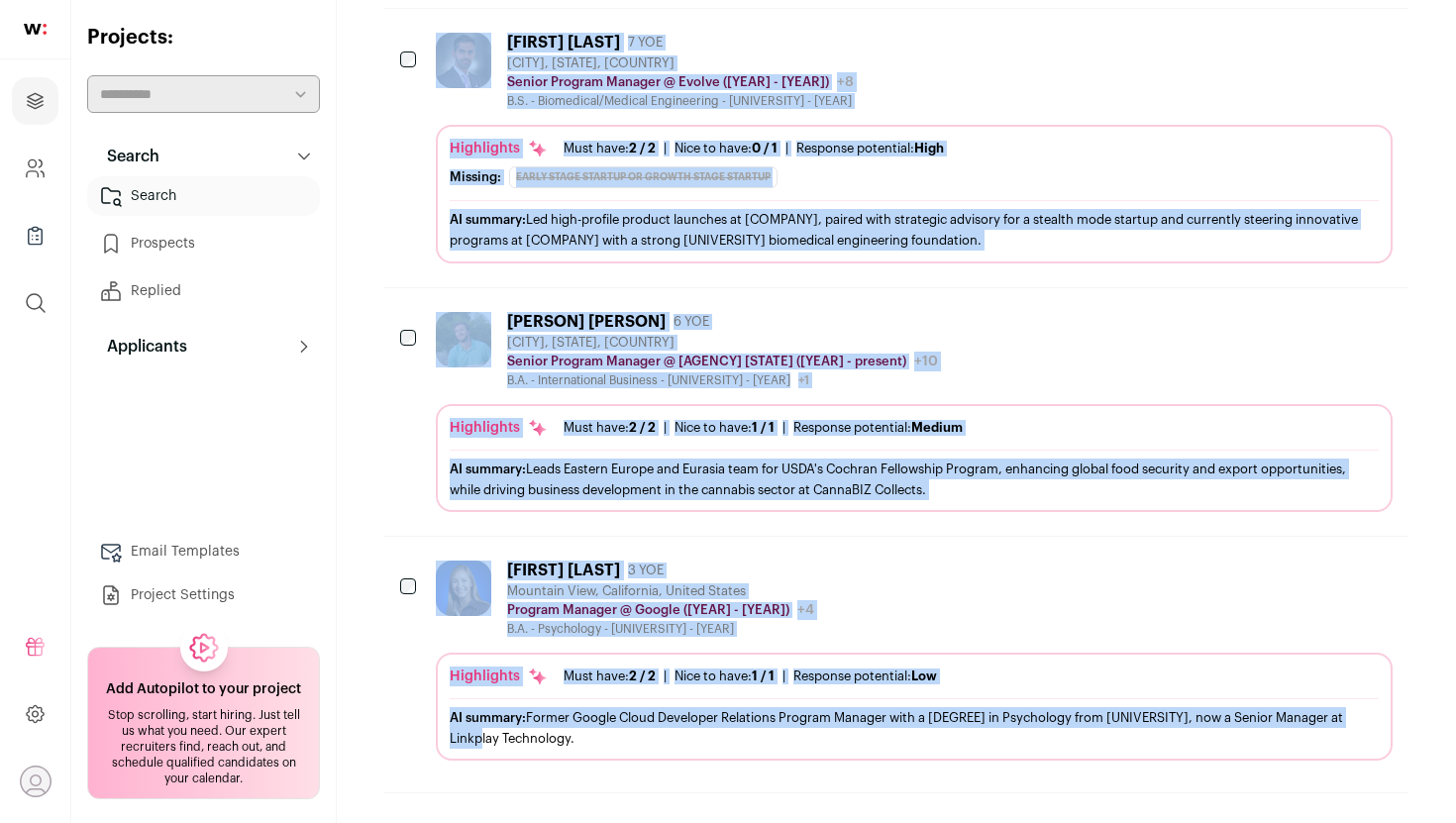 scroll, scrollTop: 2411, scrollLeft: 0, axis: vertical 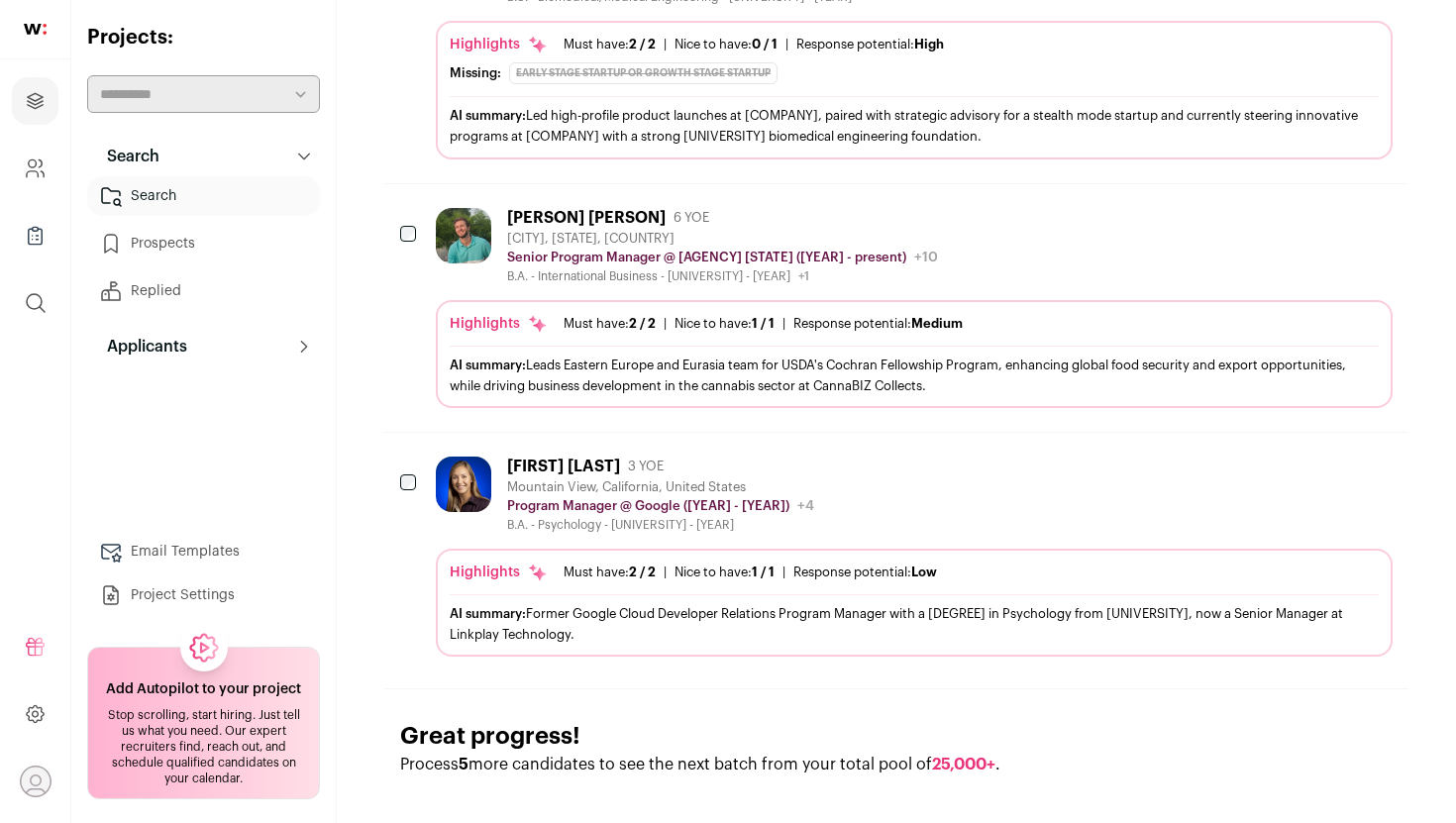 click on "Great progress!
Process  [NUMBER]  more candidates to see the next batch from your total pool of  [NUMBER]+ ." at bounding box center (896, 748) 